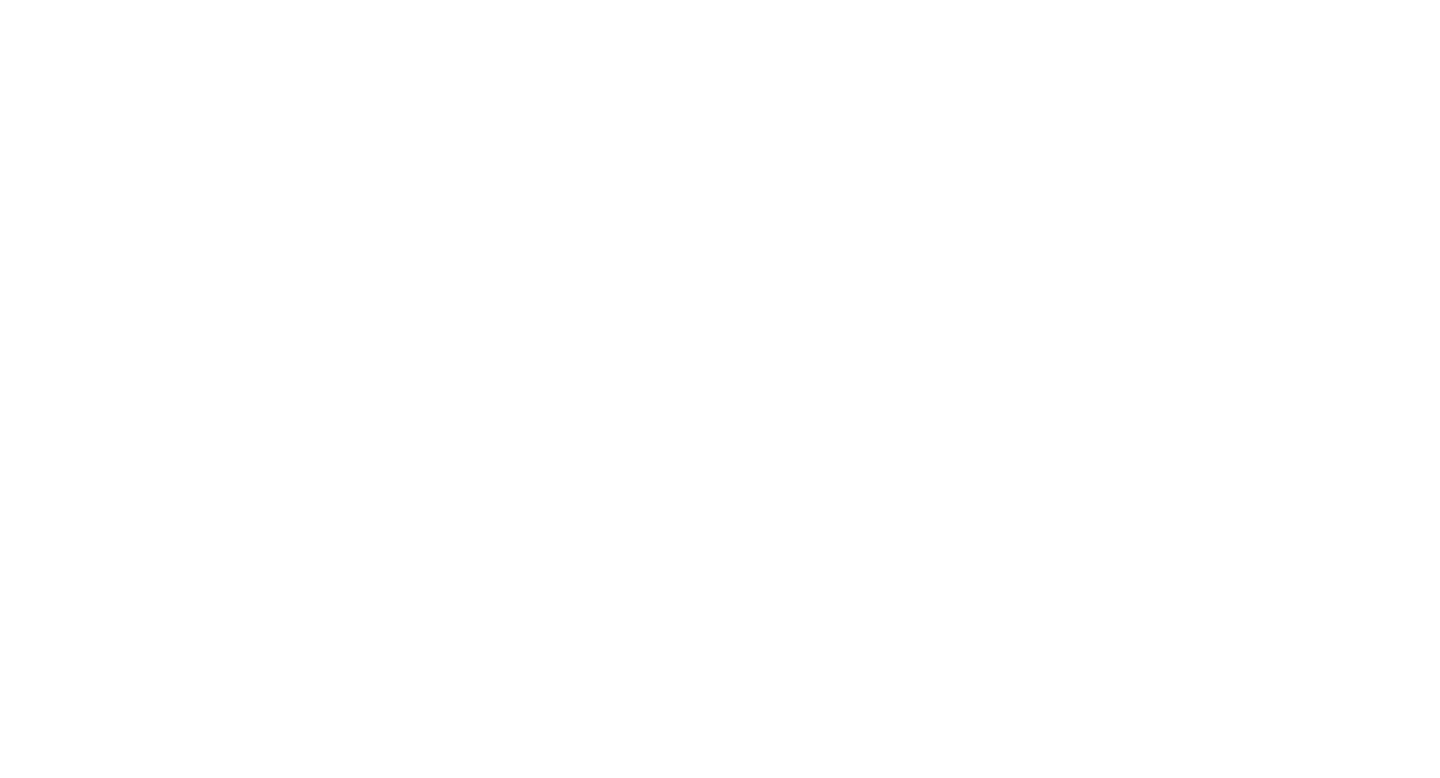 scroll, scrollTop: 0, scrollLeft: 0, axis: both 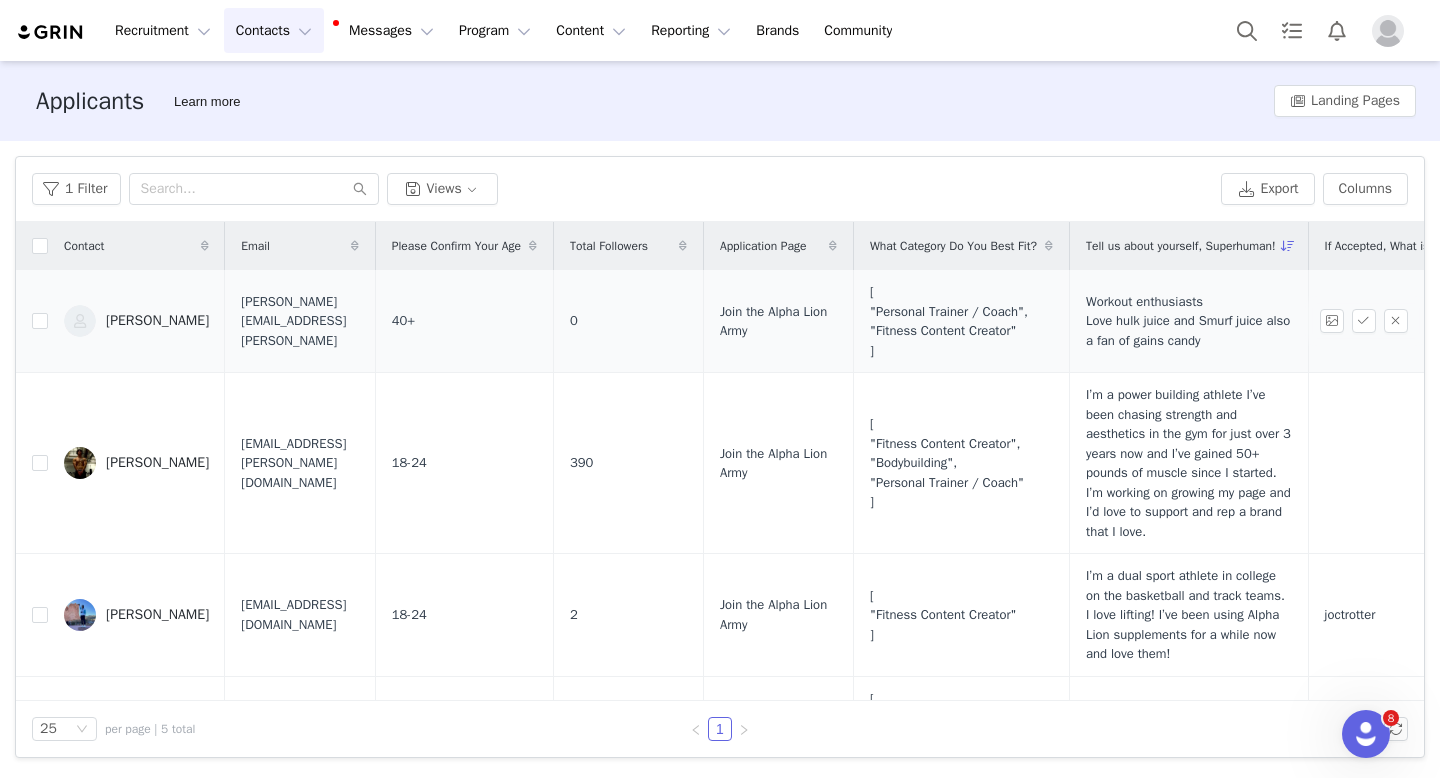 click on "[PERSON_NAME]" at bounding box center (136, 321) 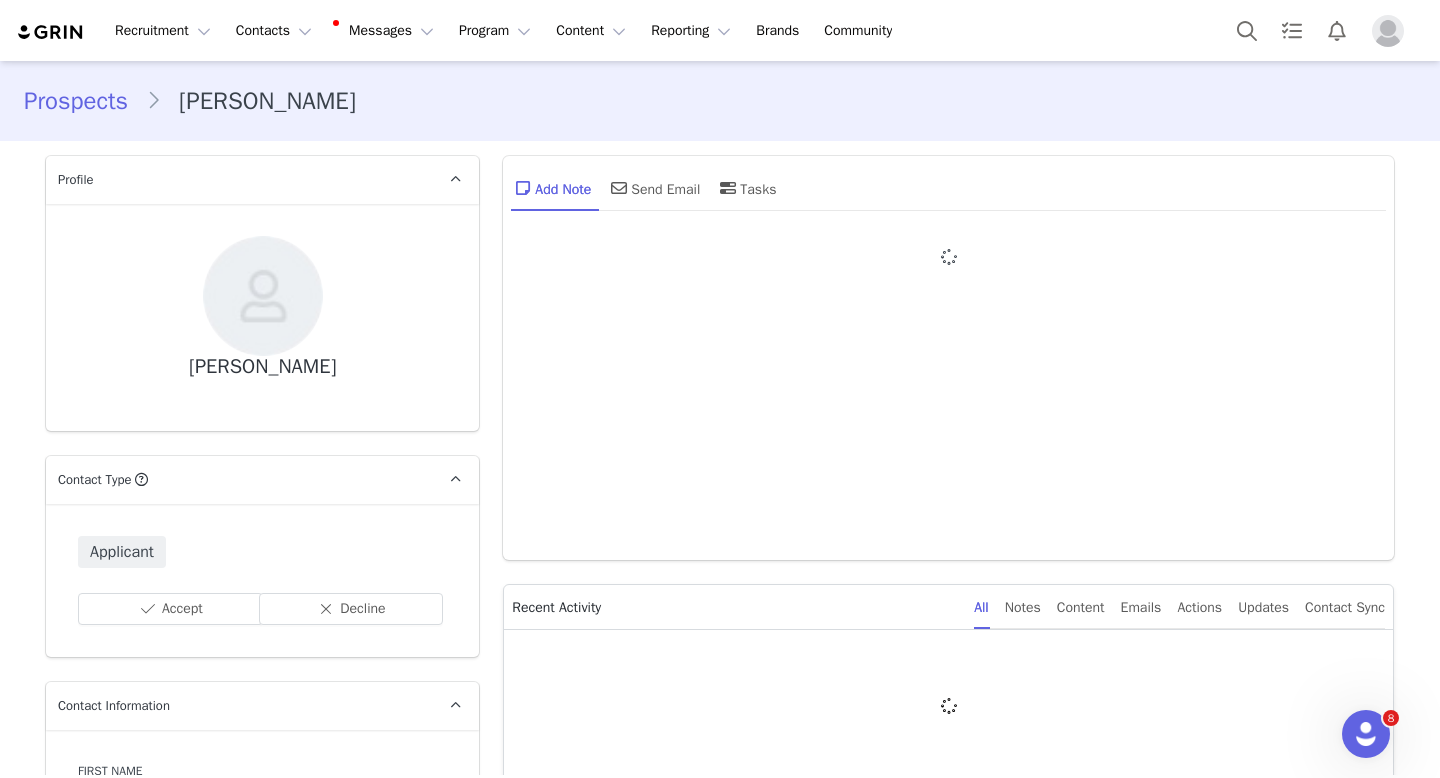 type on "+1 ([GEOGRAPHIC_DATA])" 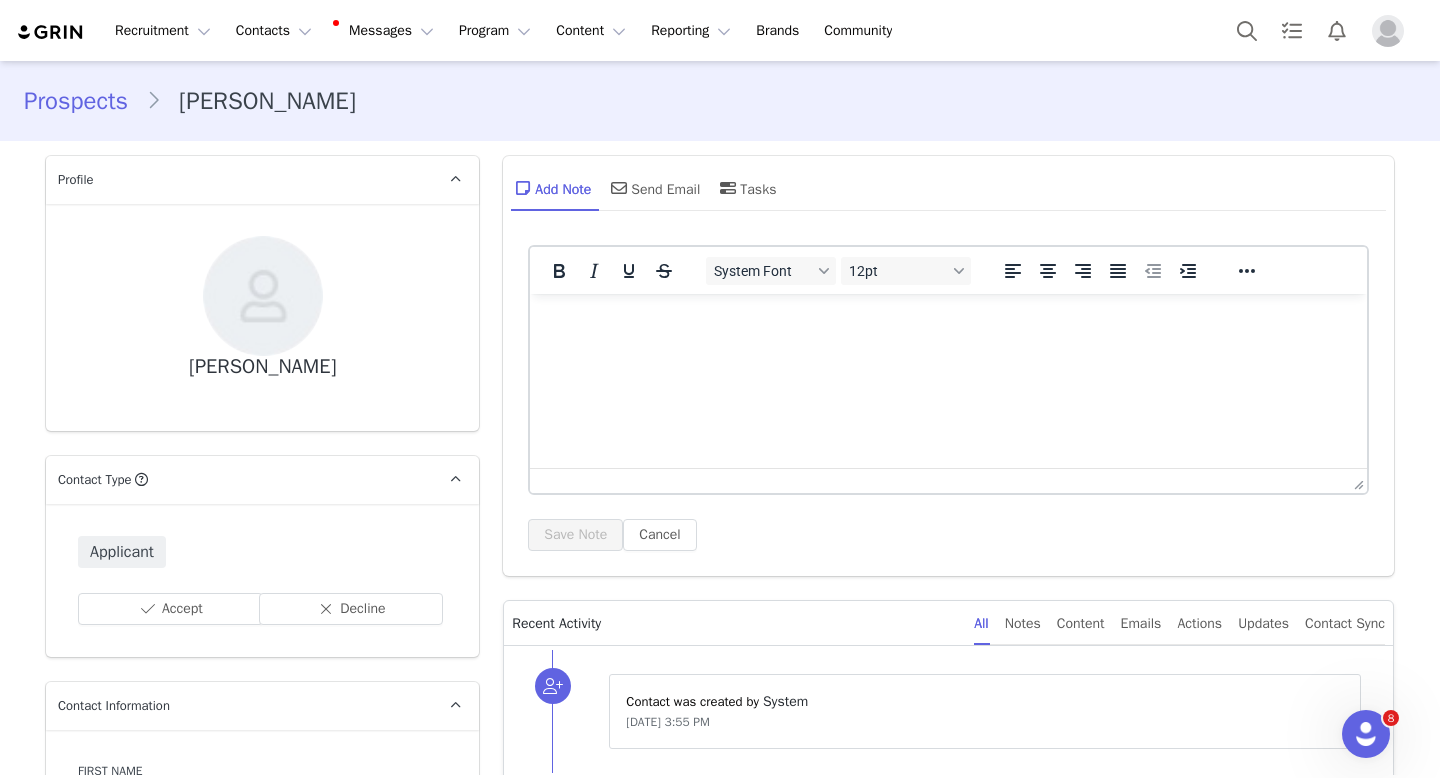 scroll, scrollTop: 0, scrollLeft: 0, axis: both 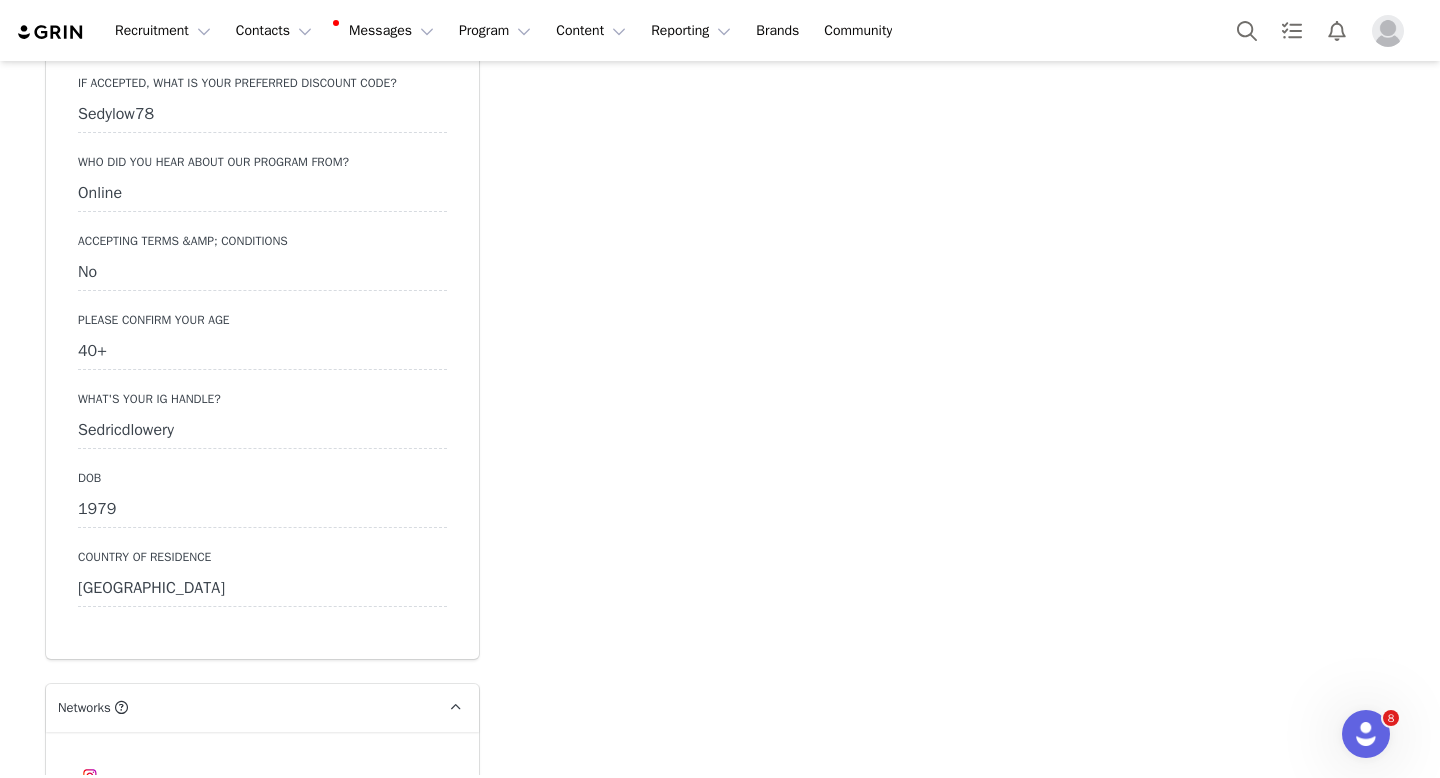 click on "Sedricdlowery" at bounding box center [262, 431] 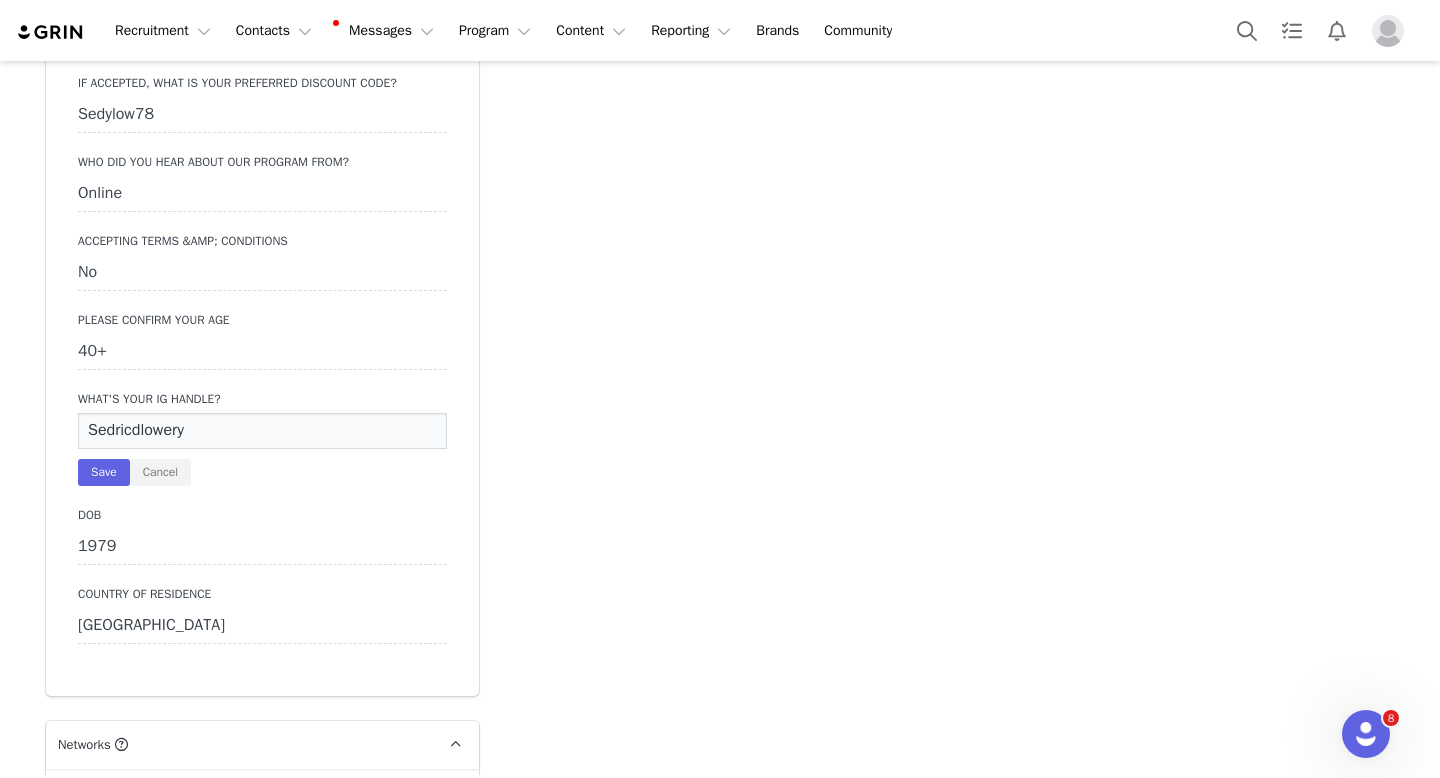 drag, startPoint x: 202, startPoint y: 438, endPoint x: 14, endPoint y: 419, distance: 188.95767 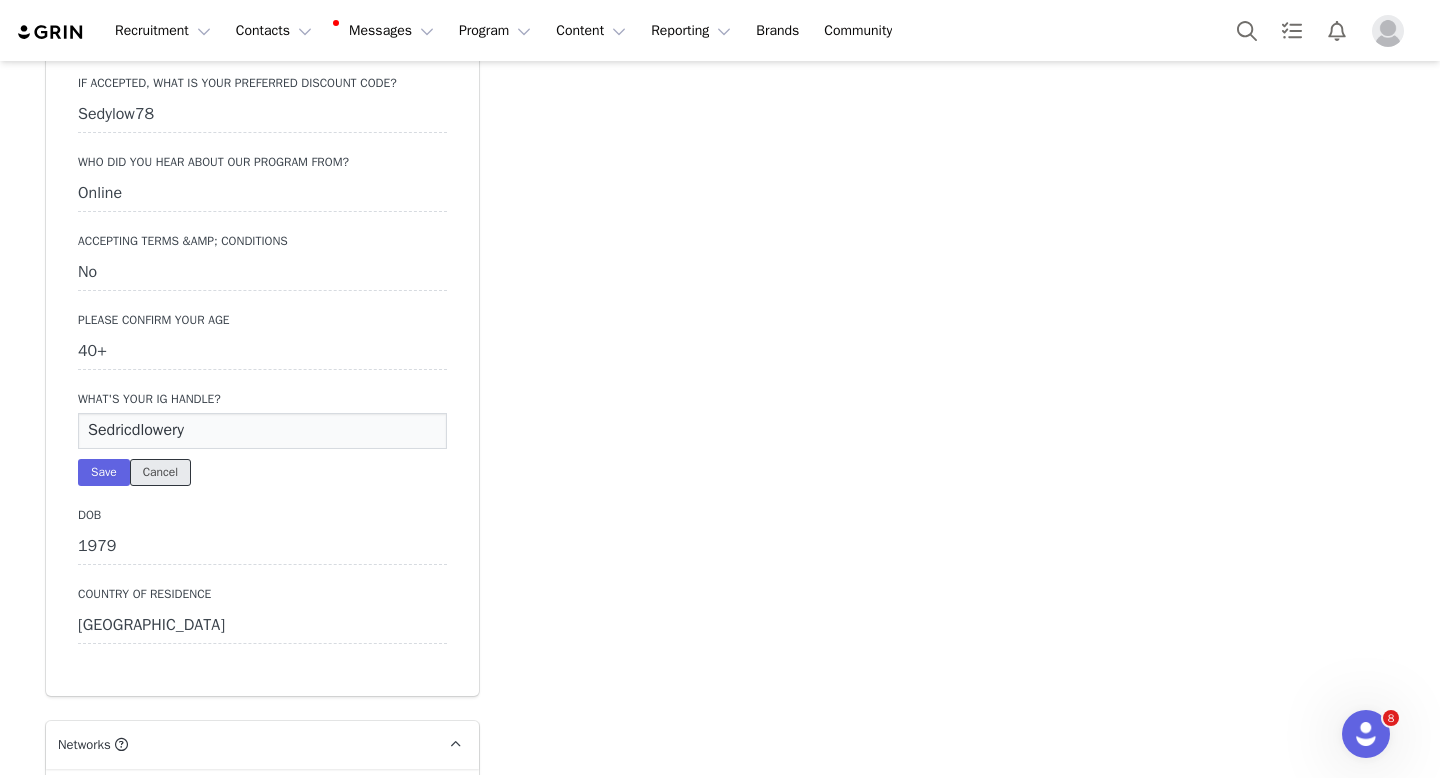 click on "Cancel" at bounding box center [160, 472] 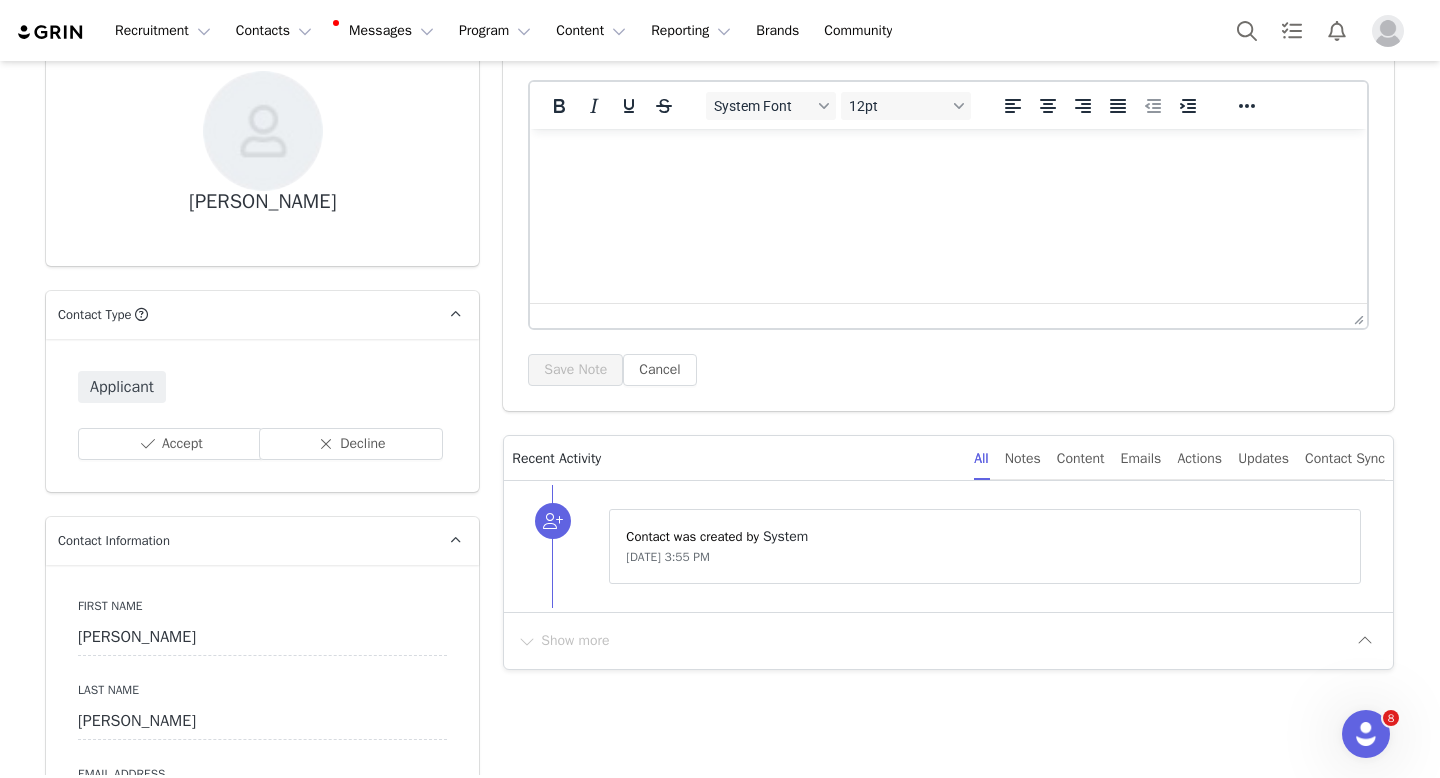 scroll, scrollTop: 0, scrollLeft: 0, axis: both 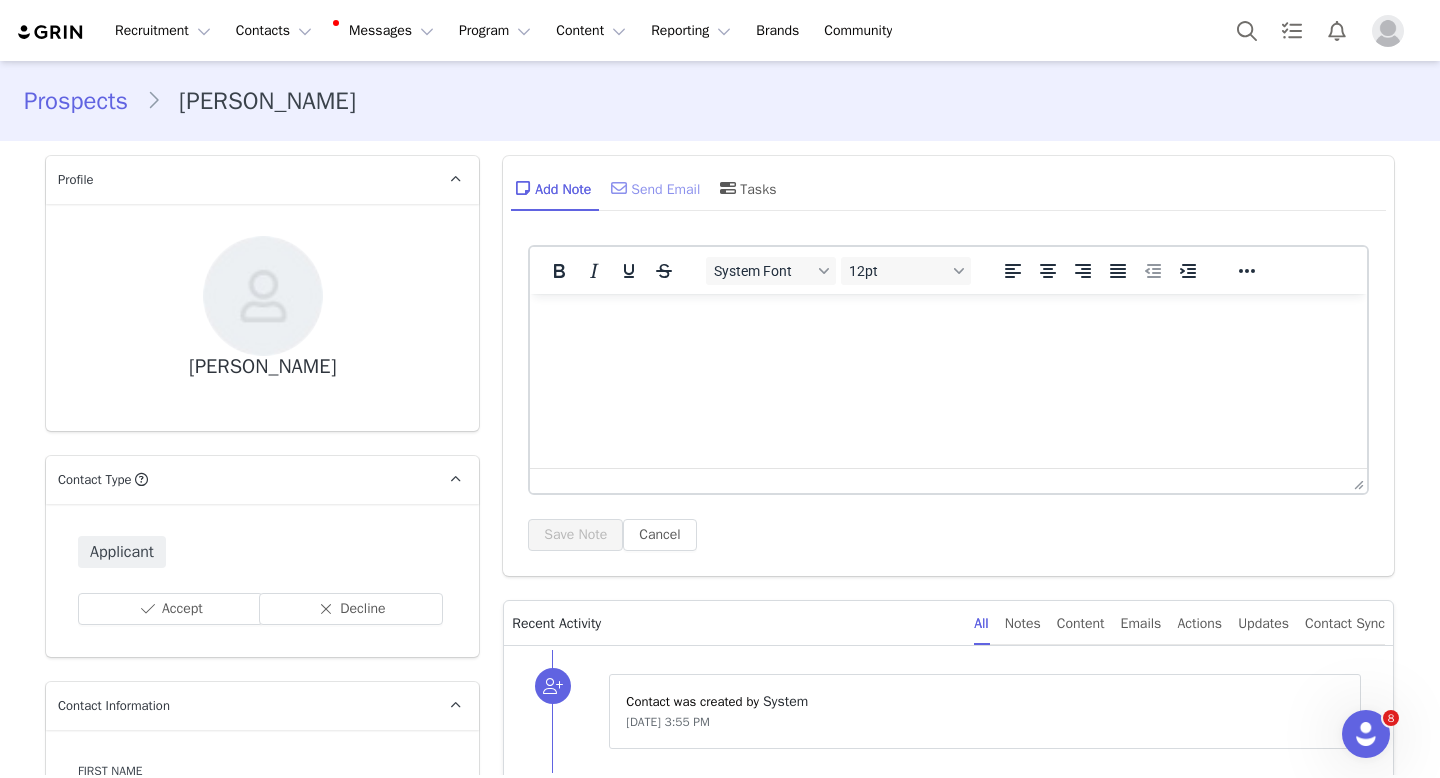 click on "Send Email" at bounding box center [653, 188] 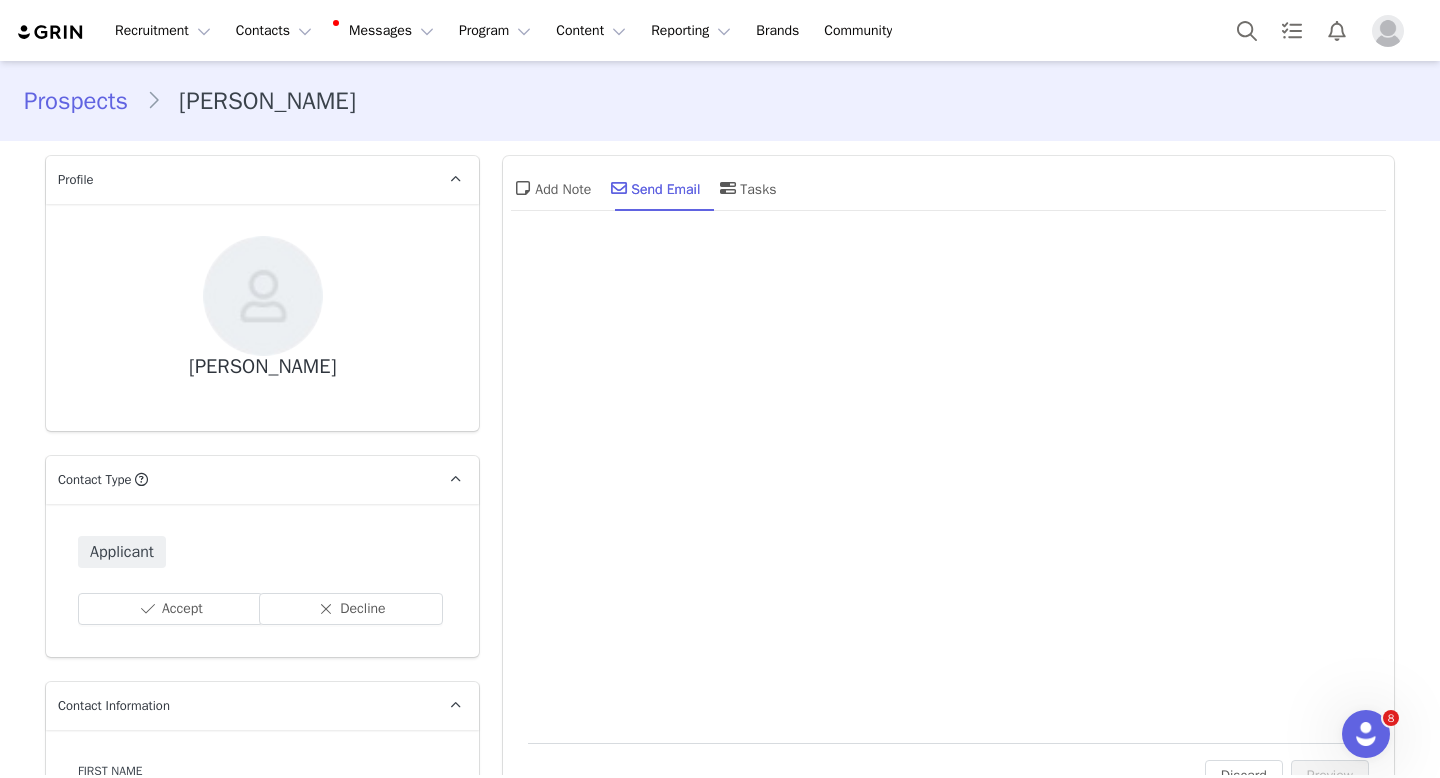 scroll, scrollTop: 0, scrollLeft: 0, axis: both 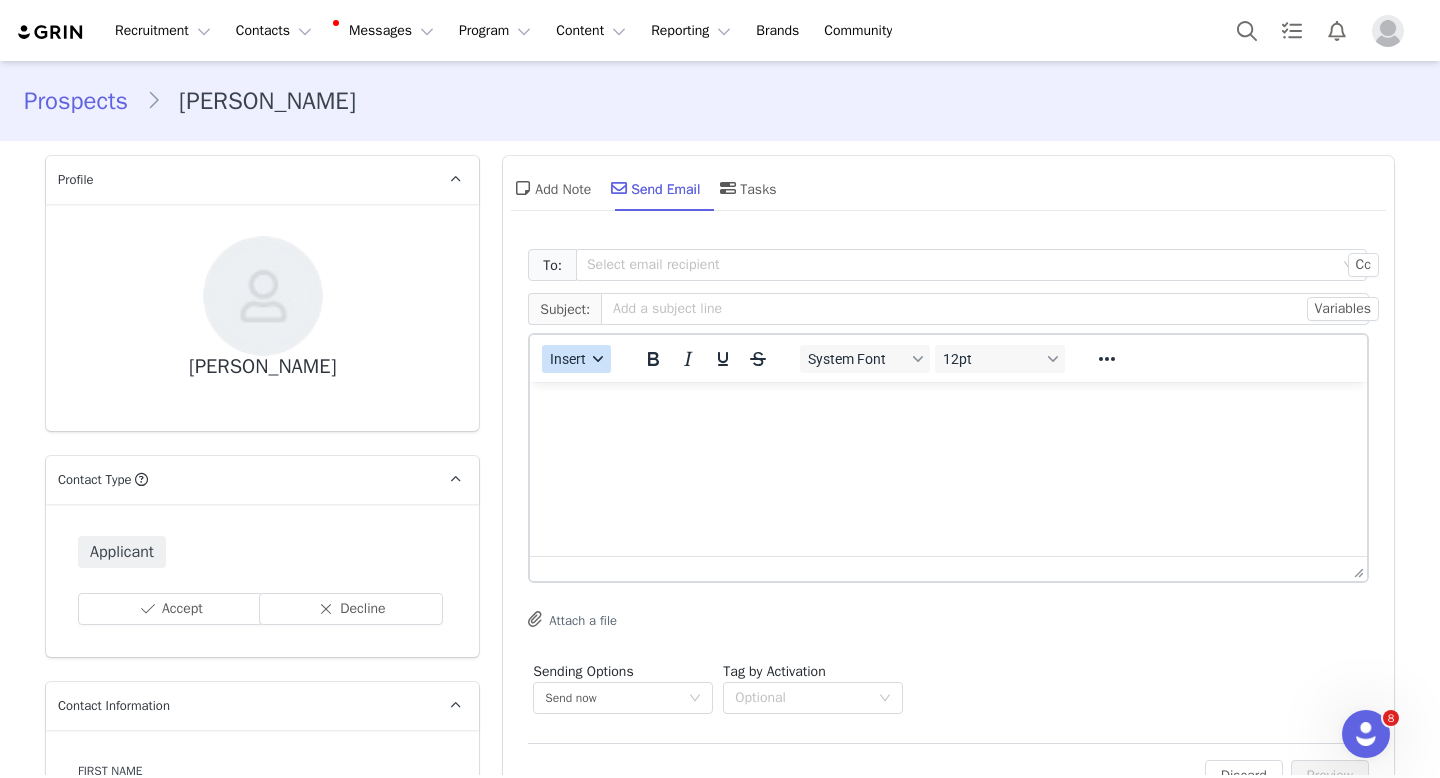 click on "Insert" at bounding box center [569, 359] 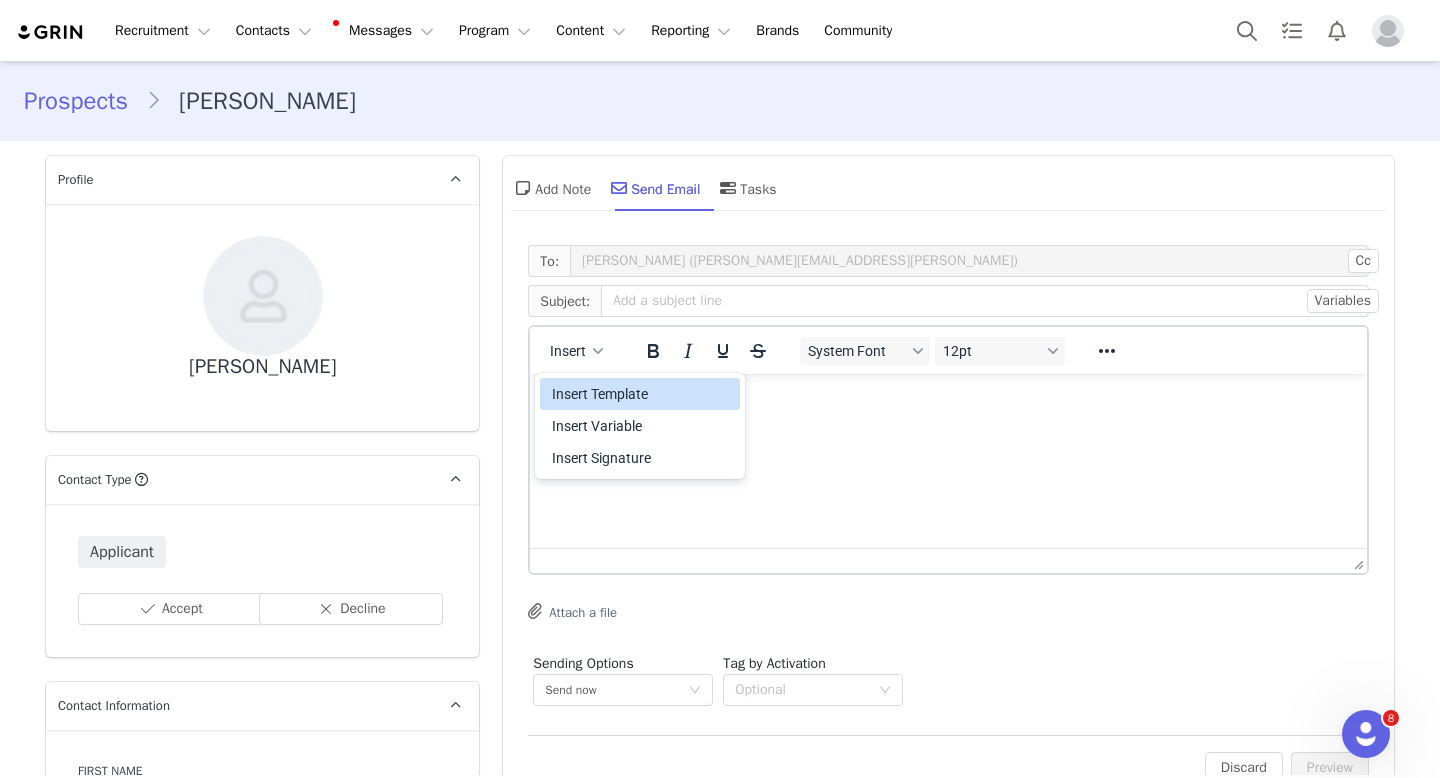 click on "Insert Template" at bounding box center (642, 394) 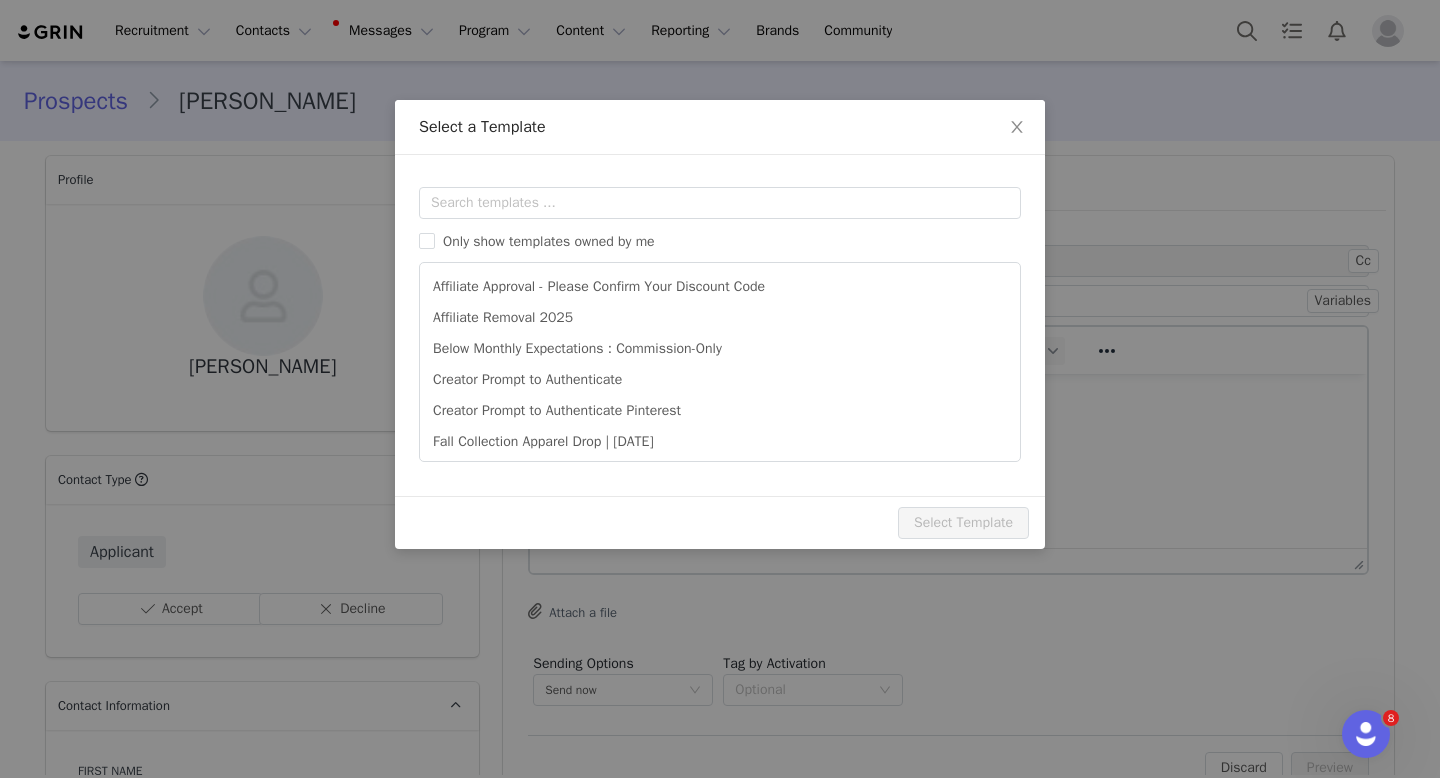scroll, scrollTop: 0, scrollLeft: 0, axis: both 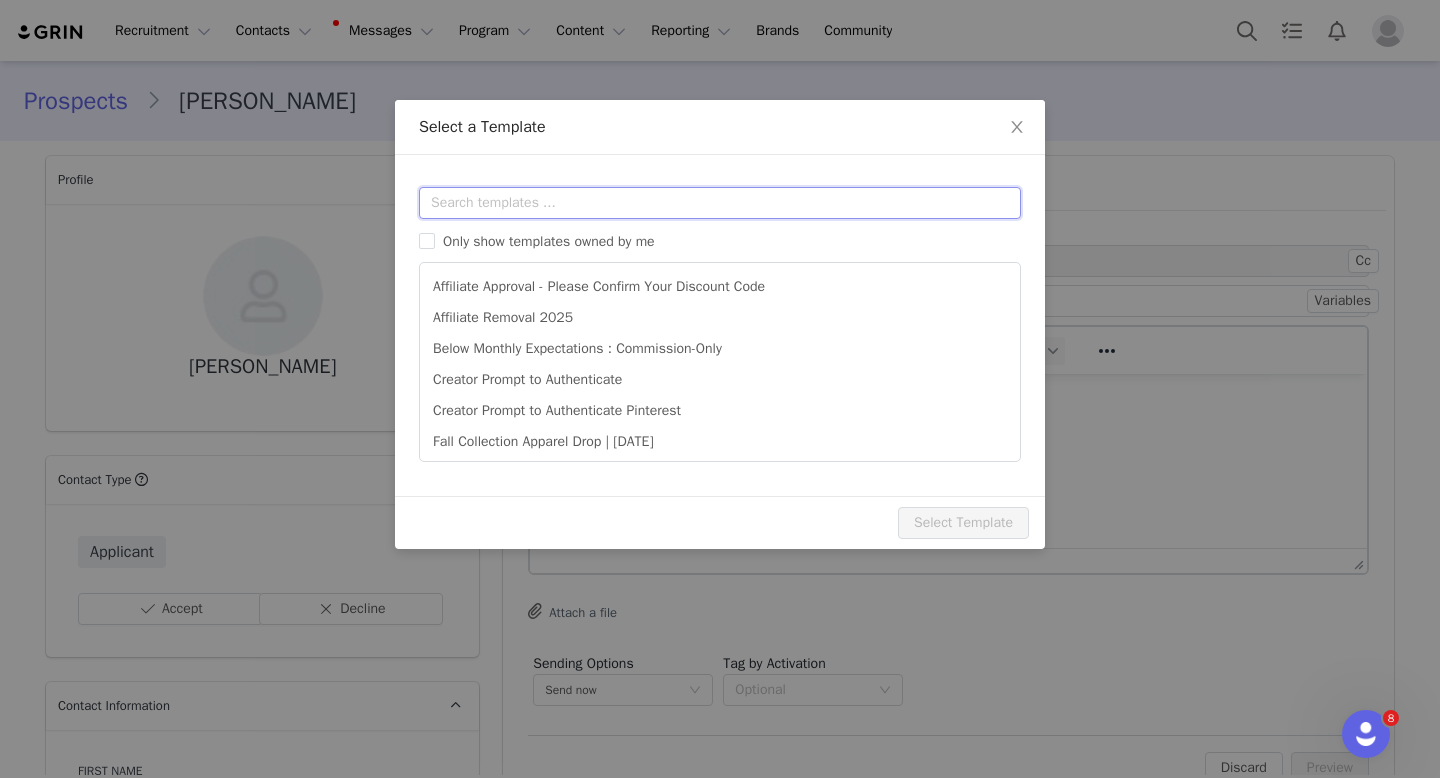 click at bounding box center [720, 203] 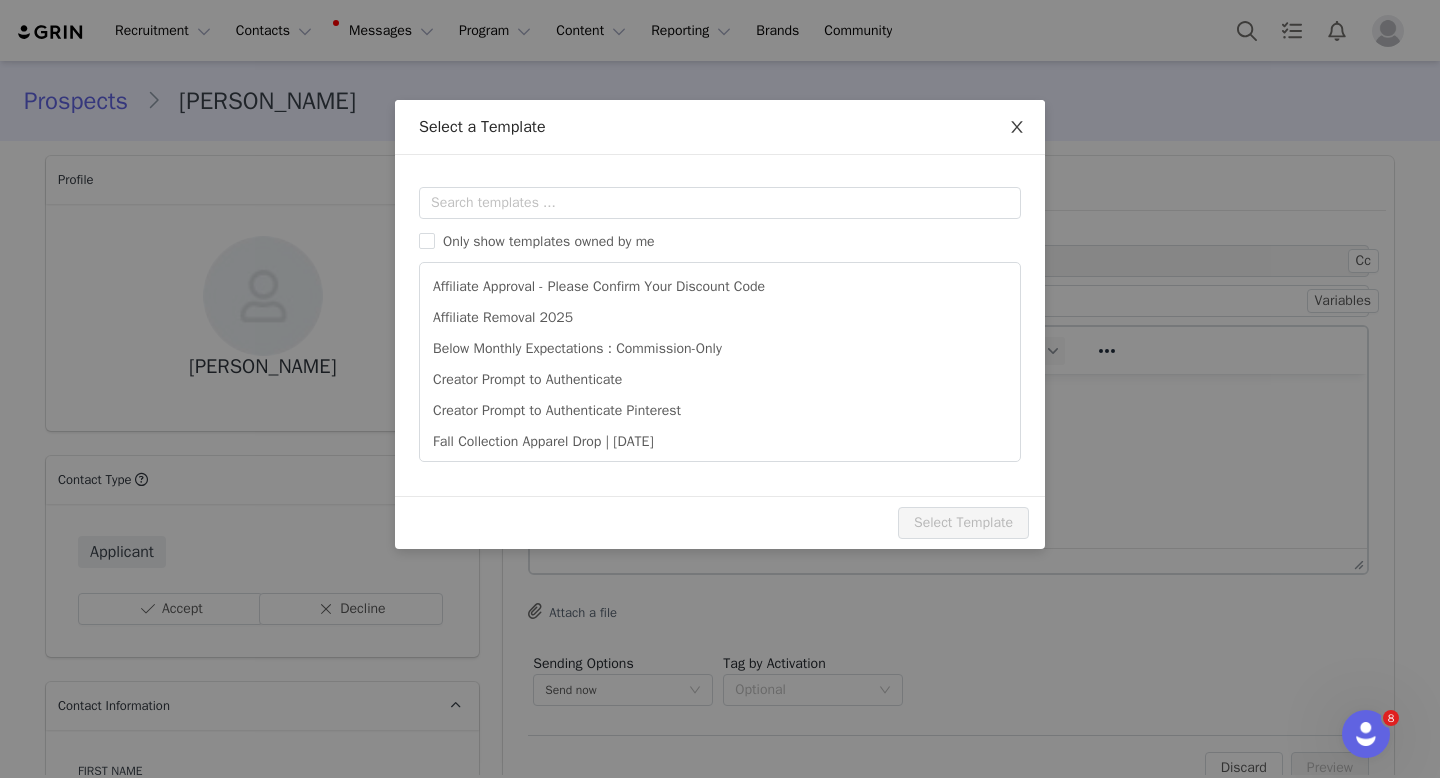 click at bounding box center [1017, 128] 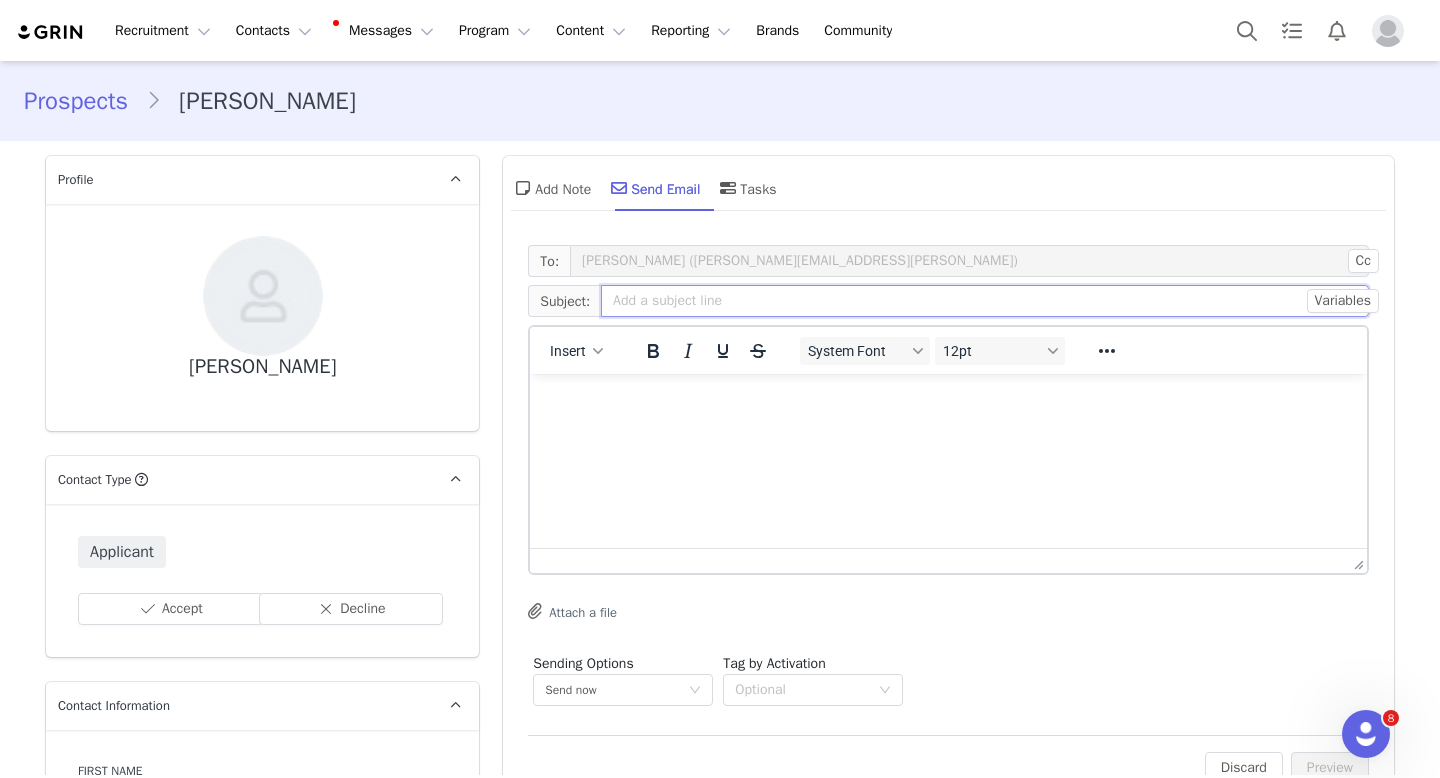 click at bounding box center (985, 301) 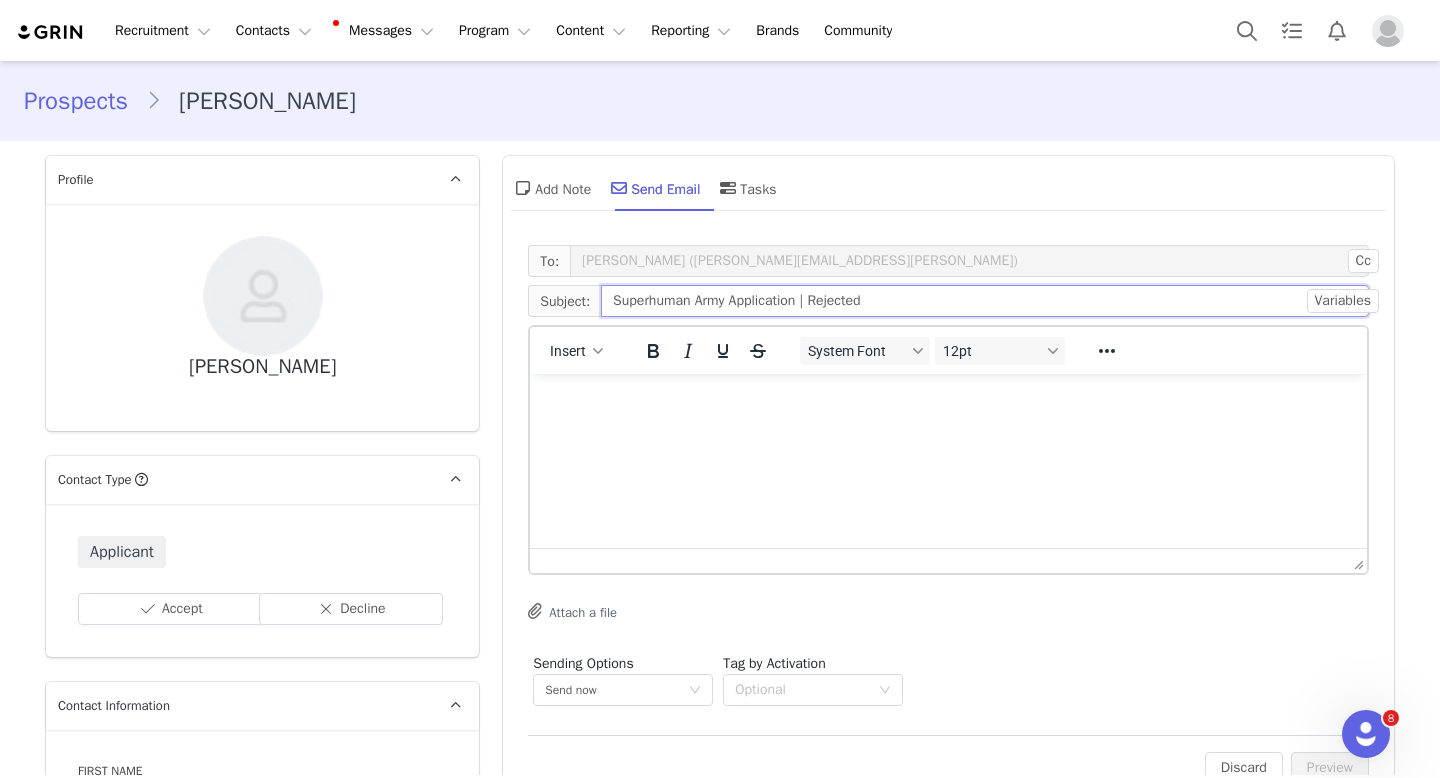 type on "Superhuman Army Application | Rejected" 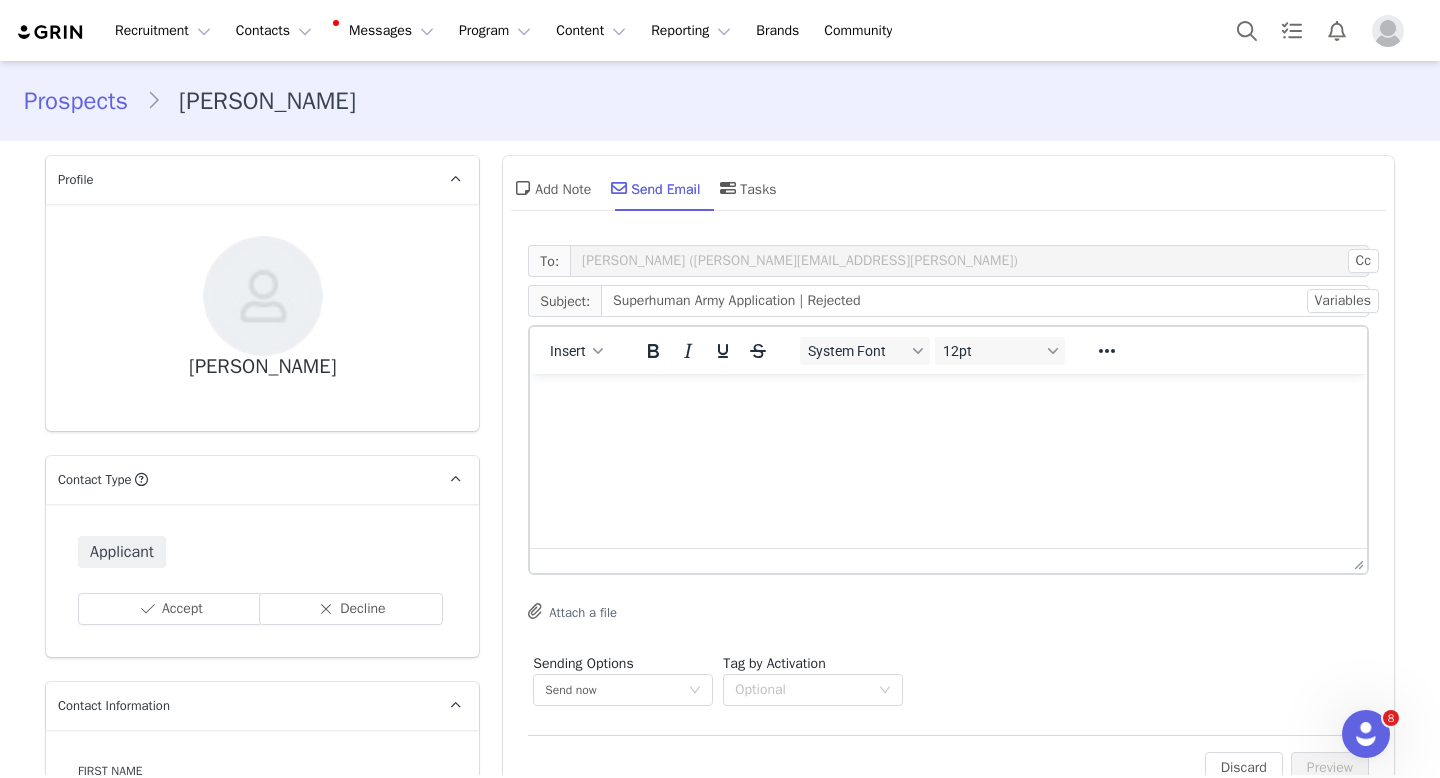 click at bounding box center (948, 401) 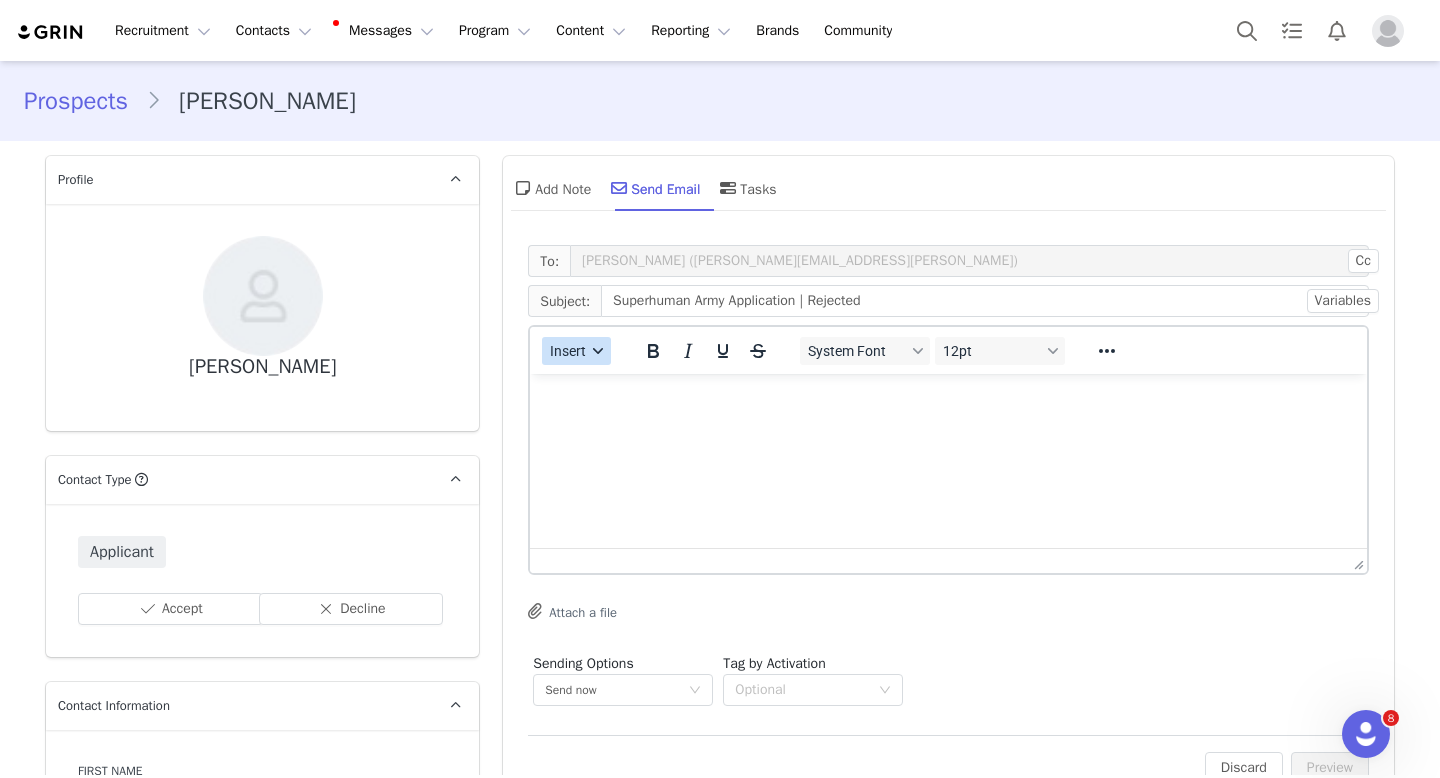 click on "Insert" at bounding box center (569, 351) 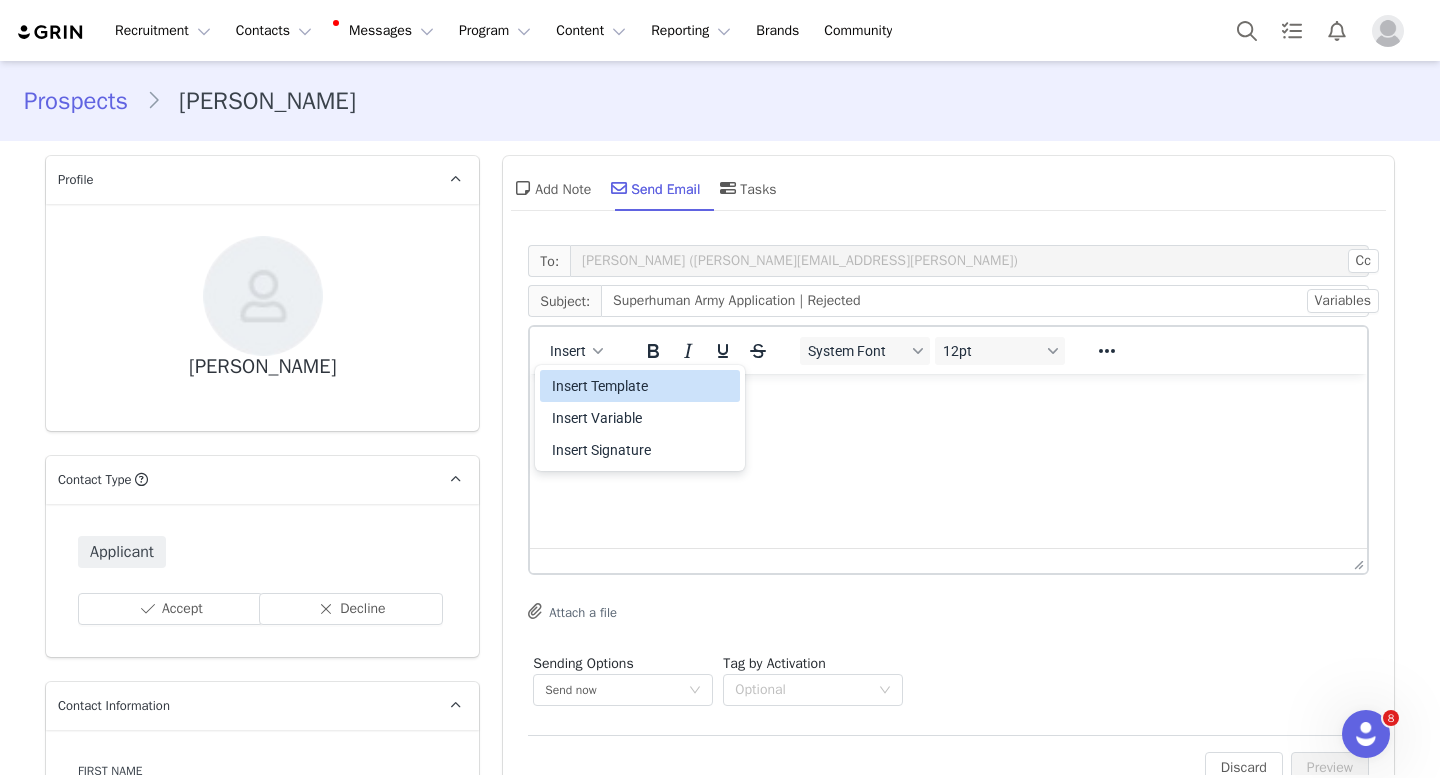 click on "Insert Template" at bounding box center [642, 386] 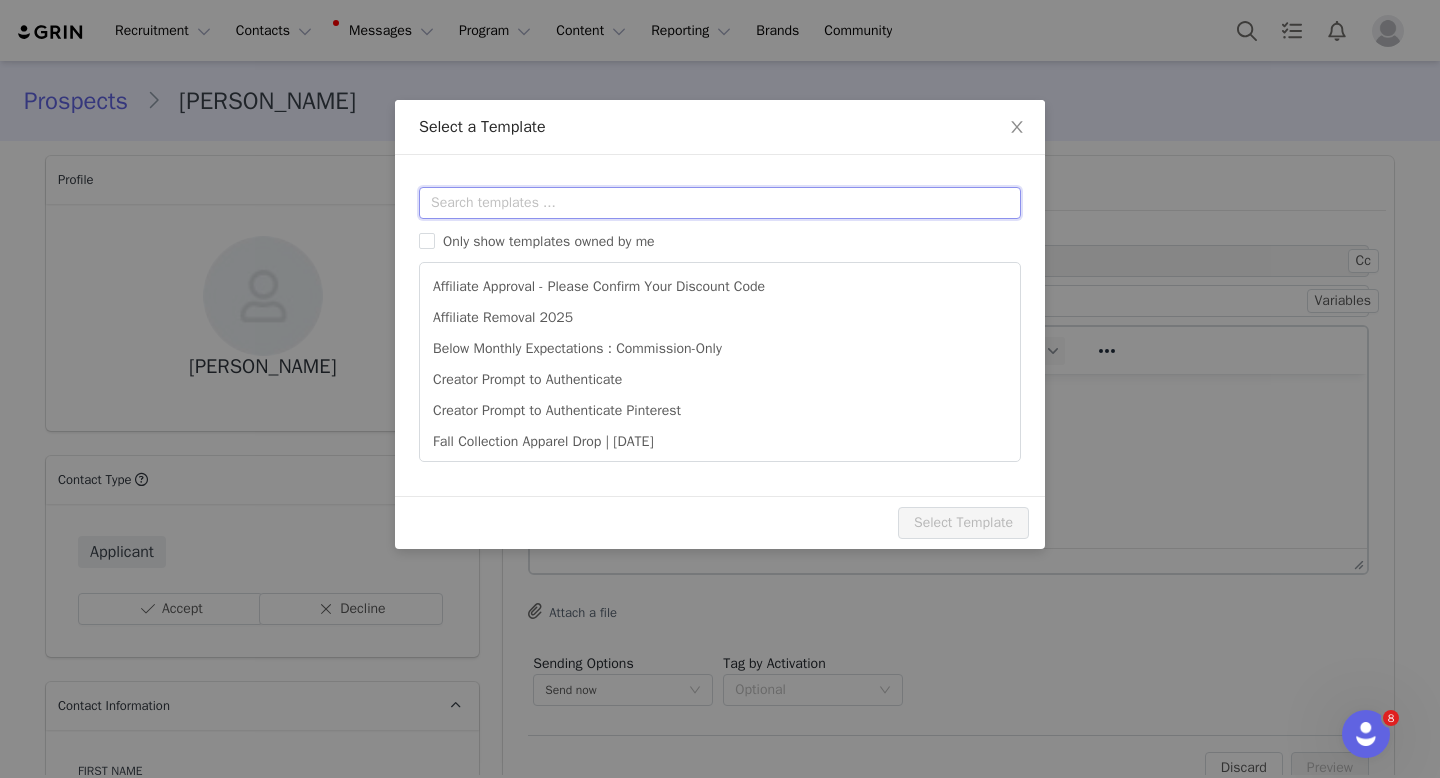 click at bounding box center [720, 203] 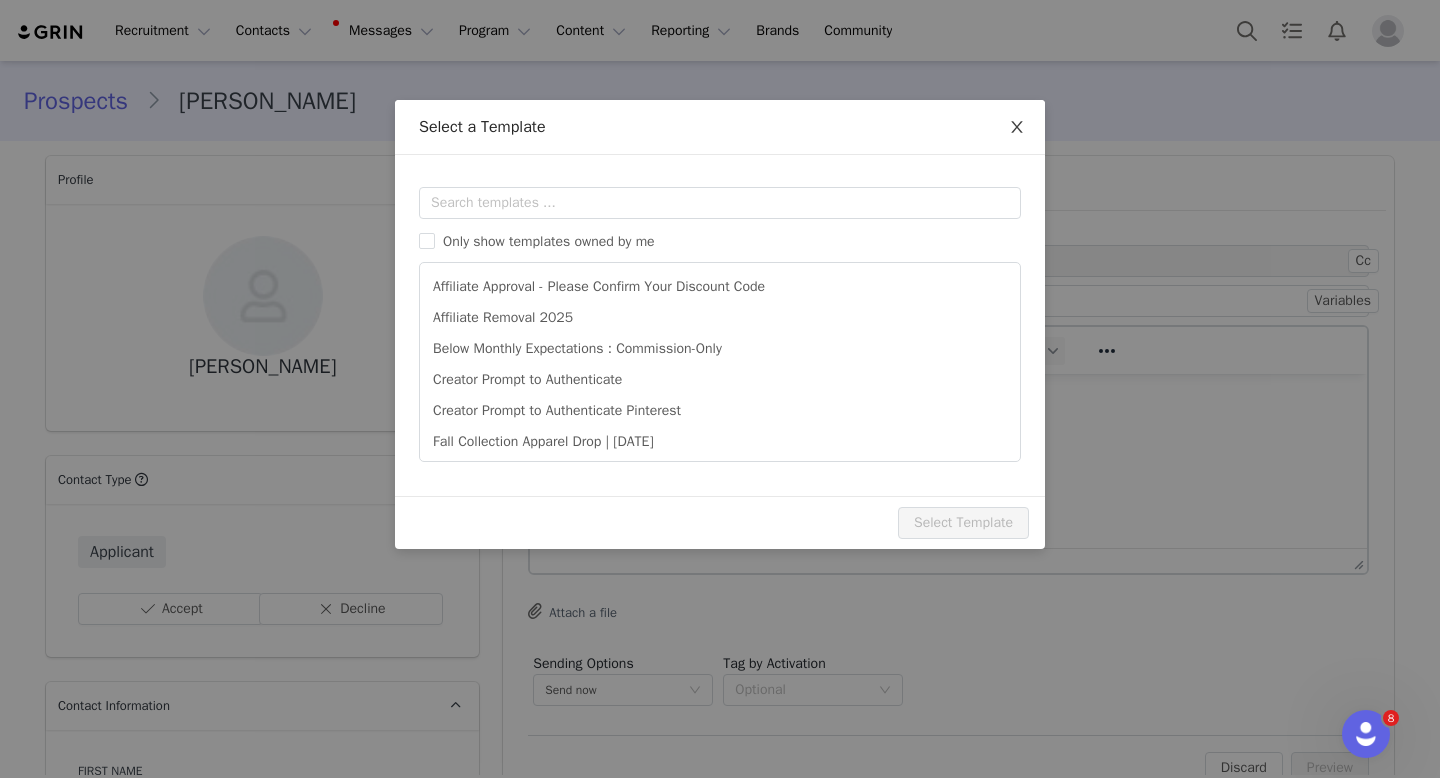 click 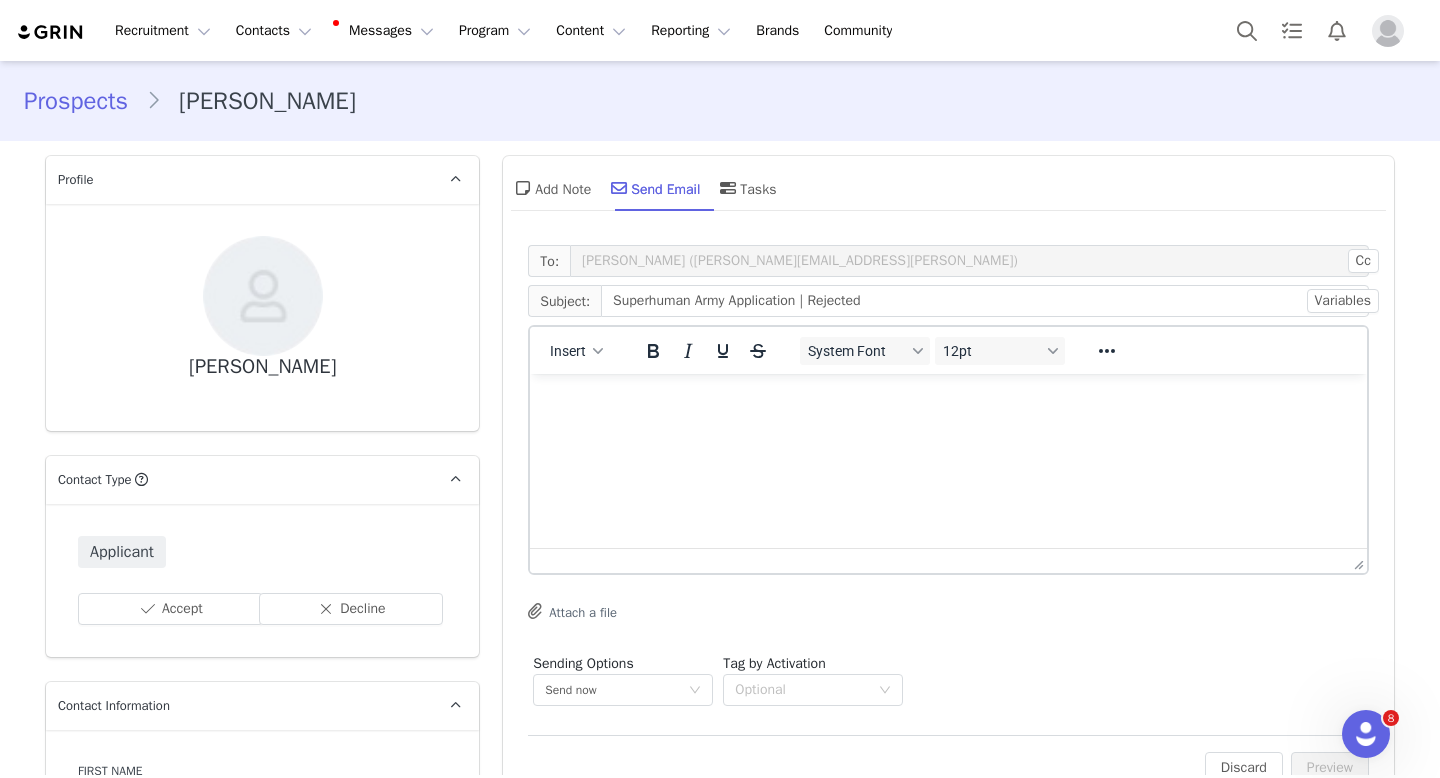 click at bounding box center [948, 401] 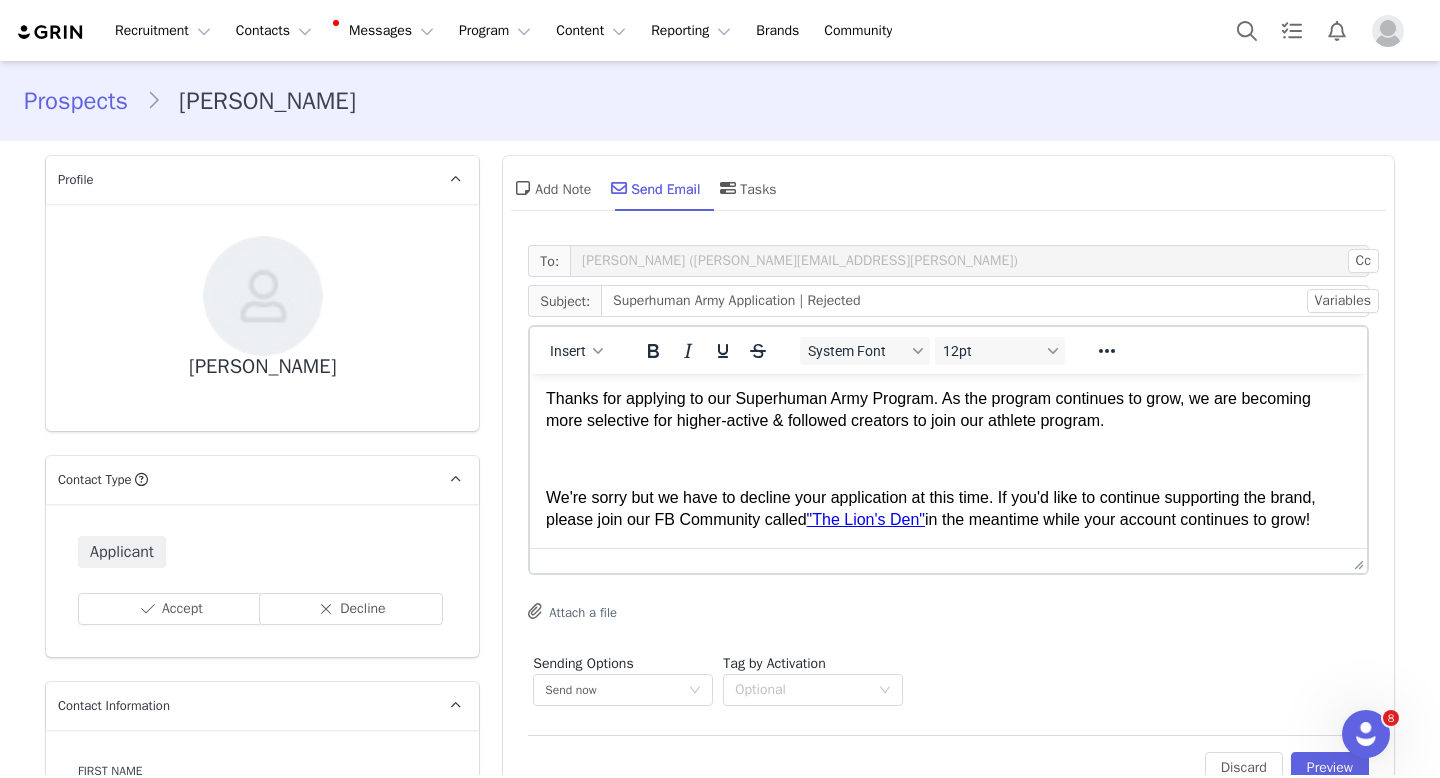 click at bounding box center (948, 460) 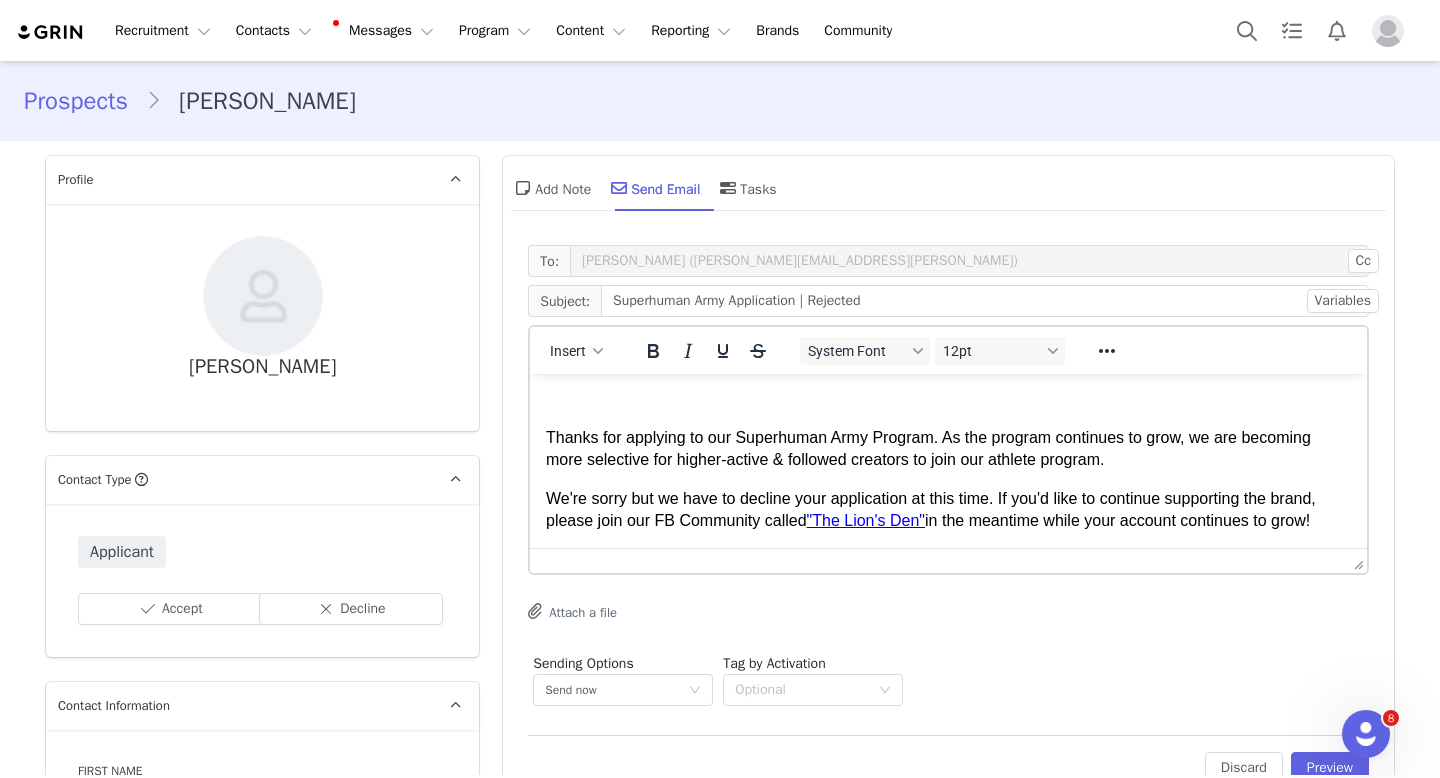 scroll, scrollTop: 0, scrollLeft: 0, axis: both 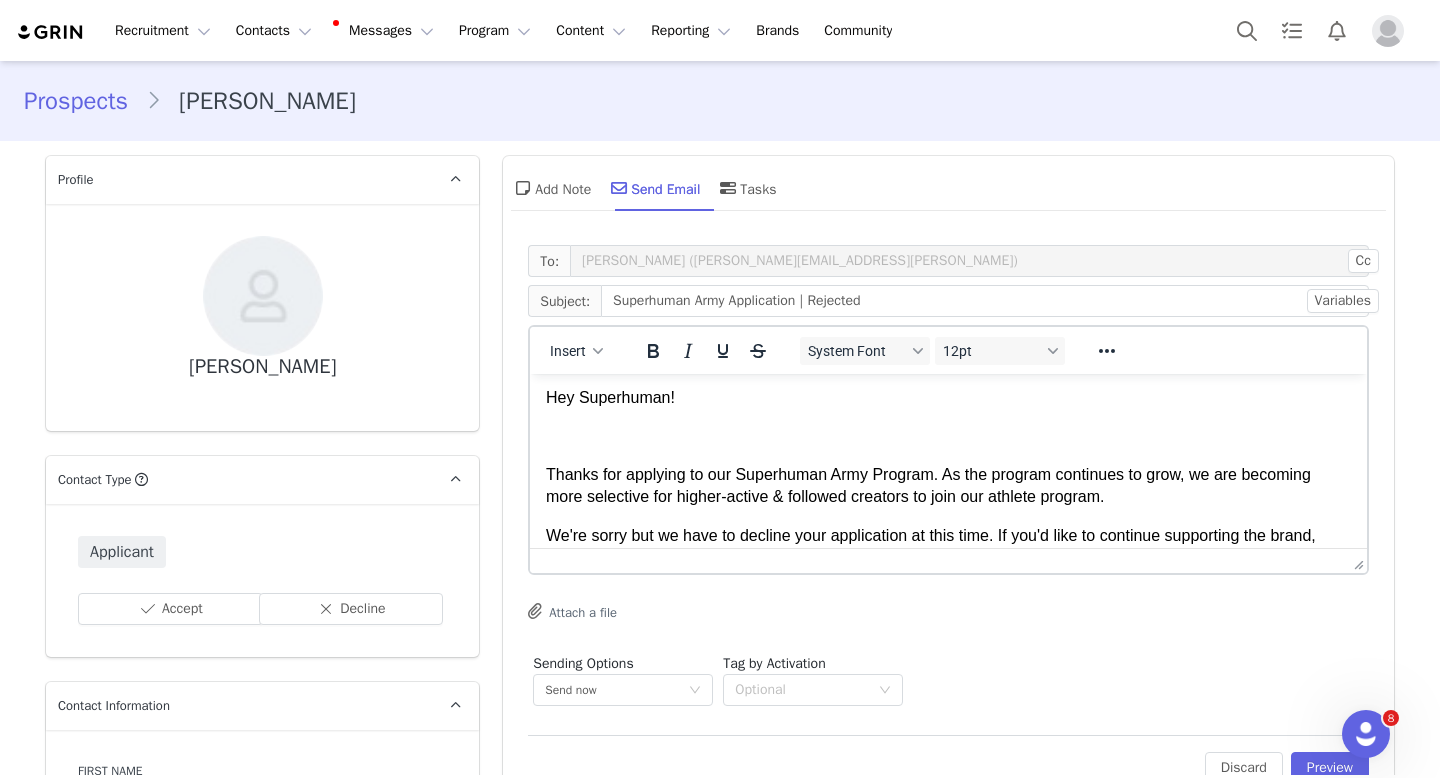 drag, startPoint x: 1362, startPoint y: 481, endPoint x: 1856, endPoint y: 645, distance: 520.5113 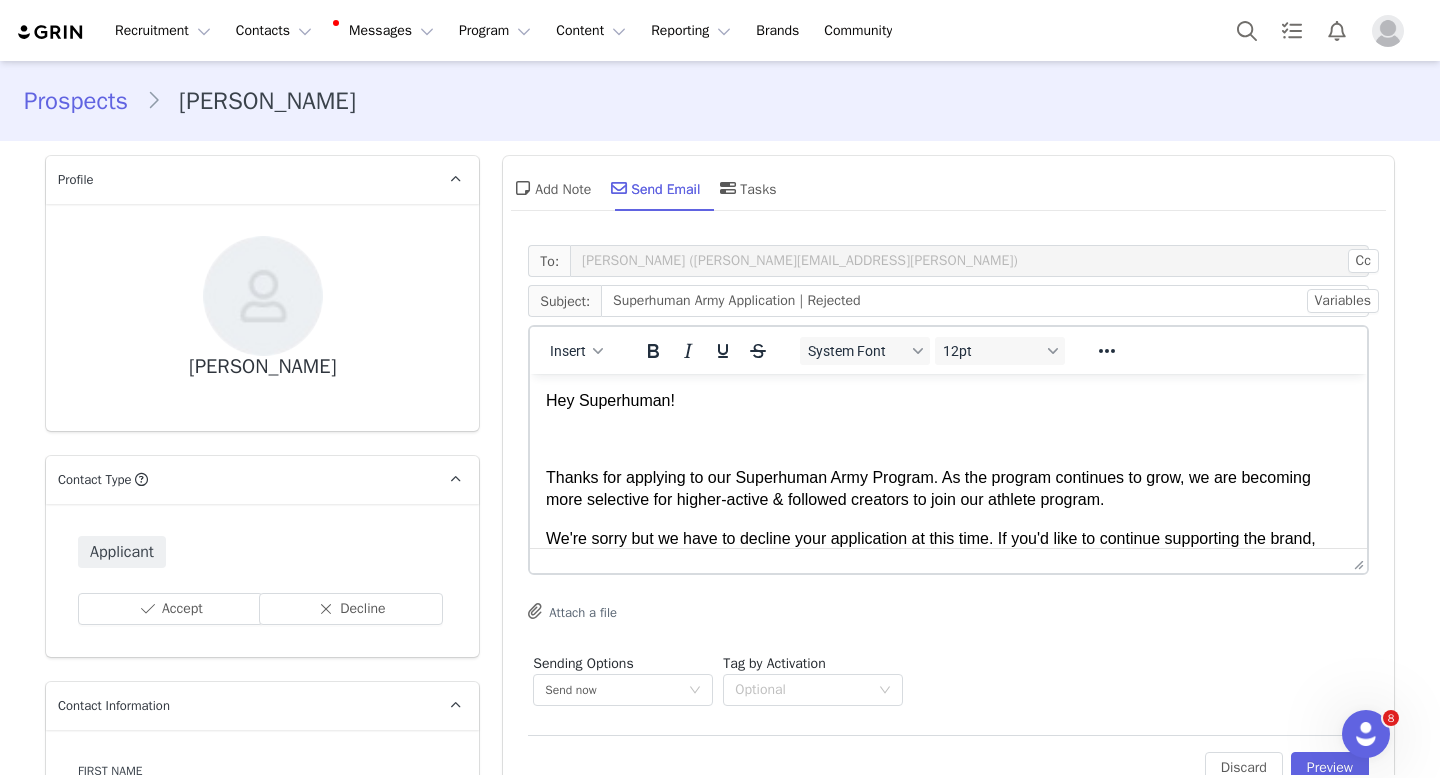 click on "Hey Superhuman! Thanks for applying to our Superhuman Army Program. As the program continues to grow, we are becoming more selective for higher-active & followed creators to join our athlete program. We're sorry but we have to decline your application at this time. If you'd like to continue supporting the brand, please join our FB Community called  "The Lion's Den"  in the meantime while your account continues to grow!" at bounding box center (948, 481) 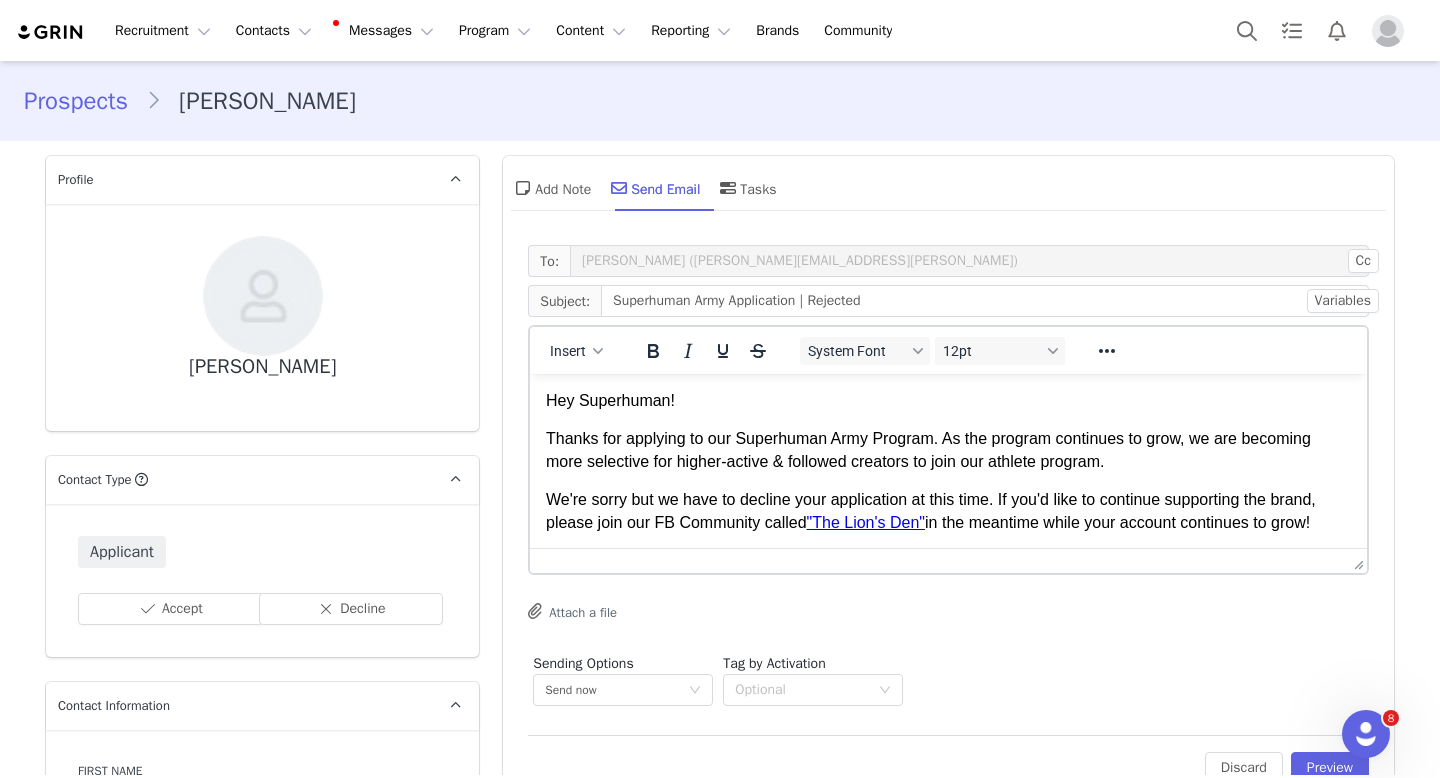 scroll, scrollTop: 24, scrollLeft: 0, axis: vertical 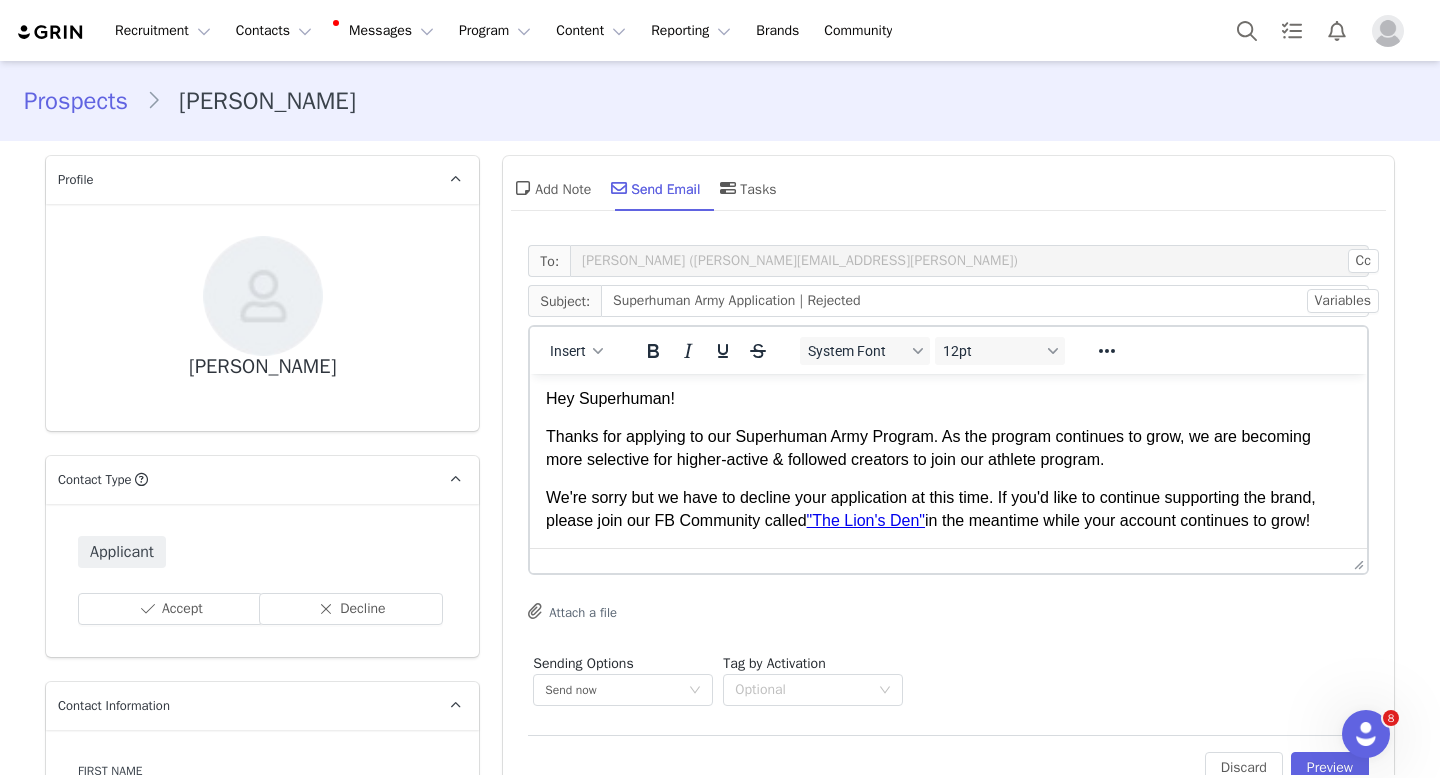 click on "We're sorry but we have to decline your application at this time. If you'd like to continue supporting the brand, please join our FB Community called  "The Lion's Den"  in the meantime while your account continues to grow!" at bounding box center (948, 509) 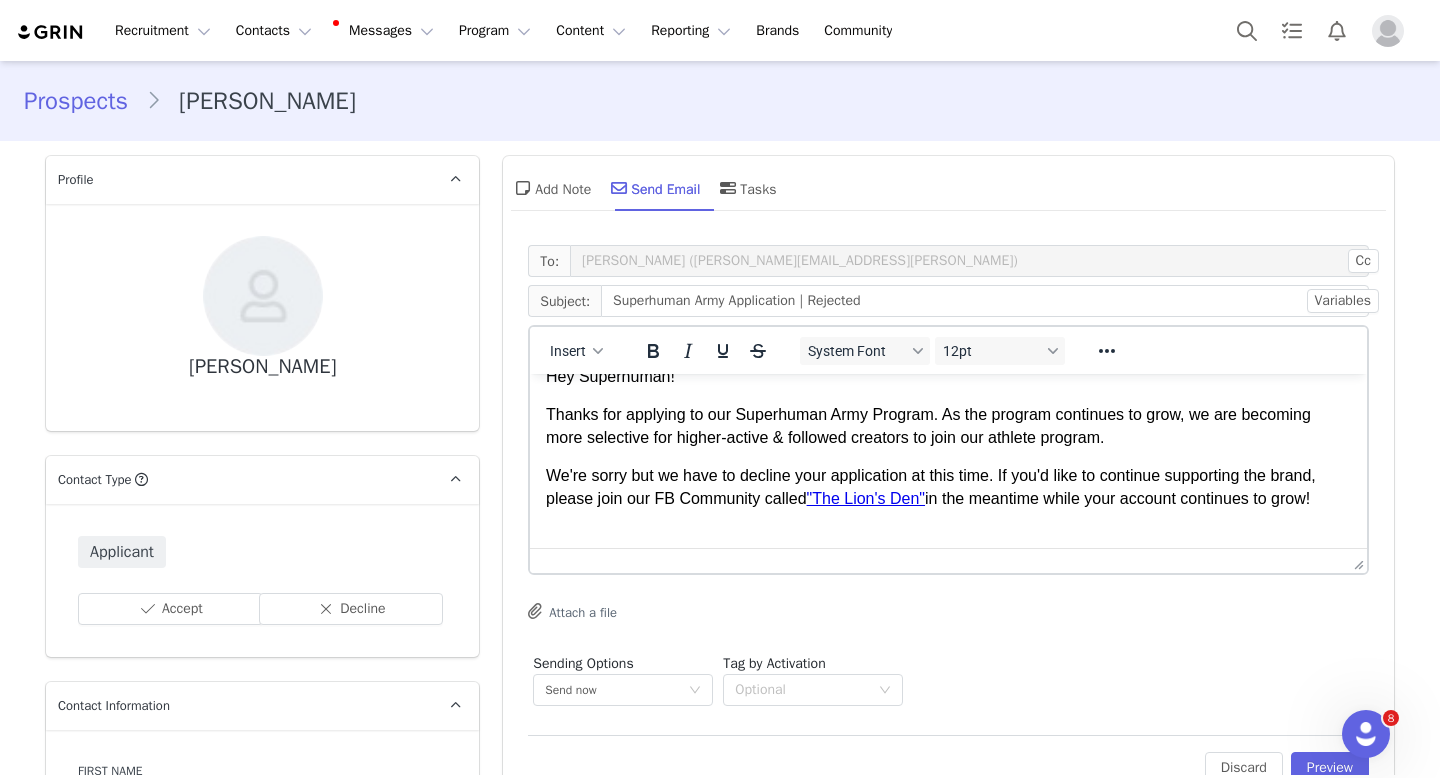 scroll, scrollTop: 47, scrollLeft: 0, axis: vertical 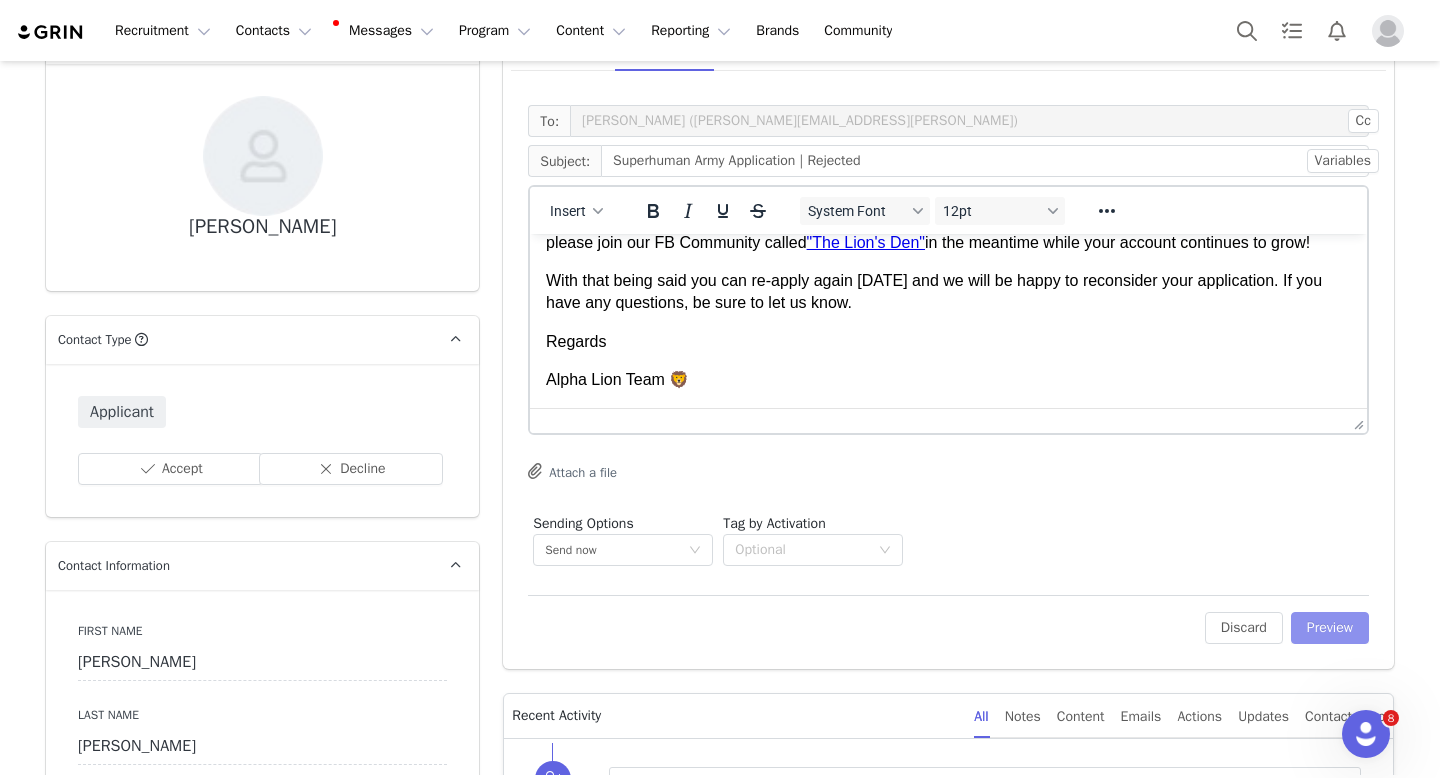 click on "Preview" at bounding box center (1330, 628) 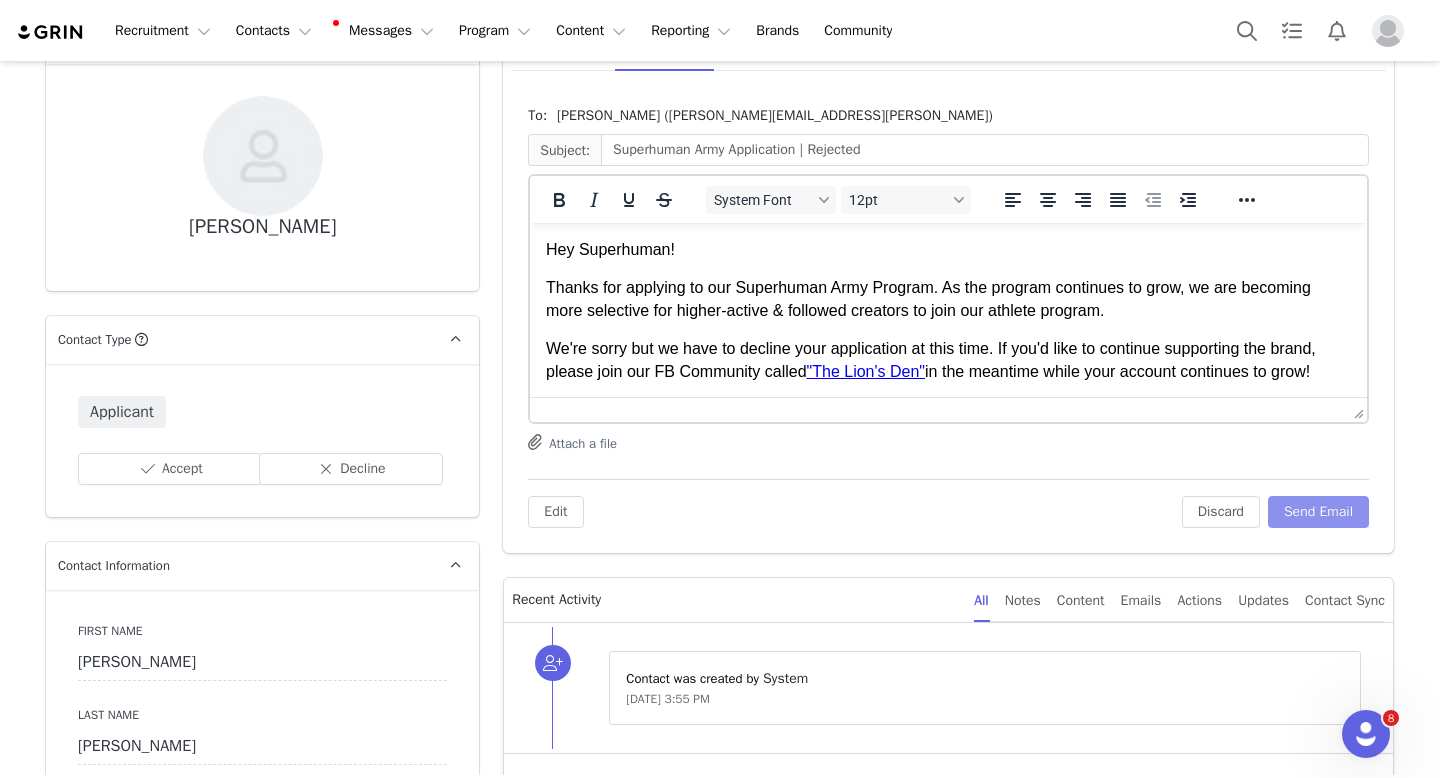 scroll, scrollTop: 0, scrollLeft: 0, axis: both 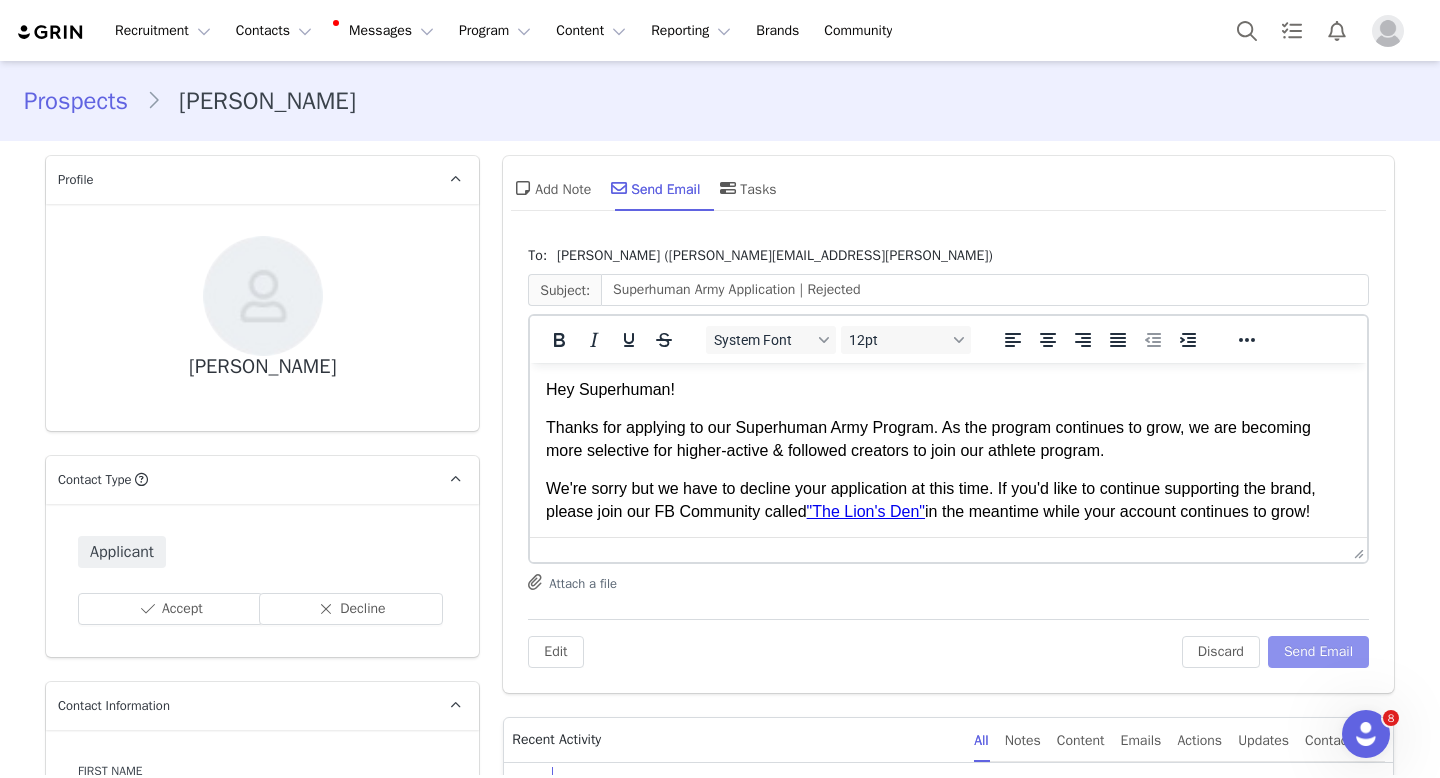 click on "Send Email" at bounding box center [1318, 652] 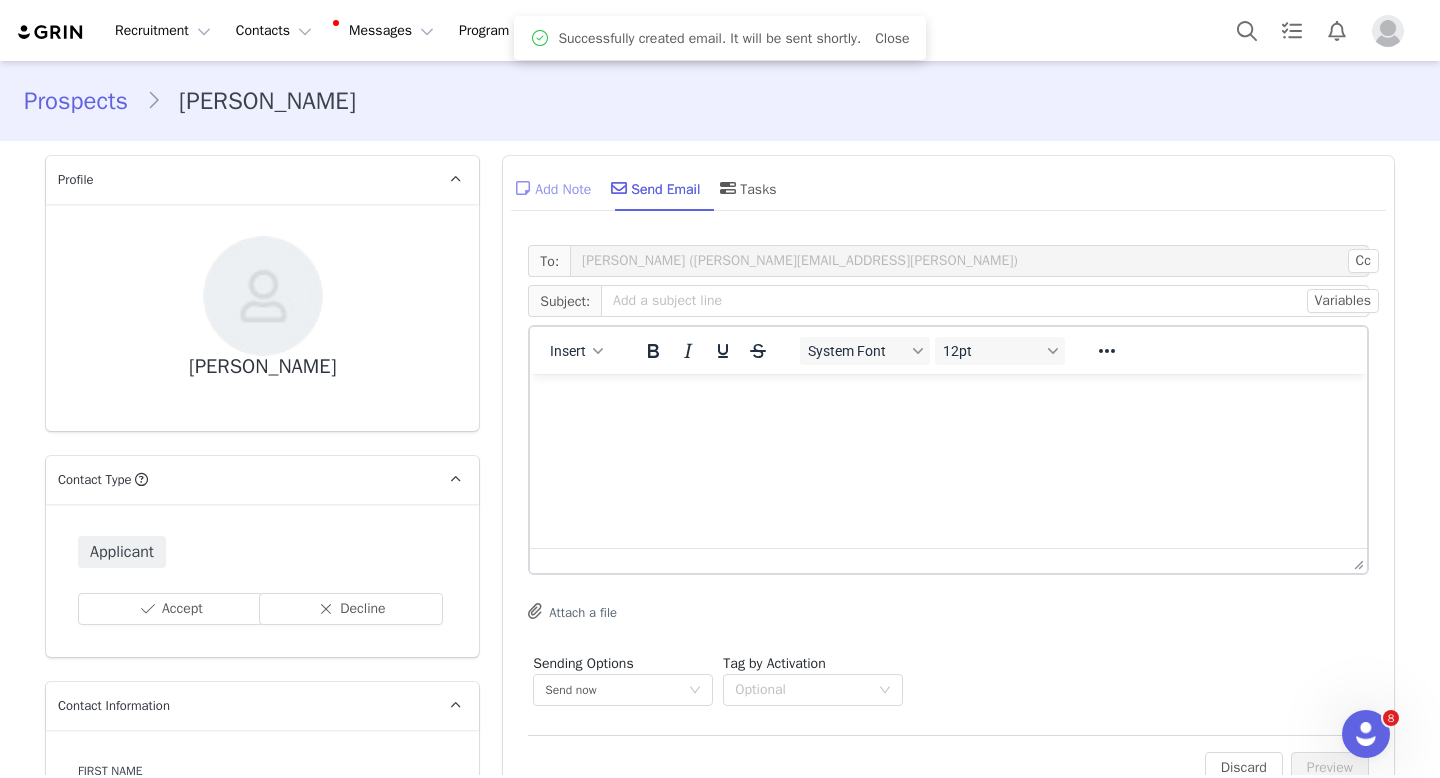 scroll, scrollTop: 0, scrollLeft: 0, axis: both 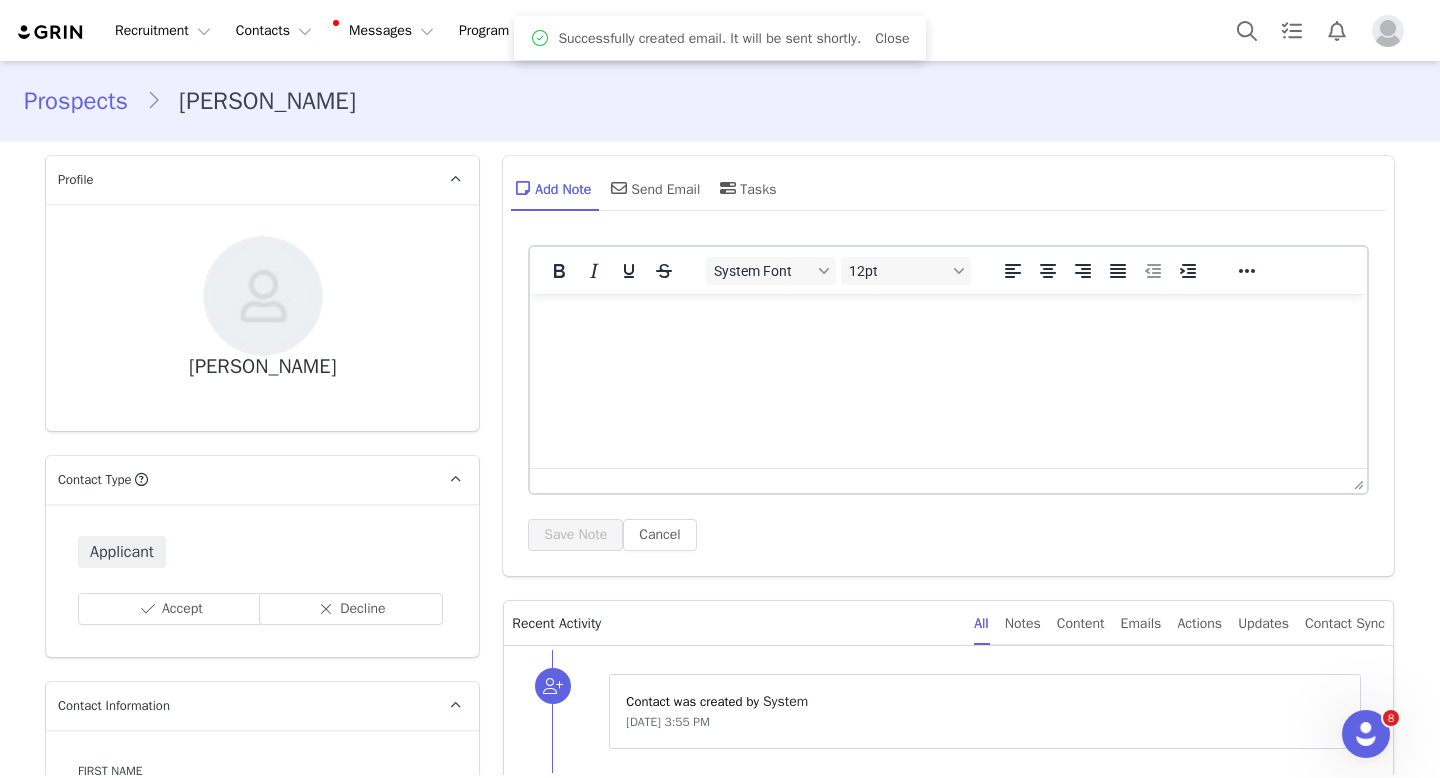 click at bounding box center (948, 321) 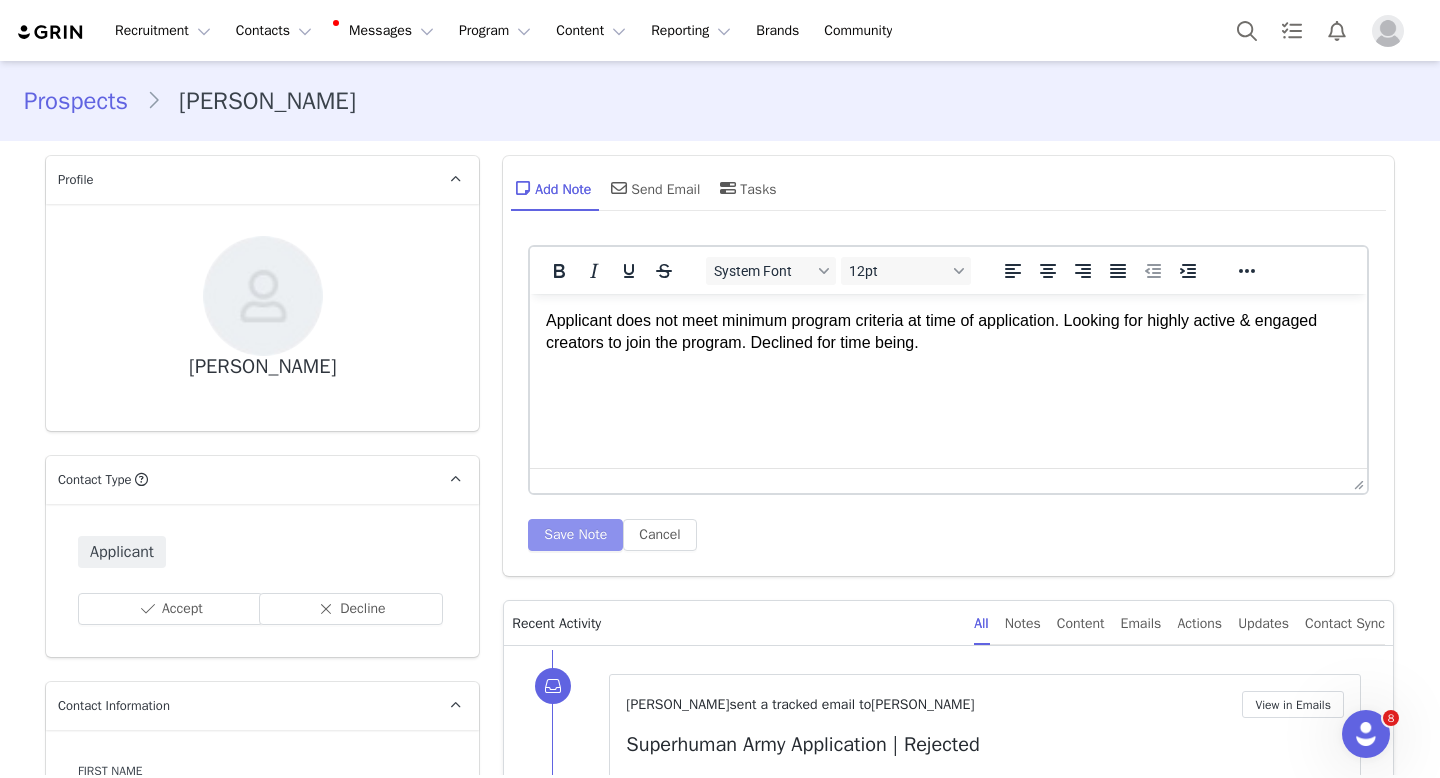 click on "Save Note" at bounding box center [575, 535] 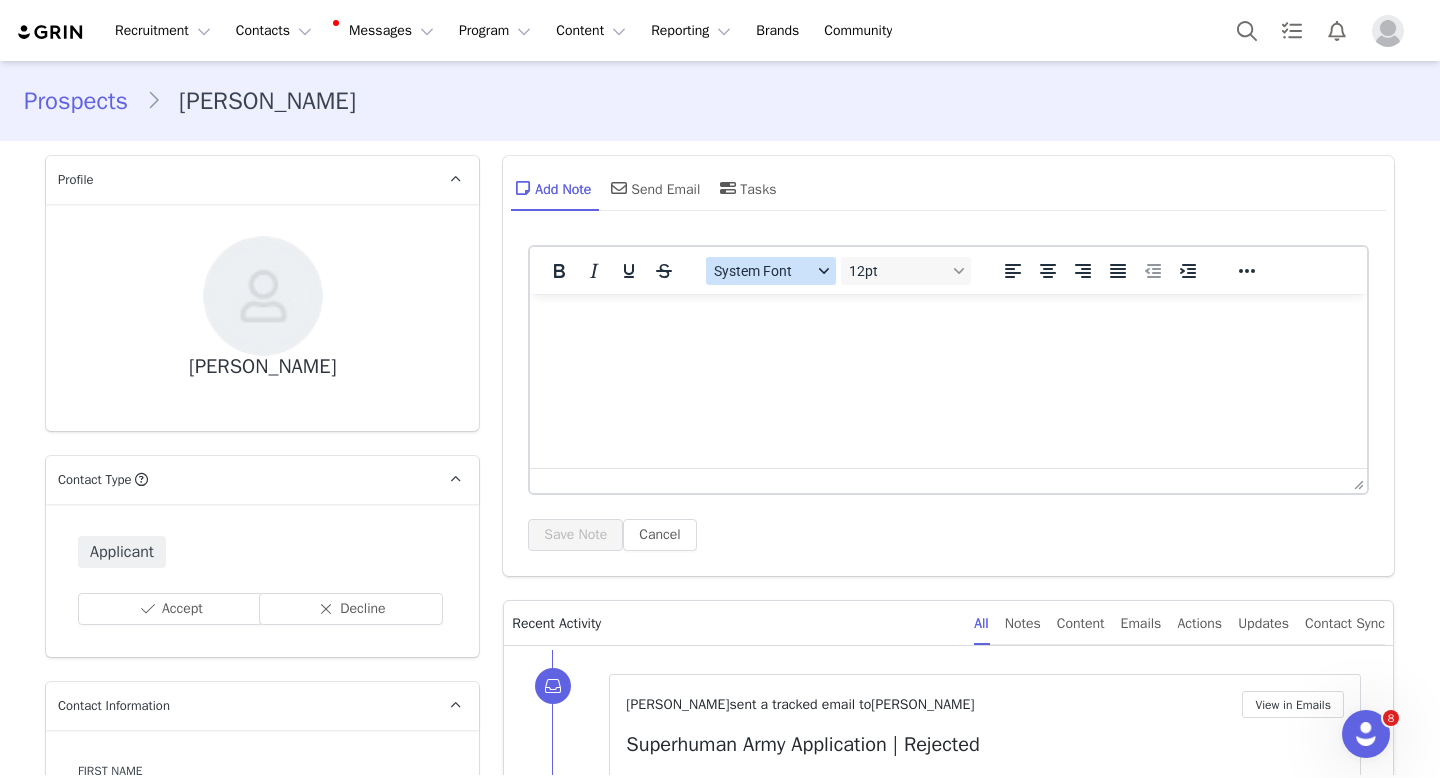 scroll, scrollTop: 0, scrollLeft: 0, axis: both 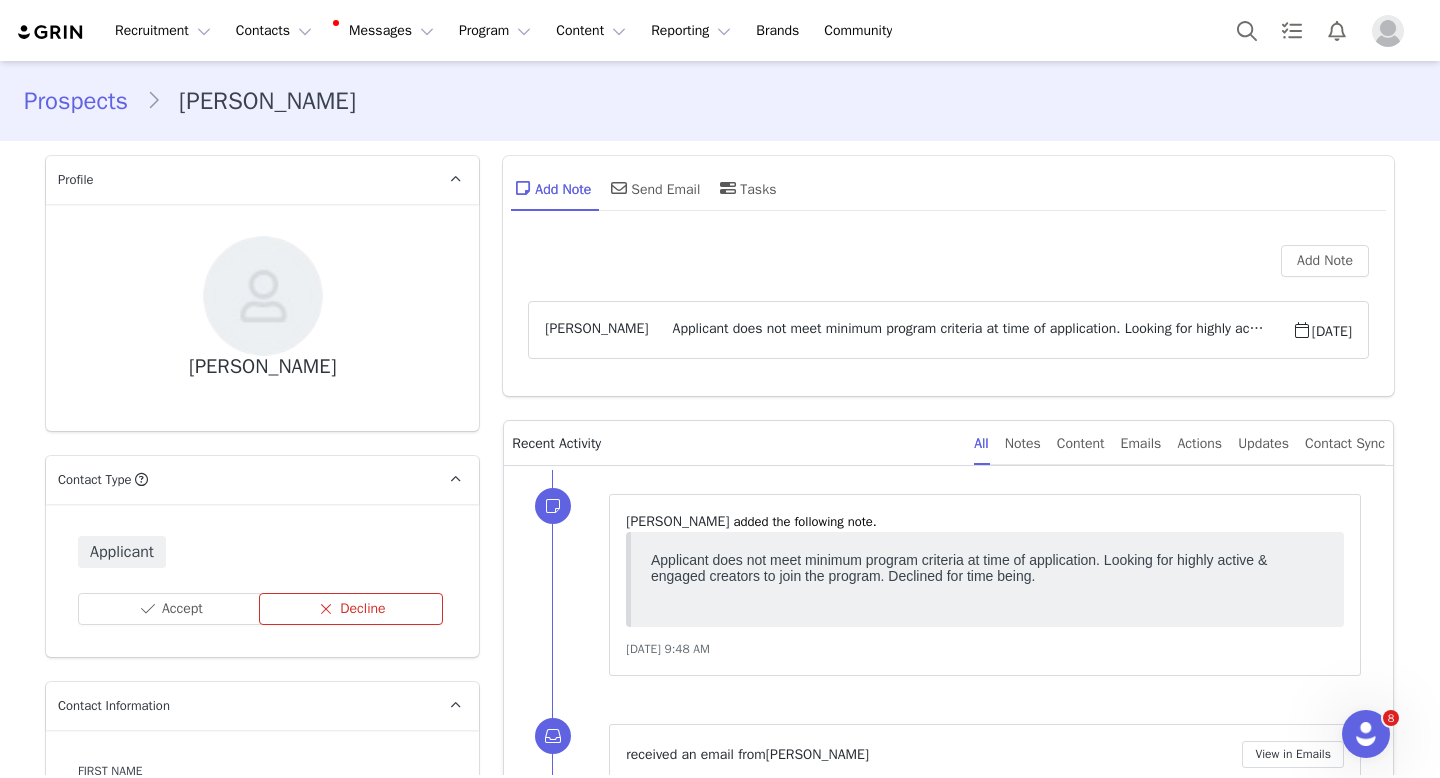 click on "Decline" at bounding box center [351, 609] 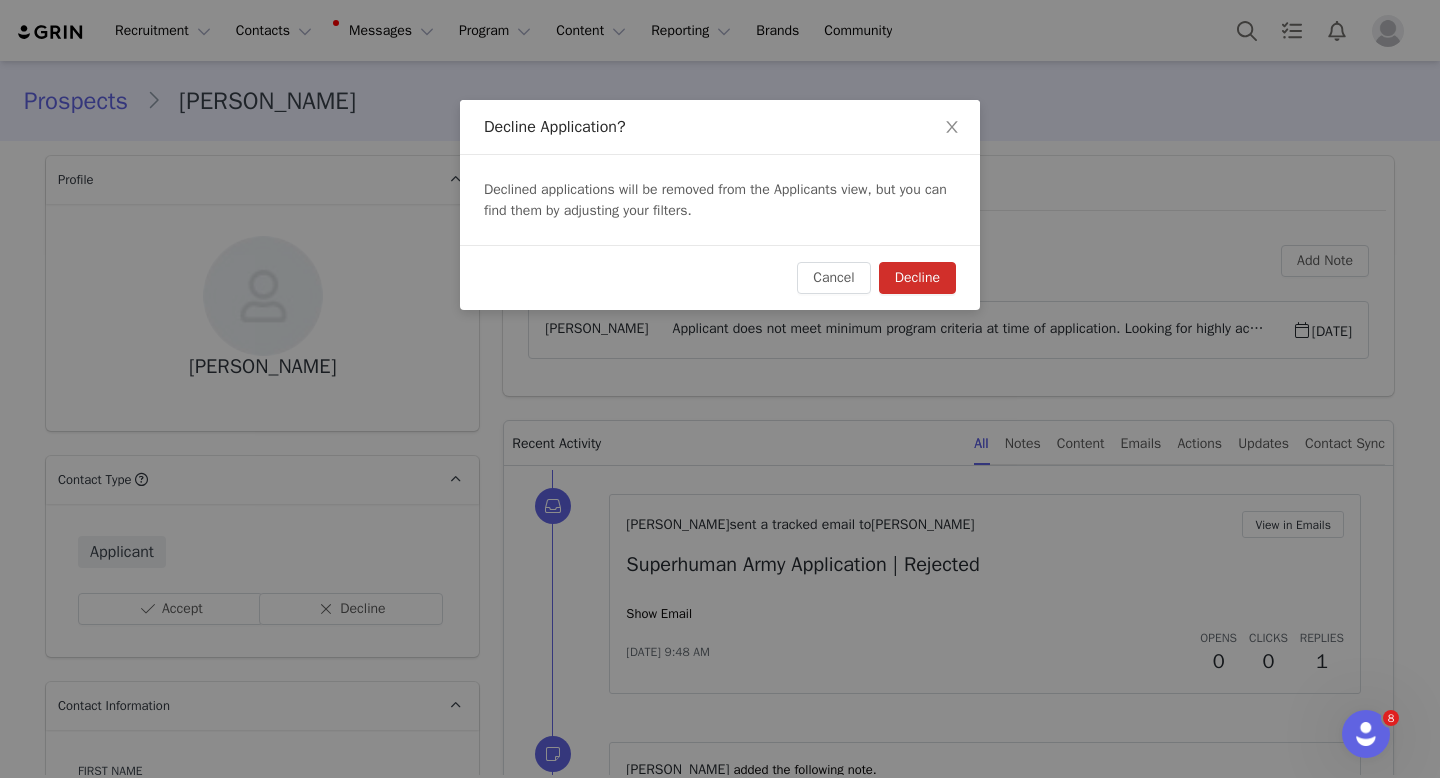 click on "Decline" at bounding box center [917, 278] 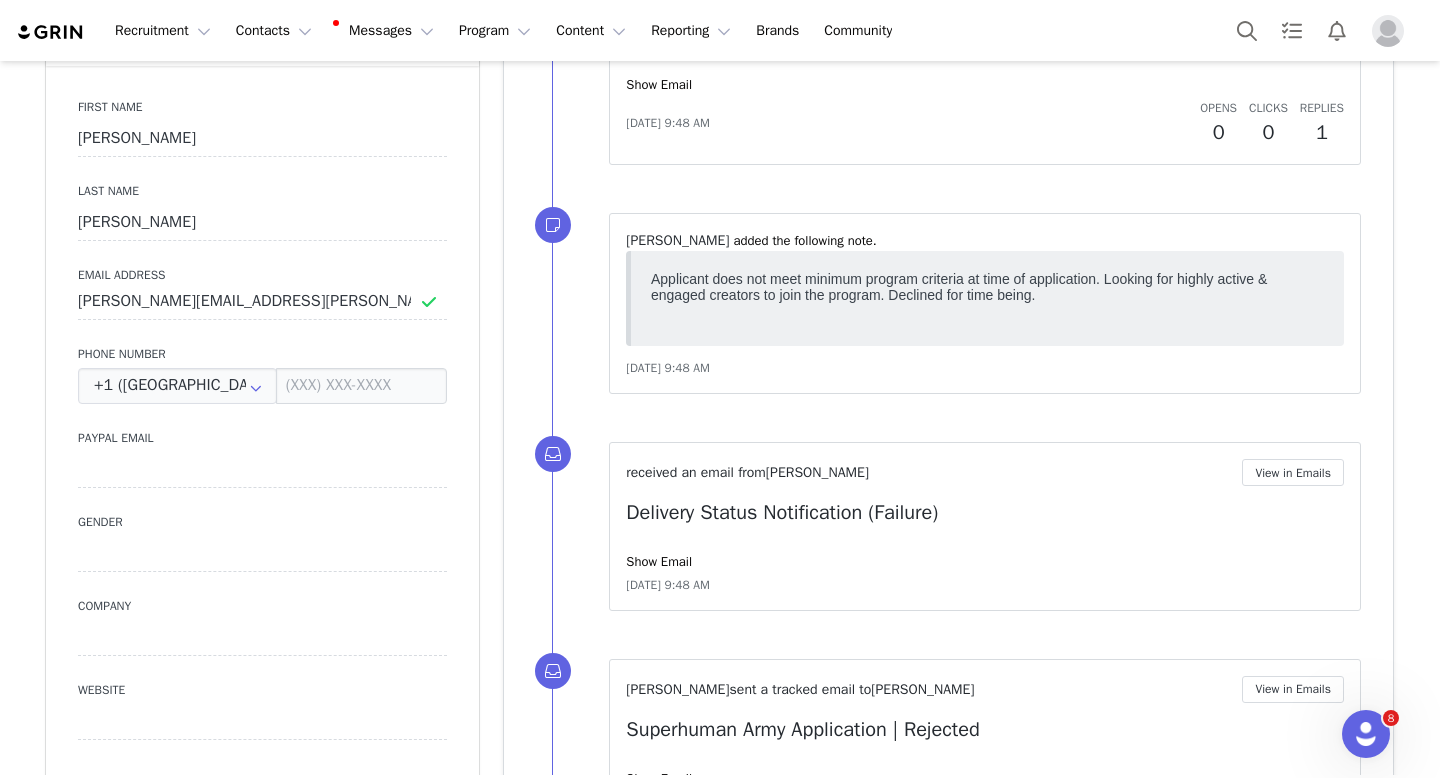 scroll, scrollTop: 0, scrollLeft: 0, axis: both 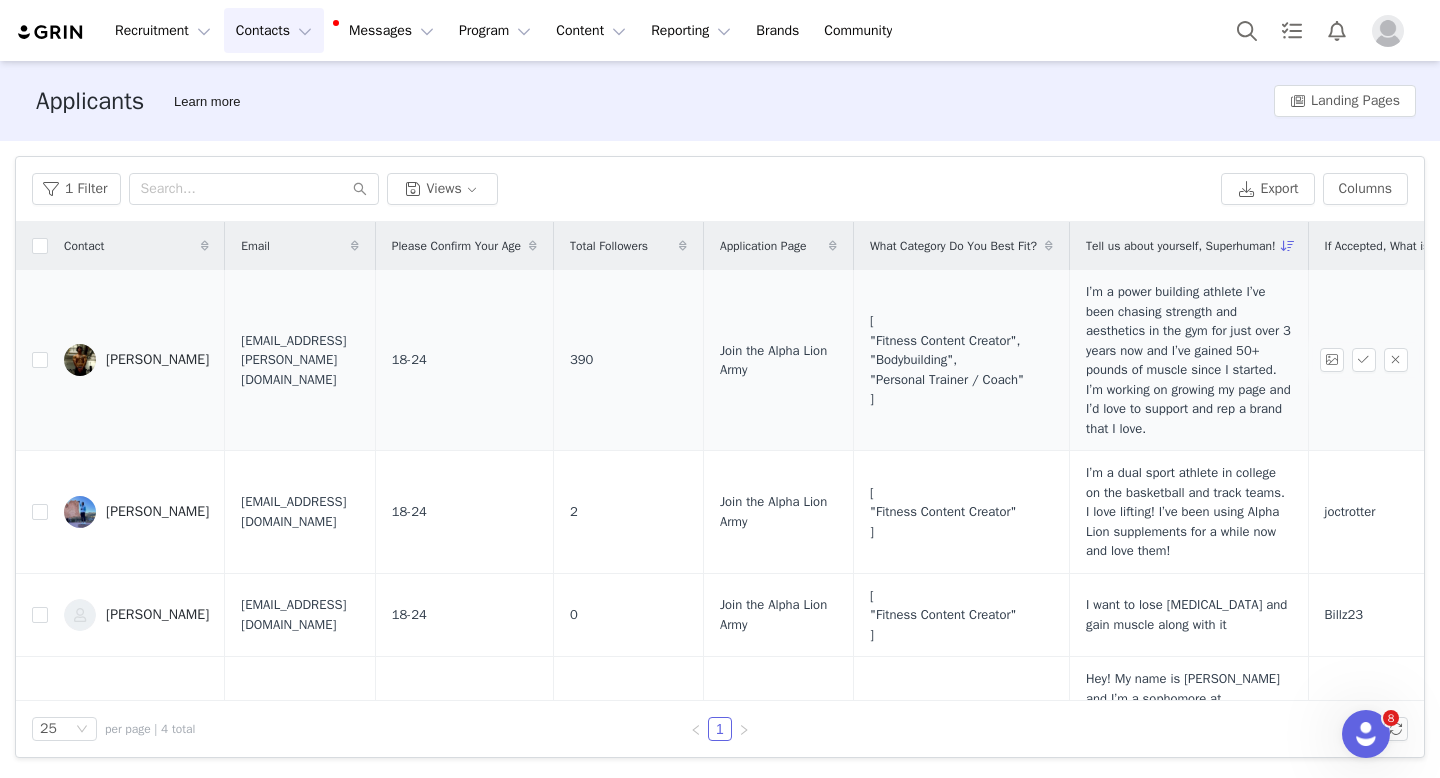 click on "[PERSON_NAME]" at bounding box center [157, 360] 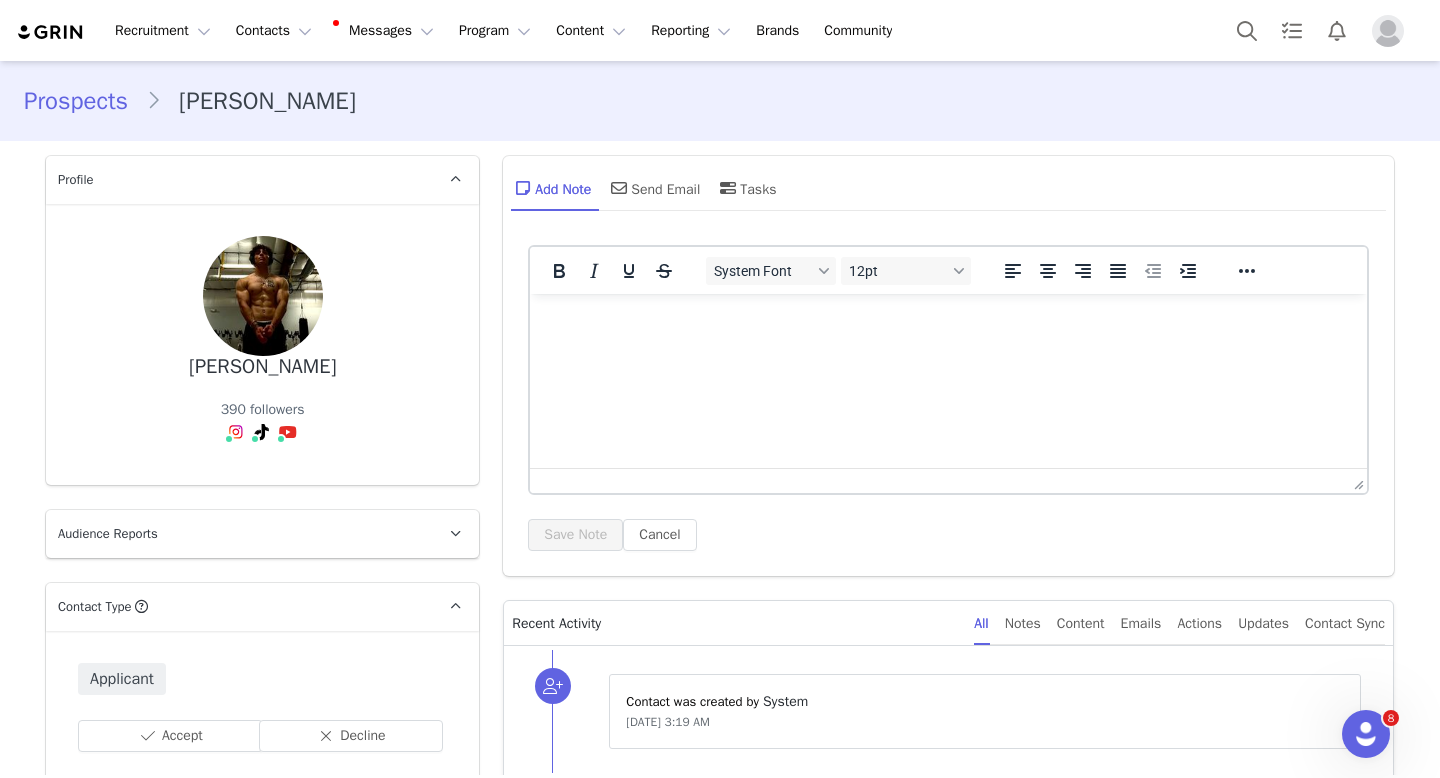 type on "+1 ([GEOGRAPHIC_DATA])" 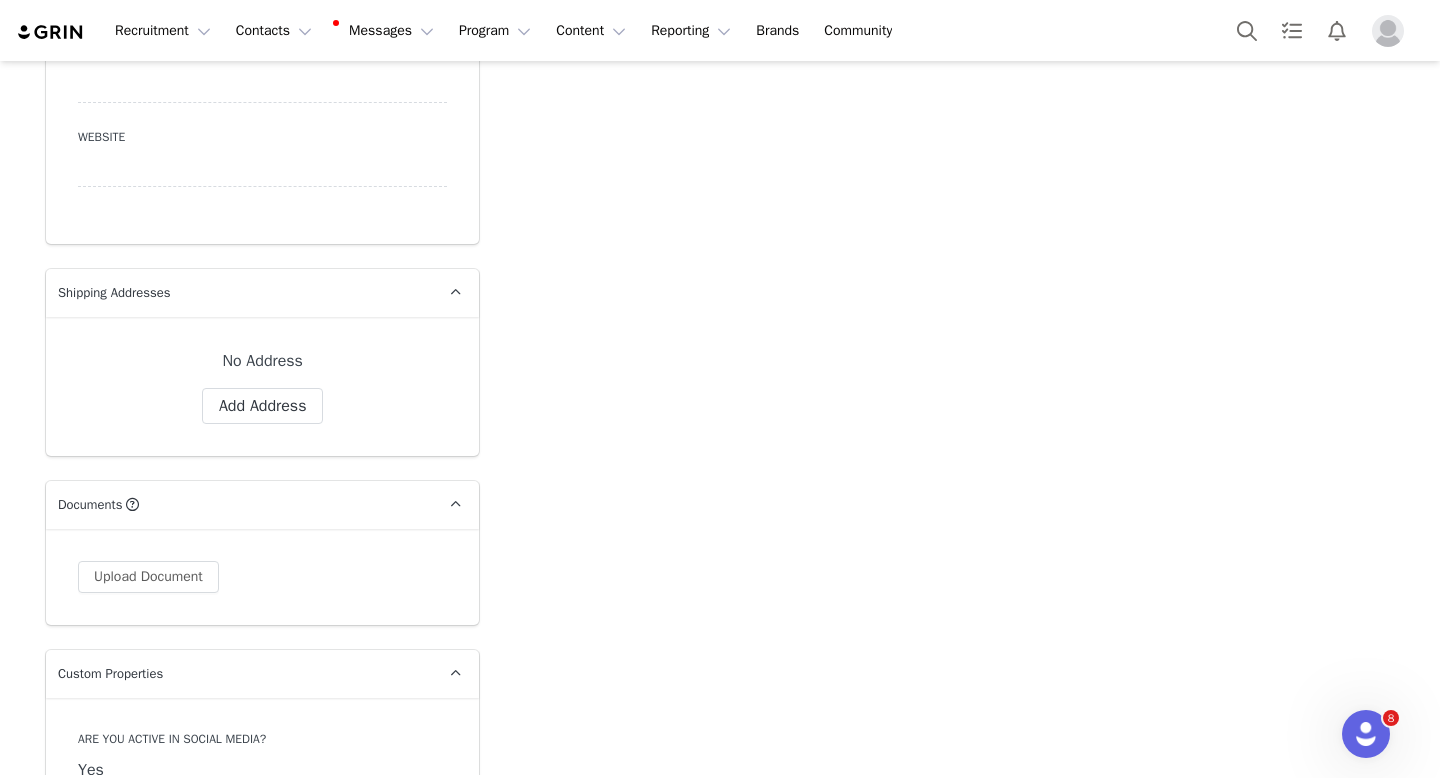 scroll, scrollTop: 0, scrollLeft: 0, axis: both 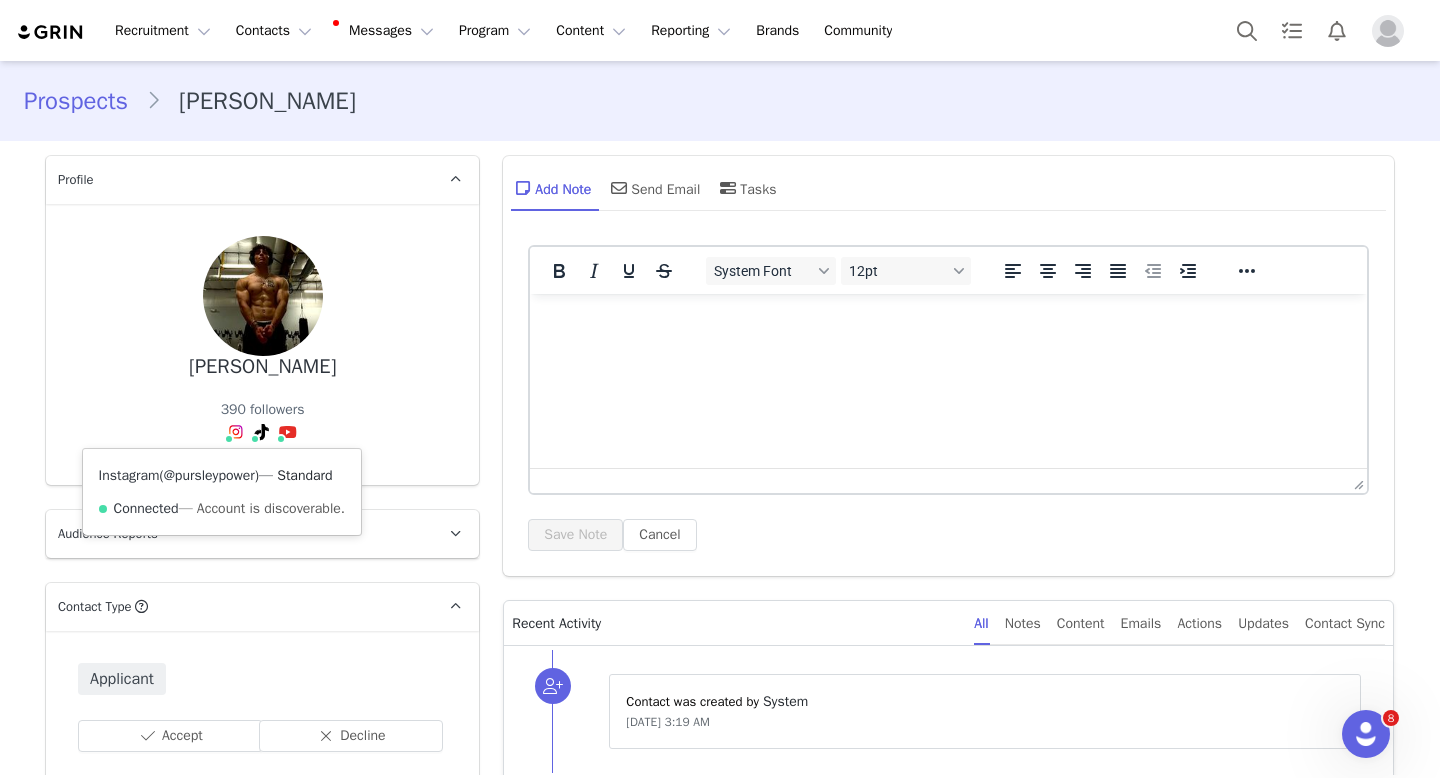 click on "@pursleypower" at bounding box center [209, 475] 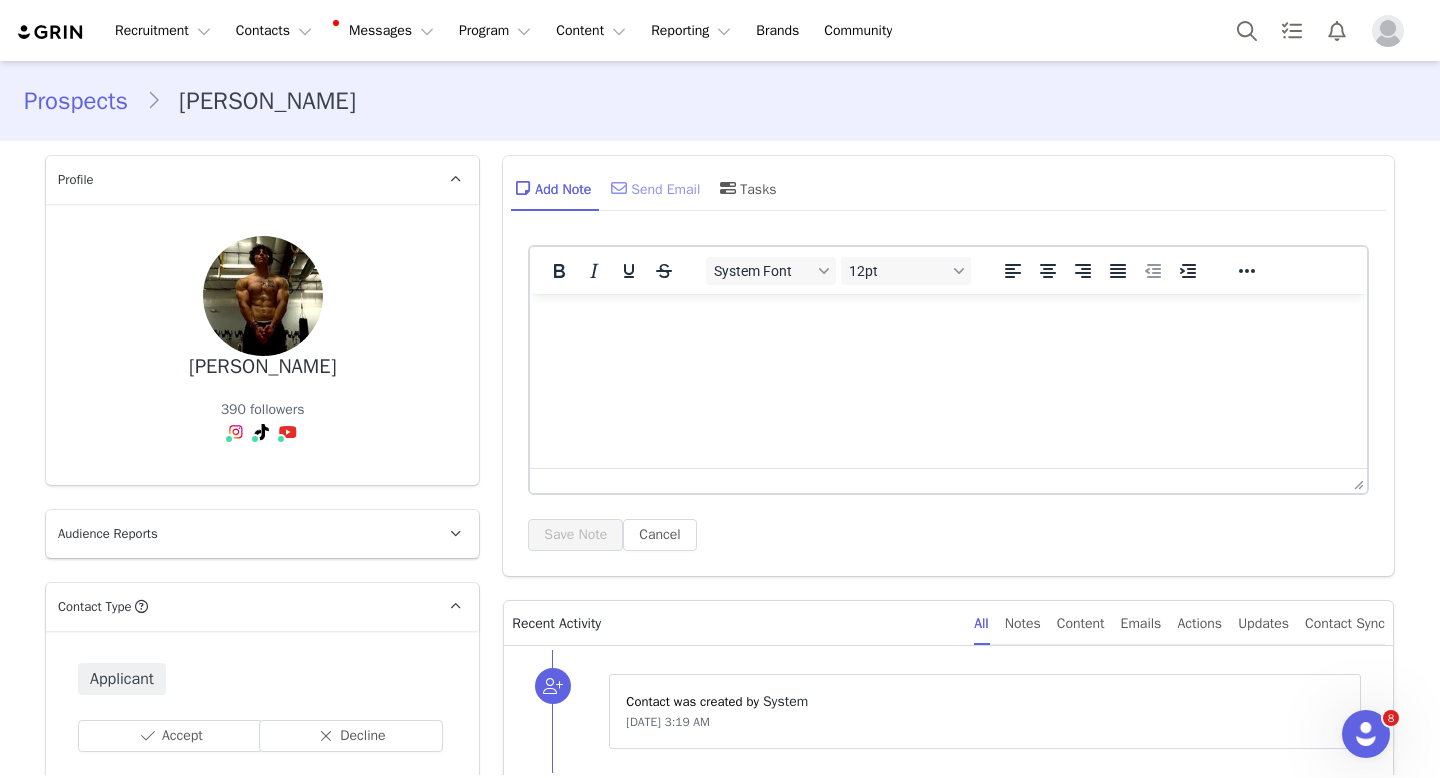 click at bounding box center (619, 188) 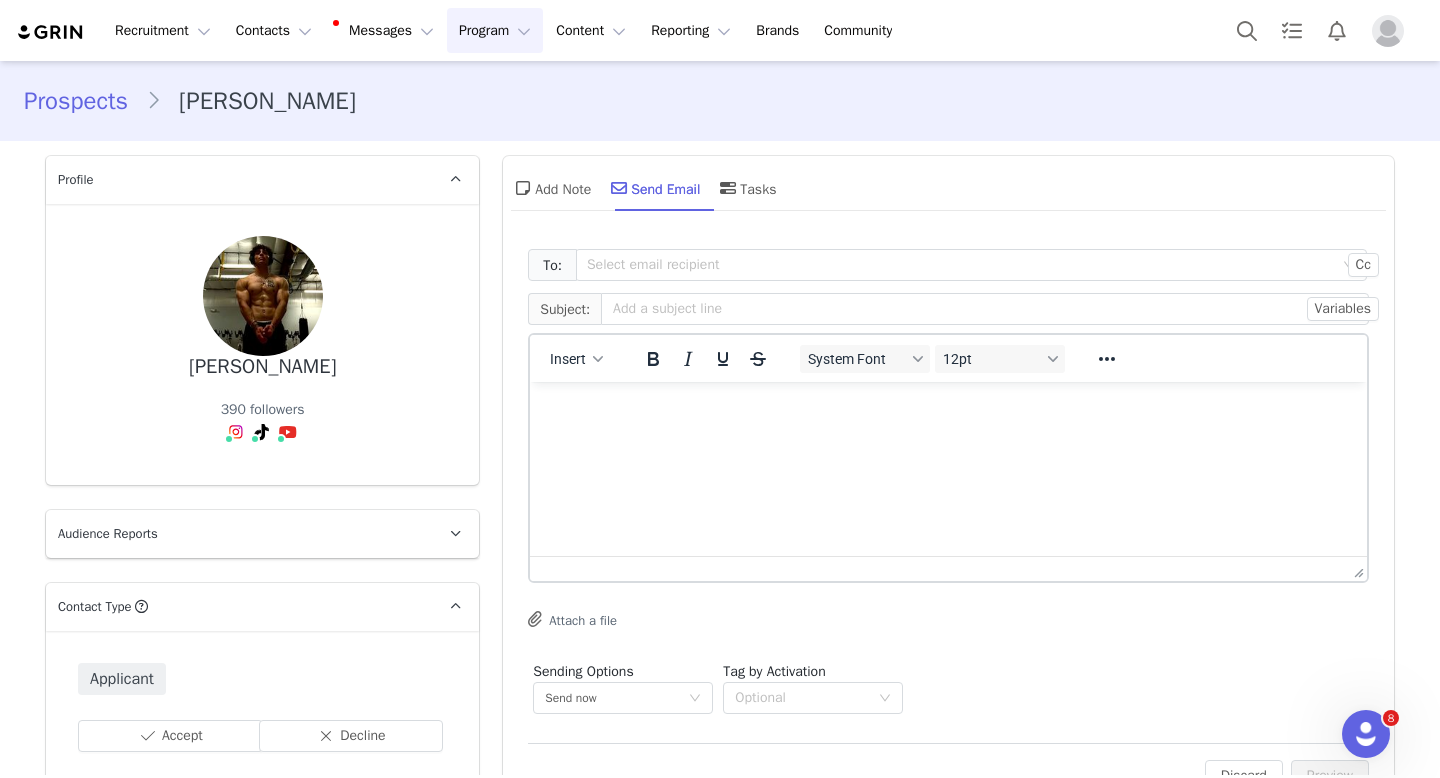 scroll, scrollTop: 0, scrollLeft: 0, axis: both 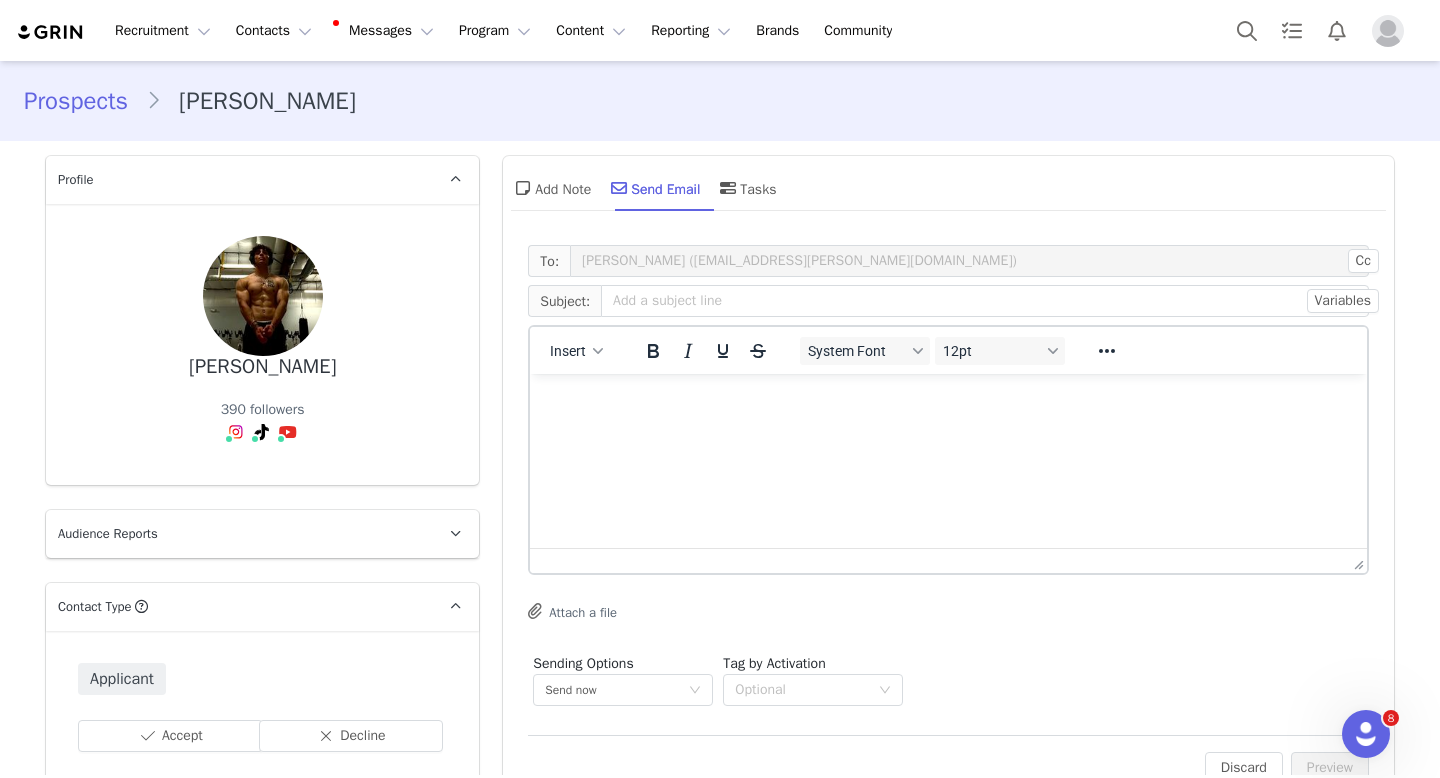 click at bounding box center (948, 401) 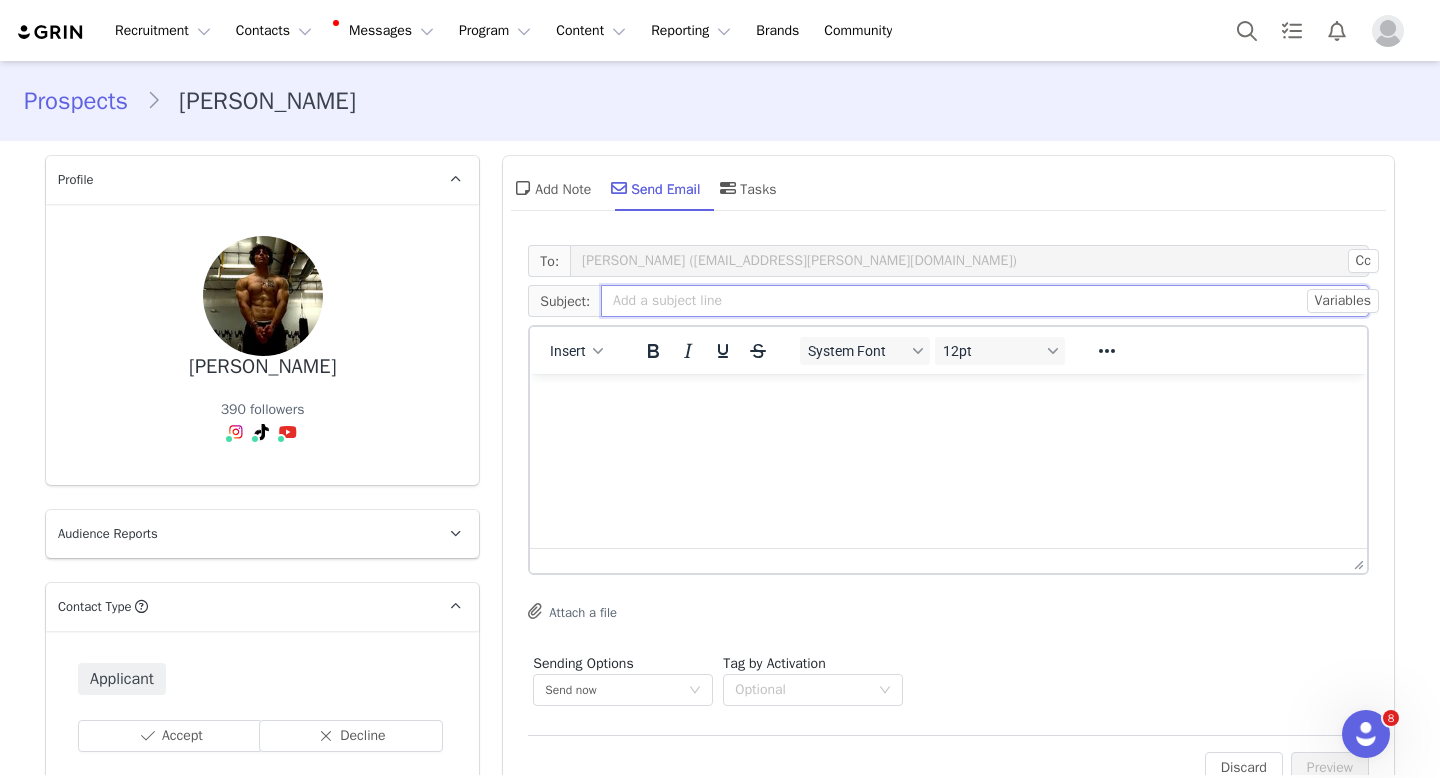 click at bounding box center [985, 301] 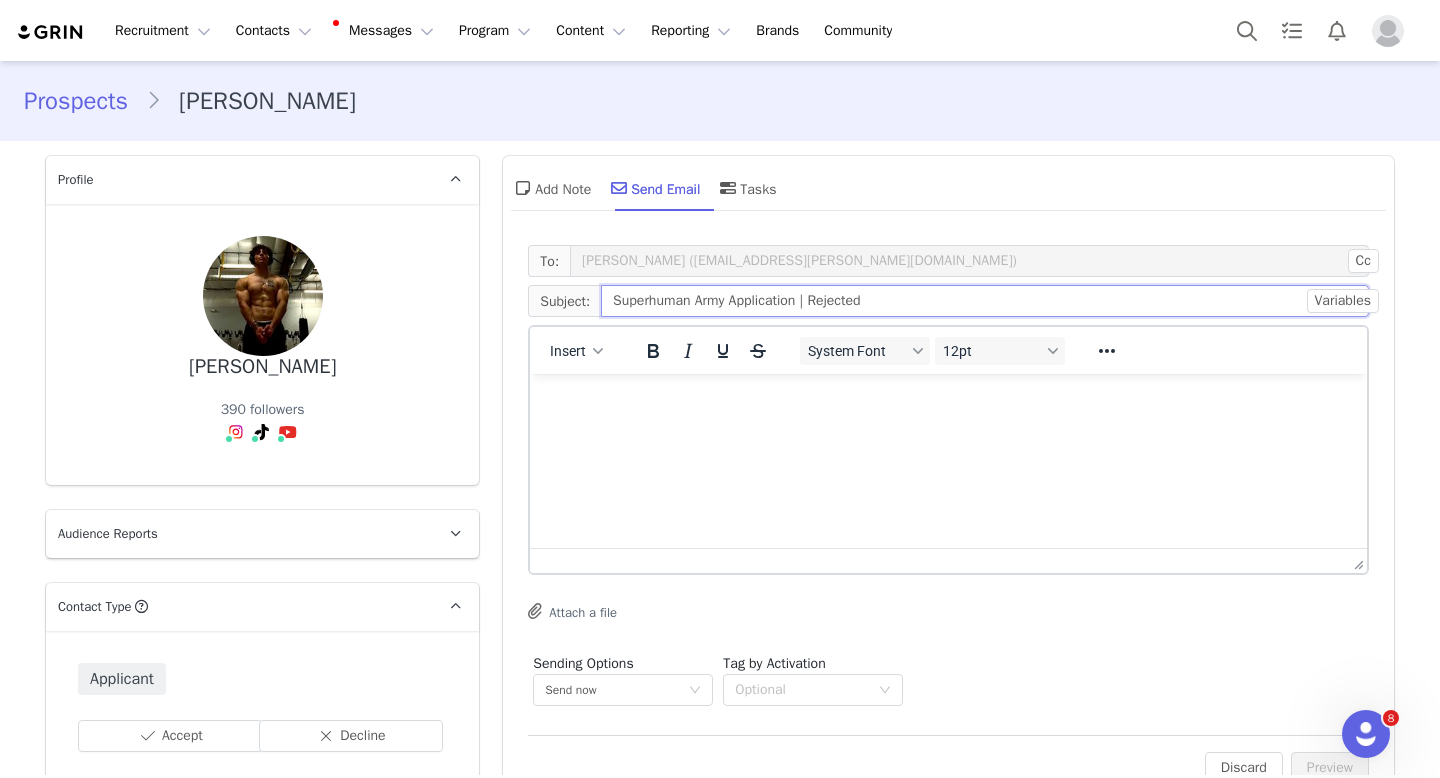 type on "Superhuman Army Application | Rejected" 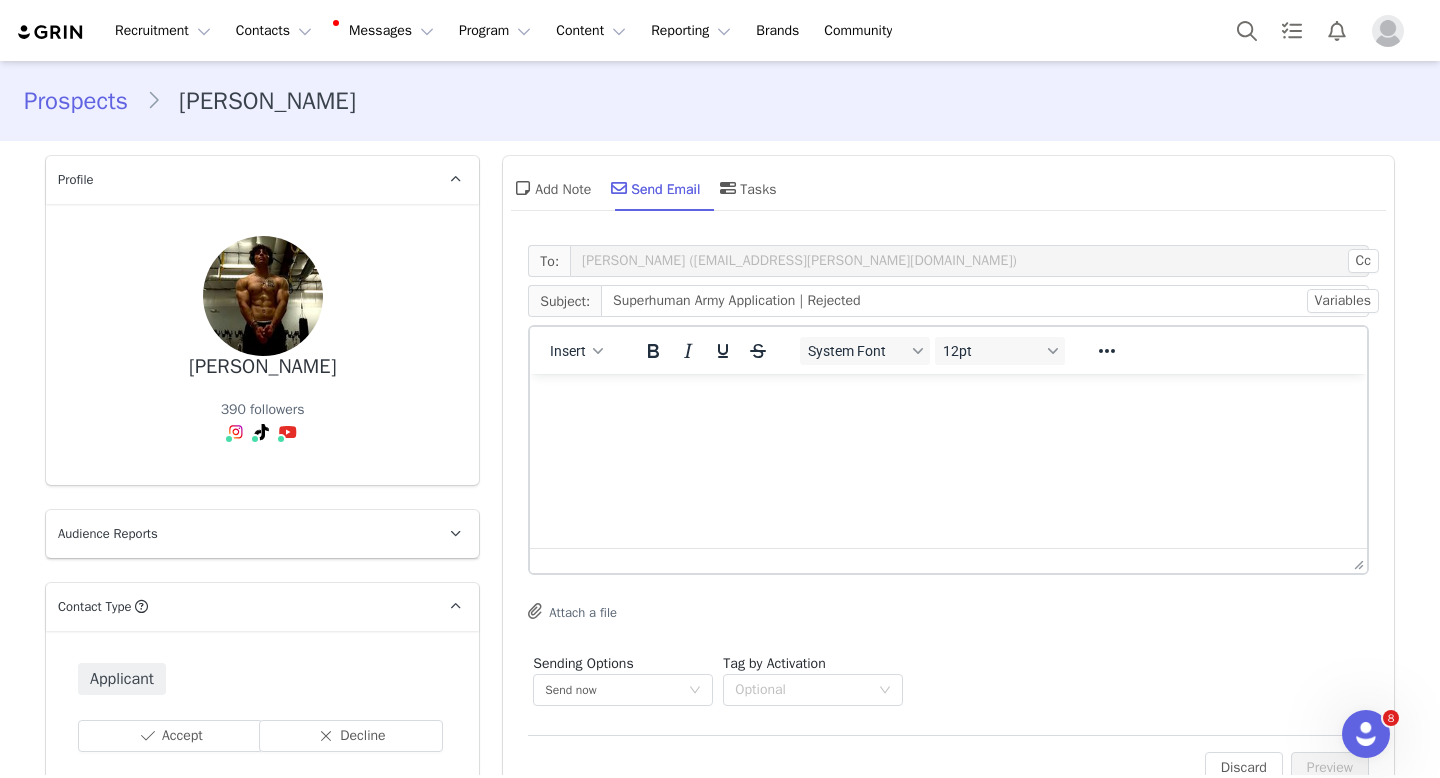 click at bounding box center (948, 401) 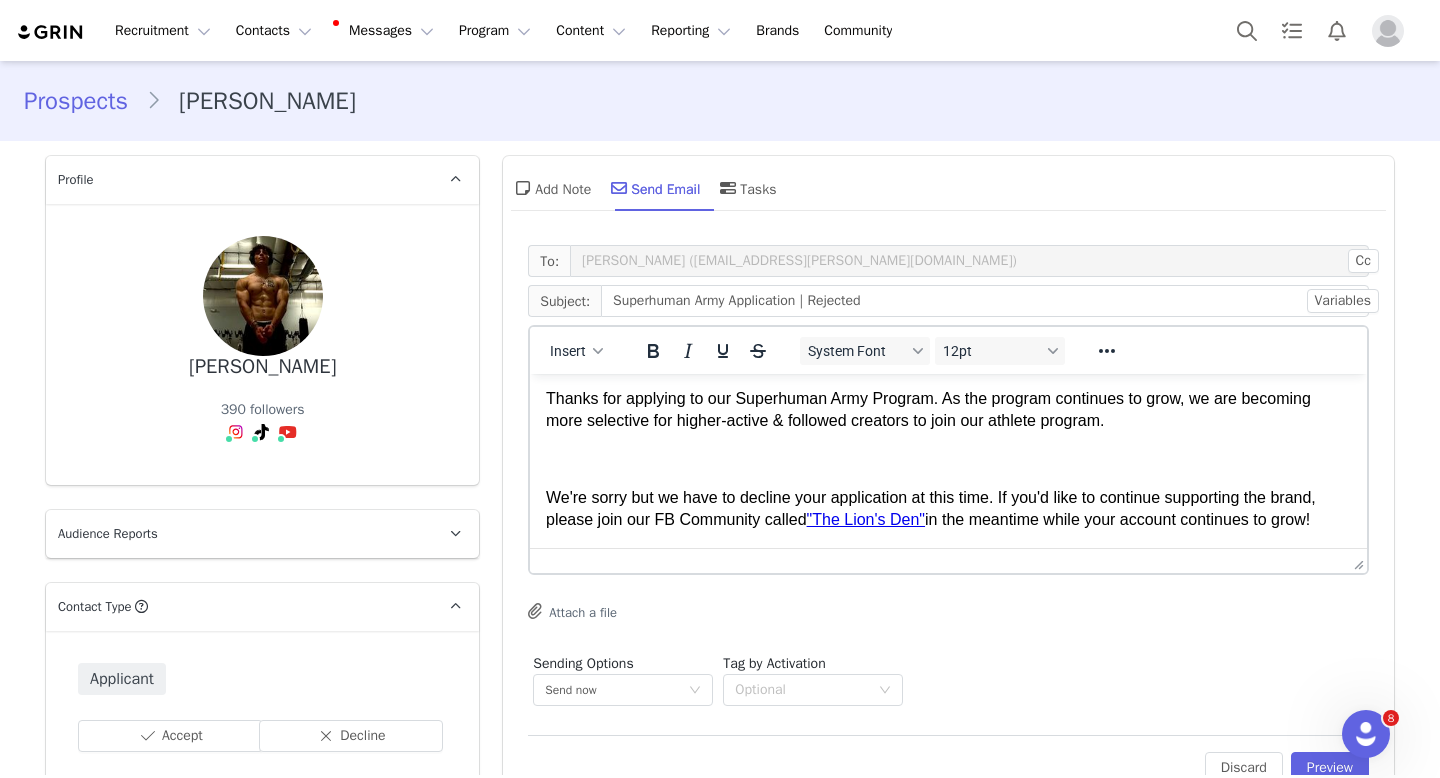click at bounding box center [948, 460] 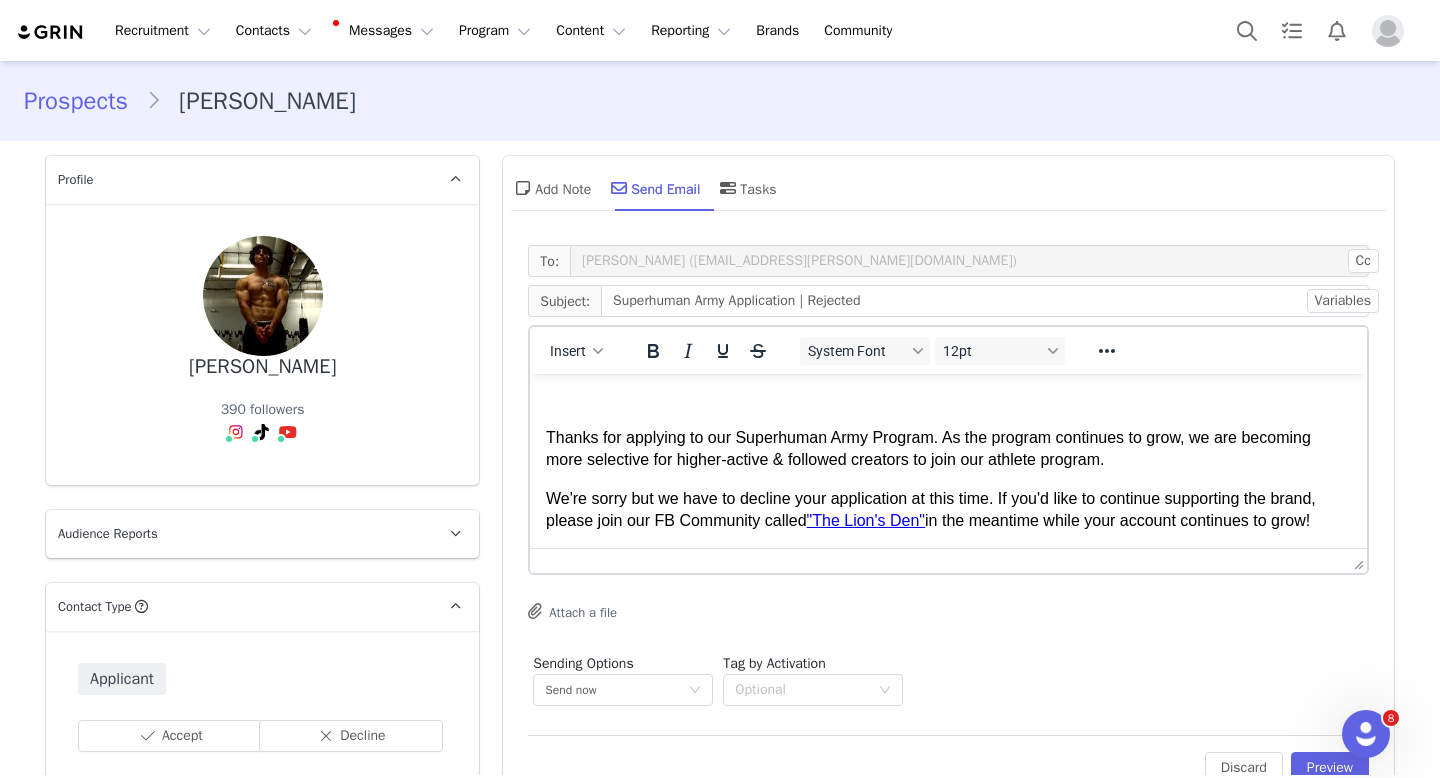 scroll, scrollTop: 63, scrollLeft: 0, axis: vertical 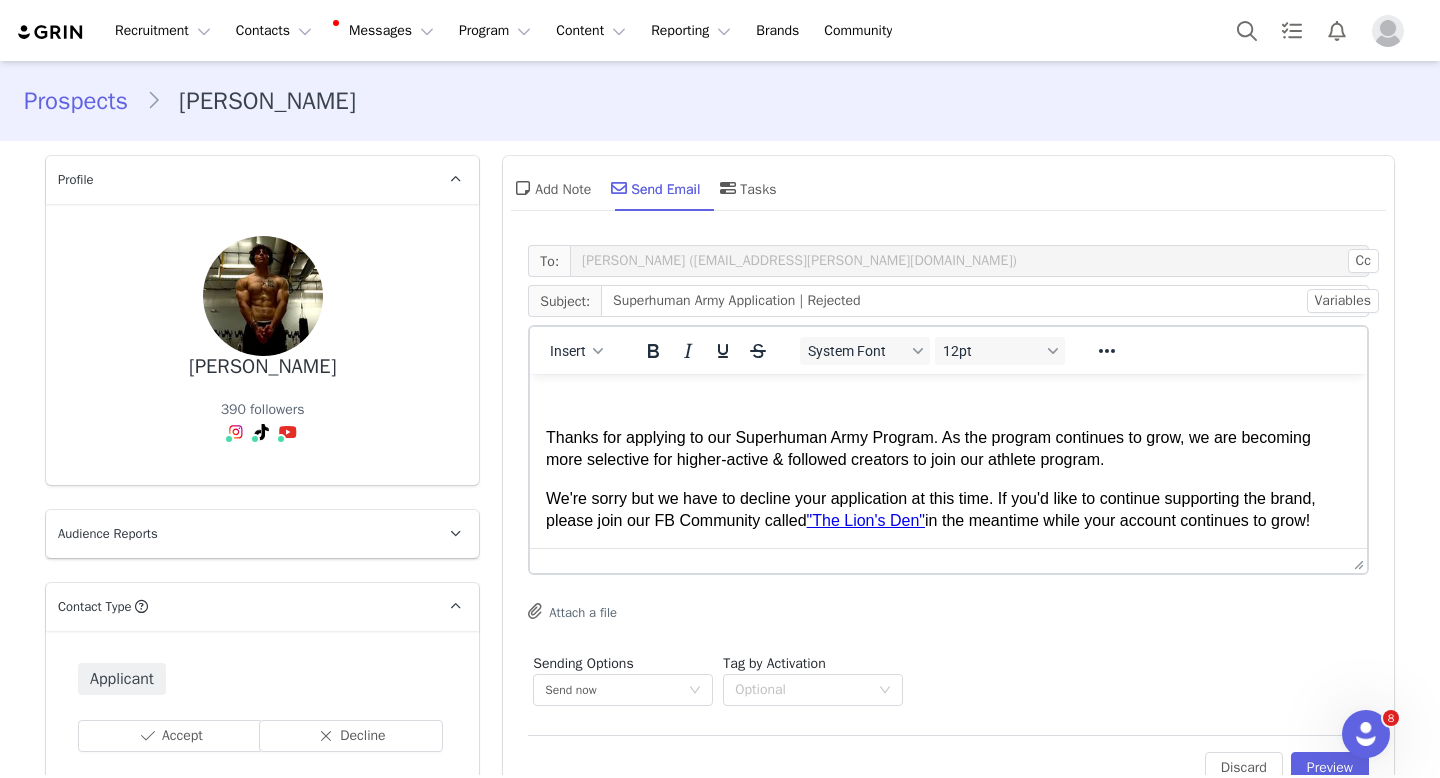 drag, startPoint x: 1352, startPoint y: 481, endPoint x: 1860, endPoint y: 711, distance: 557.6415 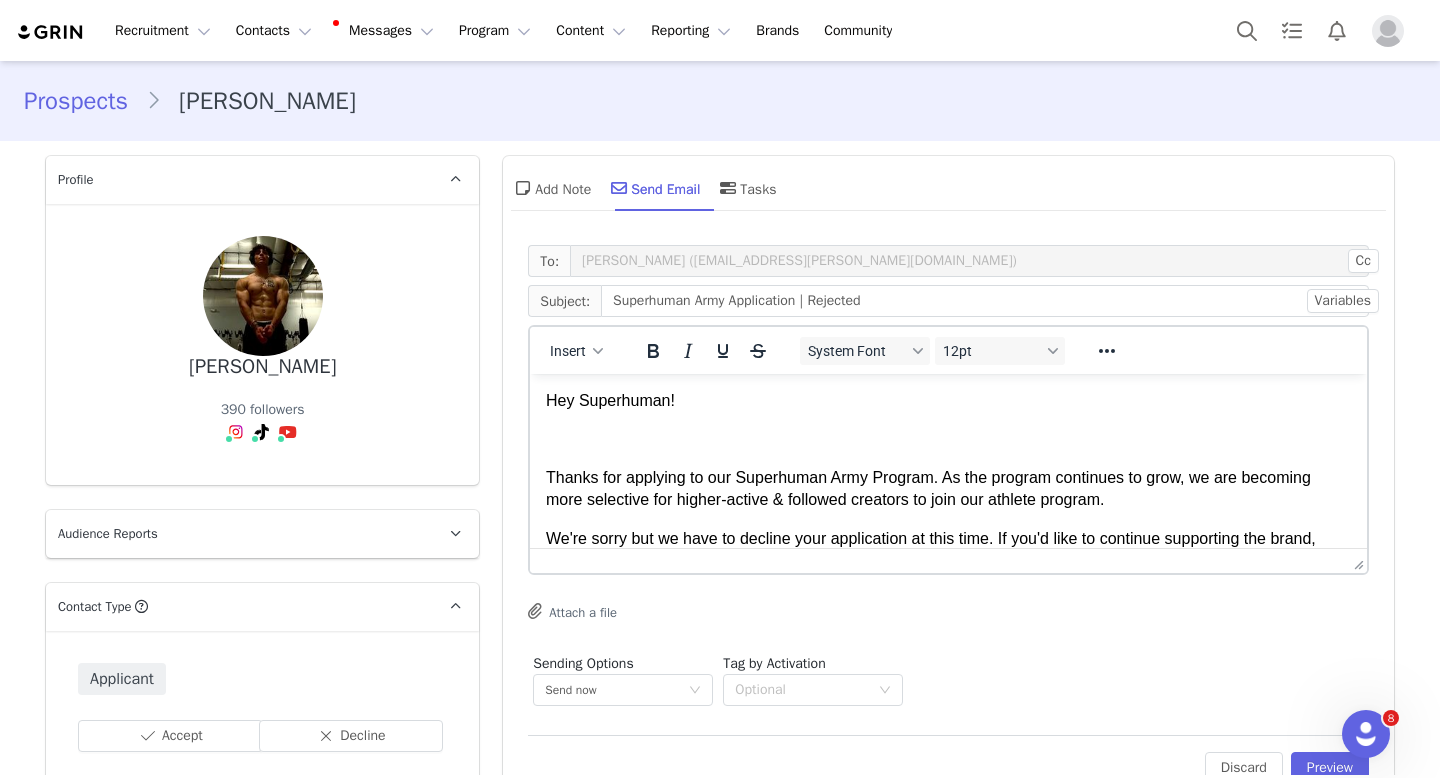 click at bounding box center (948, 439) 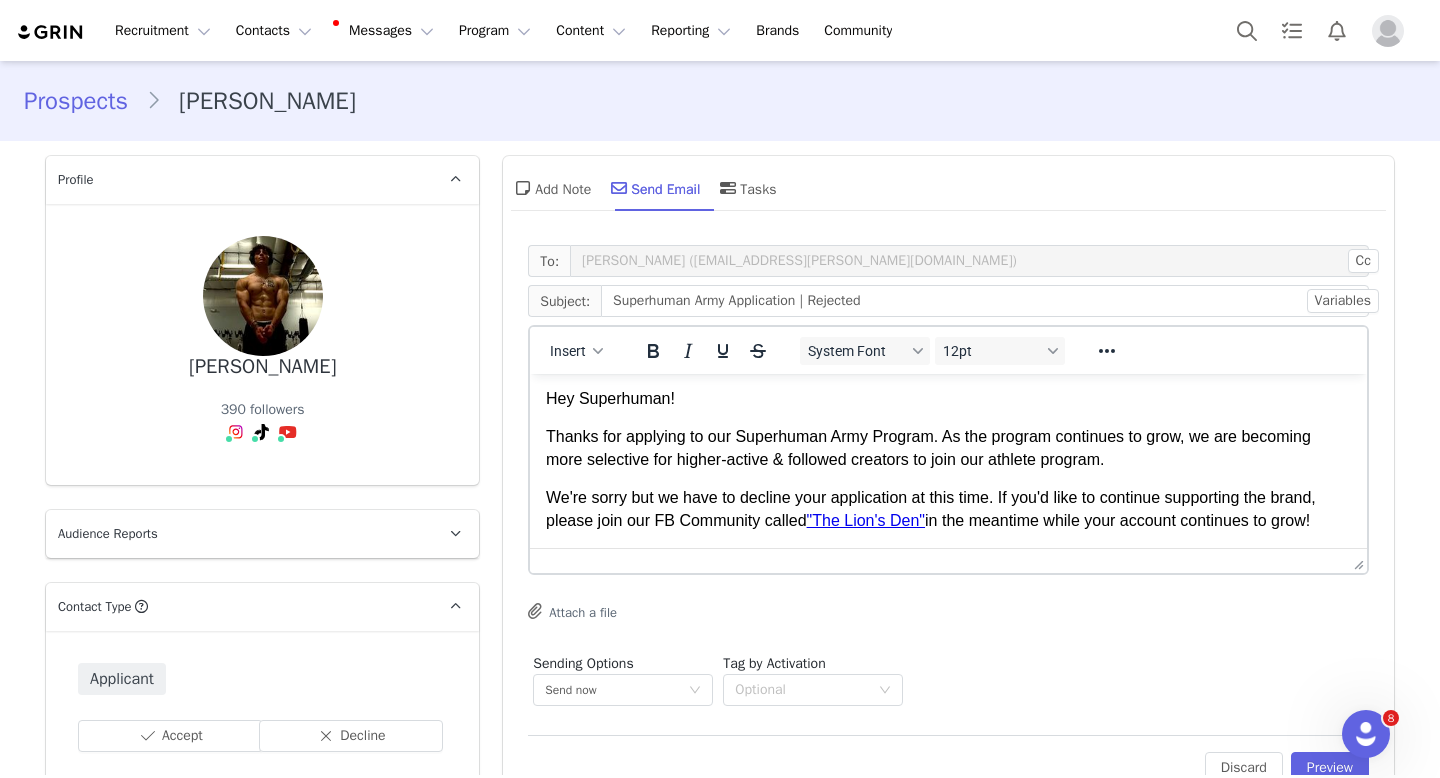 click on "We're sorry but we have to decline your application at this time. If you'd like to continue supporting the brand, please join our FB Community called  "The Lion's Den"  in the meantime while your account continues to grow!" at bounding box center [948, 509] 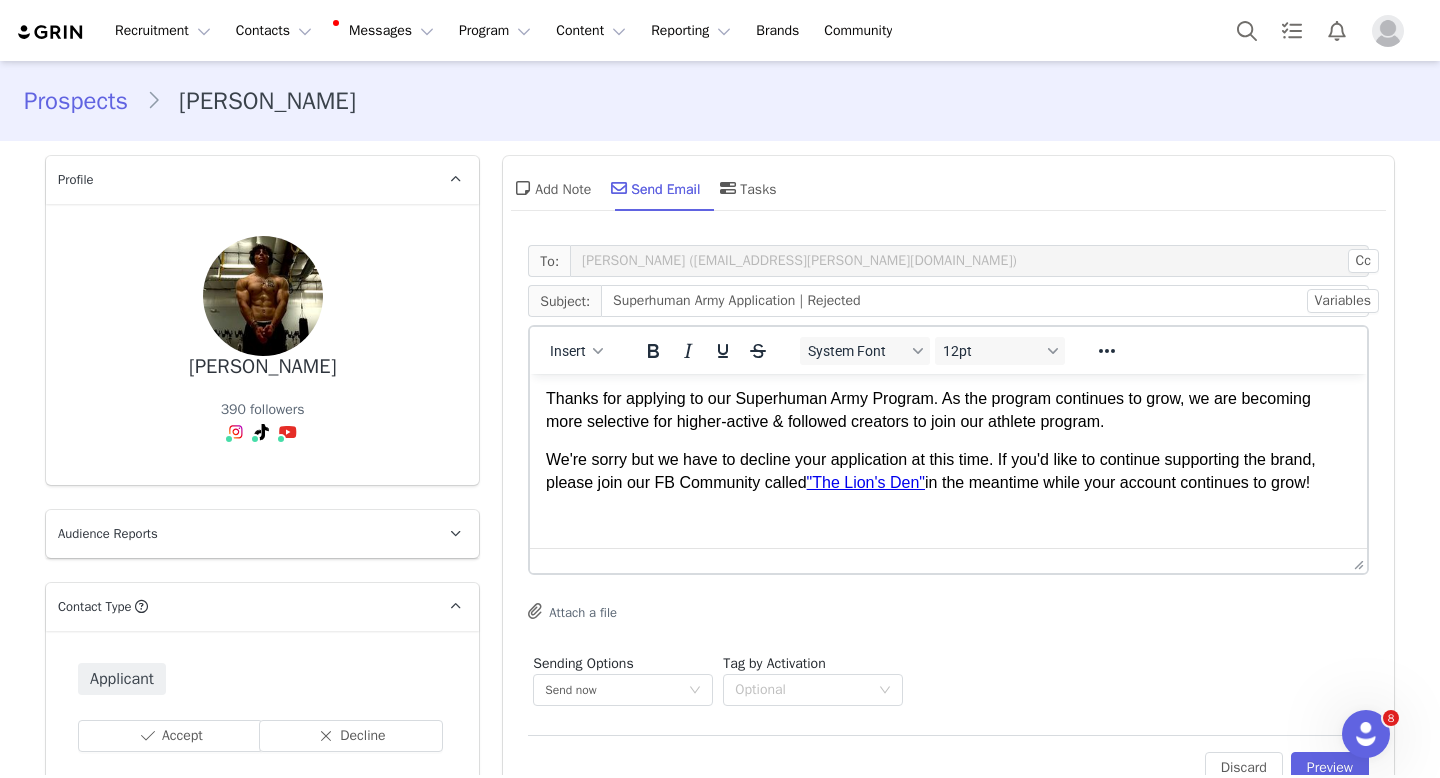 scroll, scrollTop: 144, scrollLeft: 0, axis: vertical 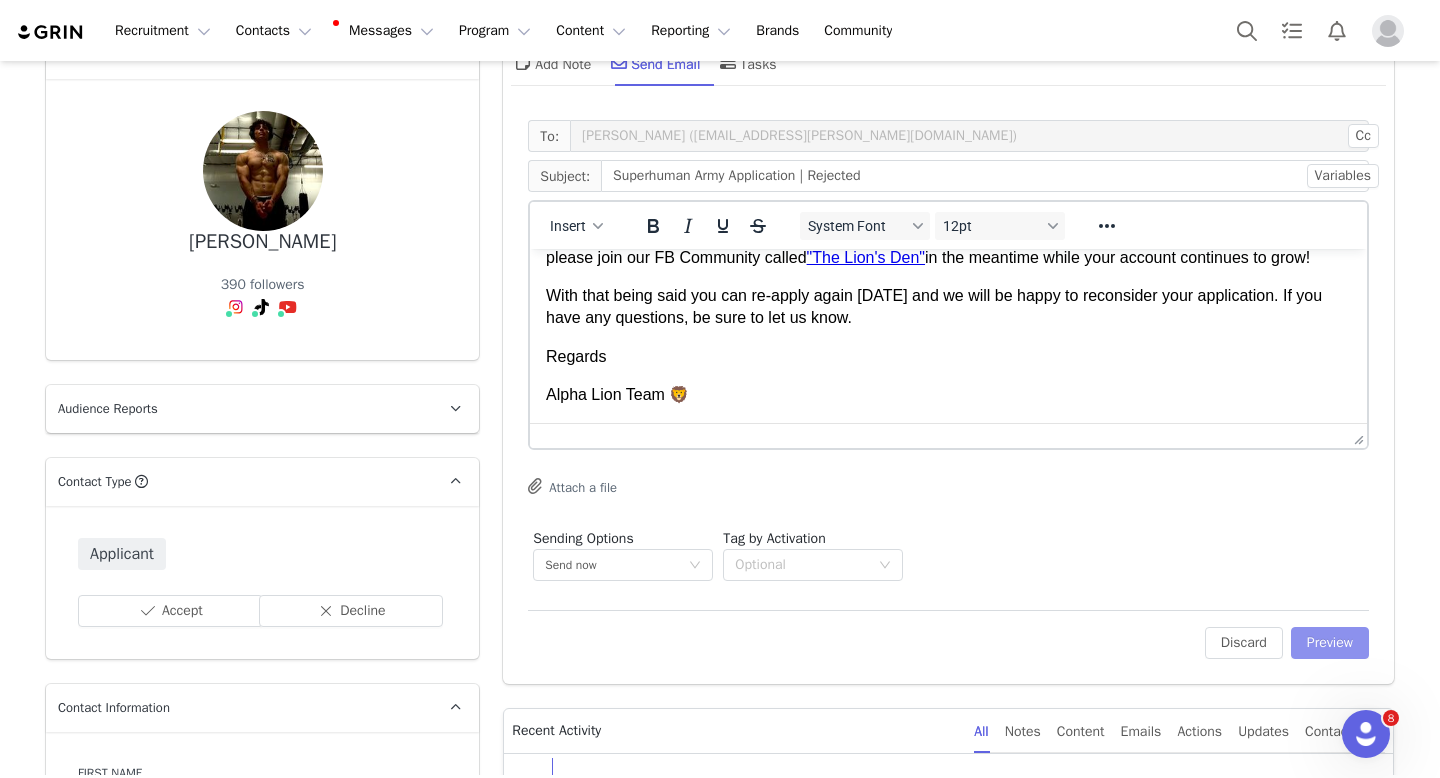 click on "Preview" at bounding box center [1330, 643] 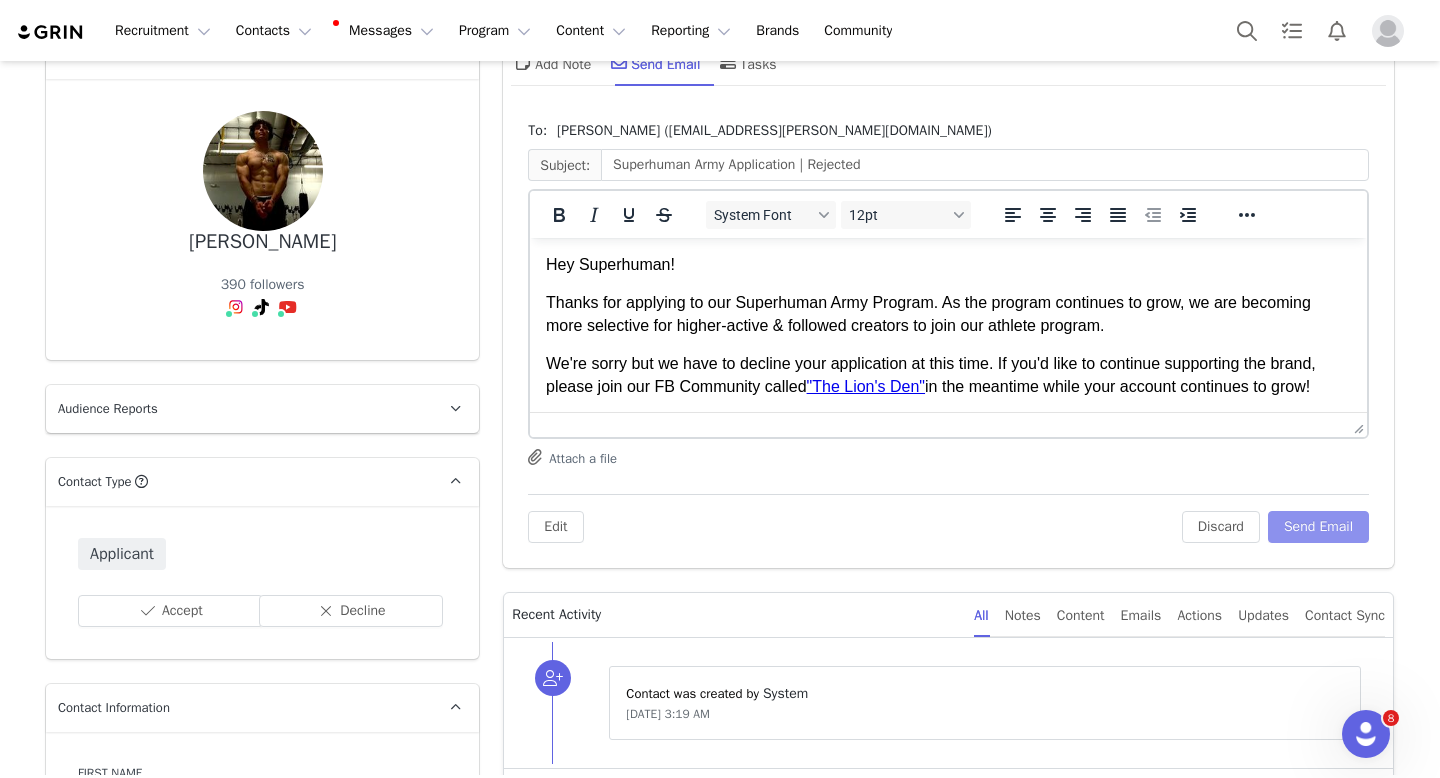 scroll, scrollTop: 0, scrollLeft: 0, axis: both 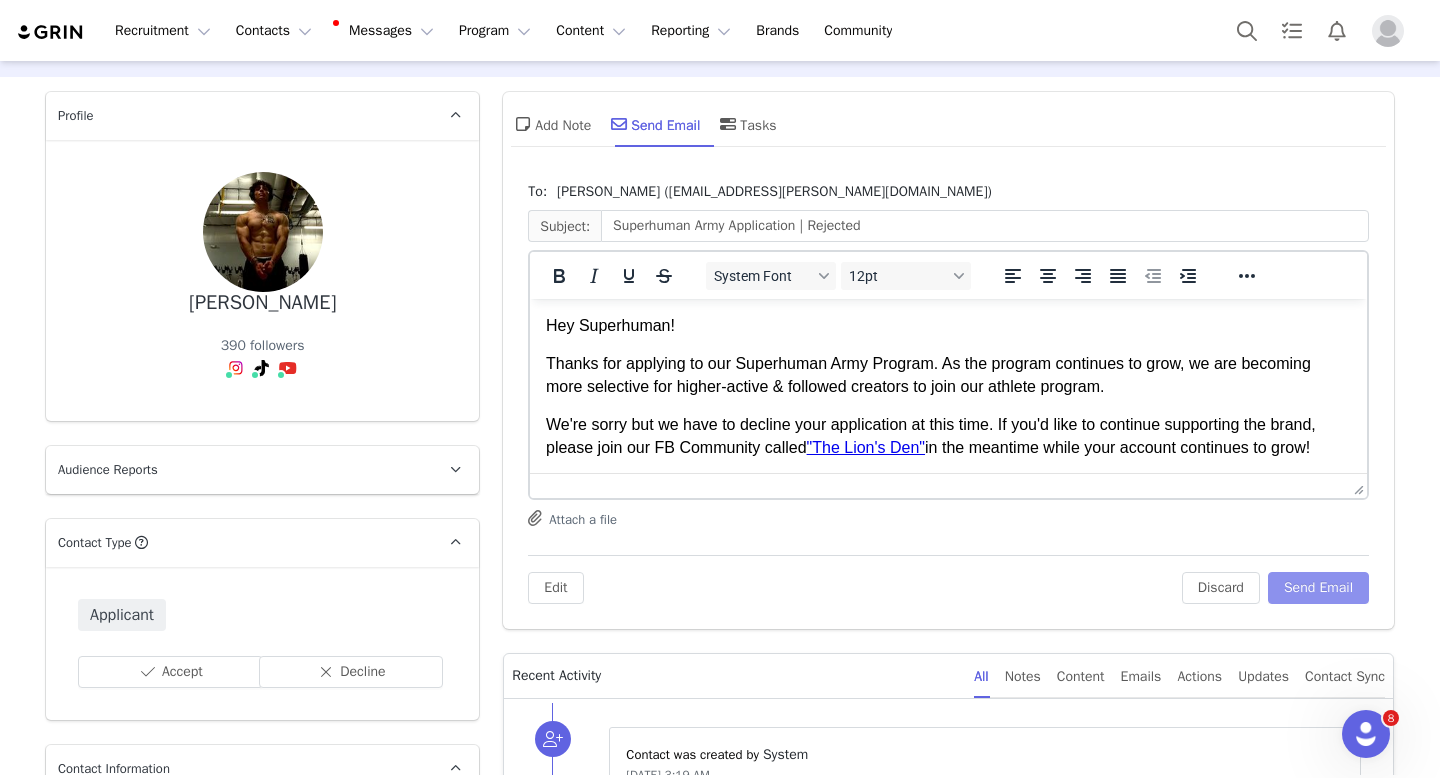 click on "Send Email" at bounding box center (1318, 588) 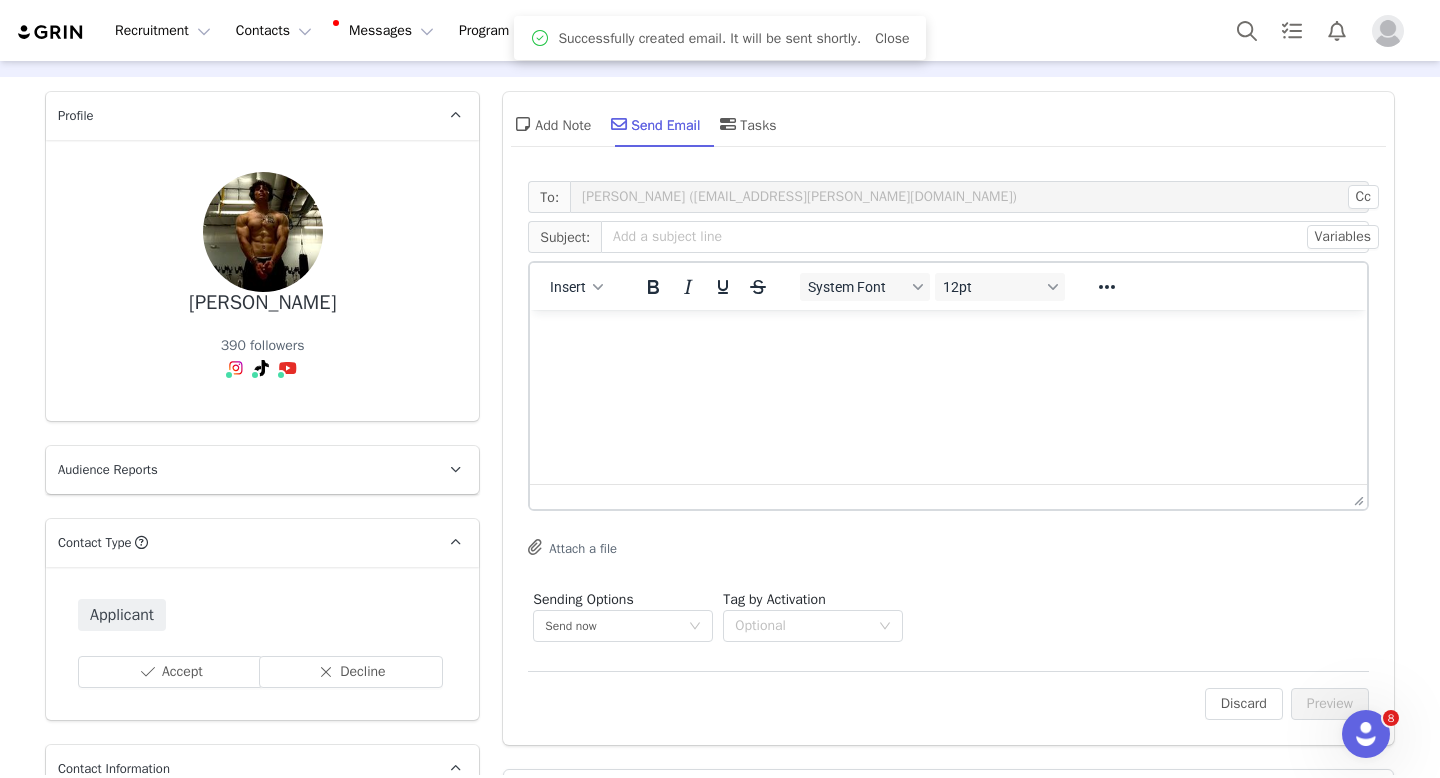 scroll, scrollTop: 0, scrollLeft: 0, axis: both 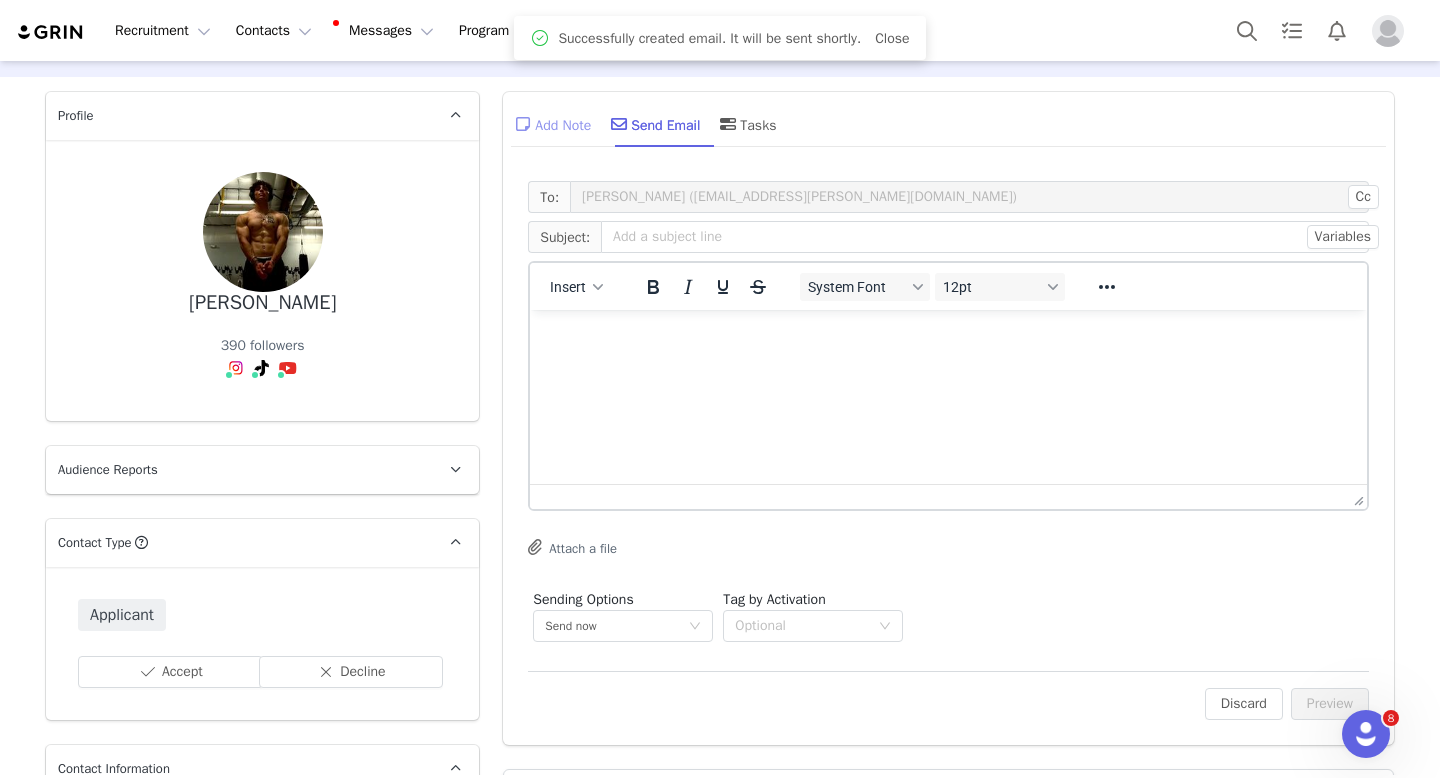 click on "Add Note" at bounding box center [551, 124] 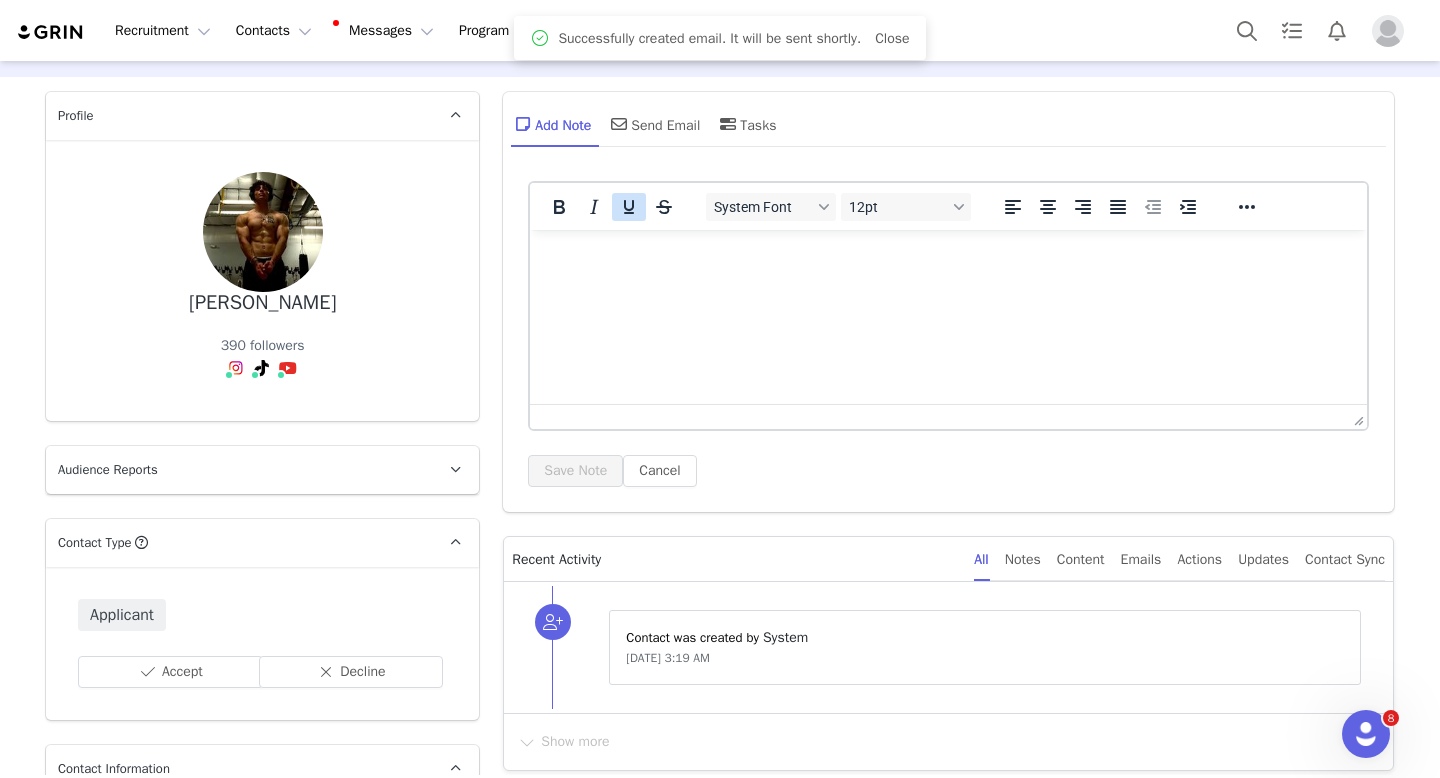 scroll, scrollTop: 0, scrollLeft: 0, axis: both 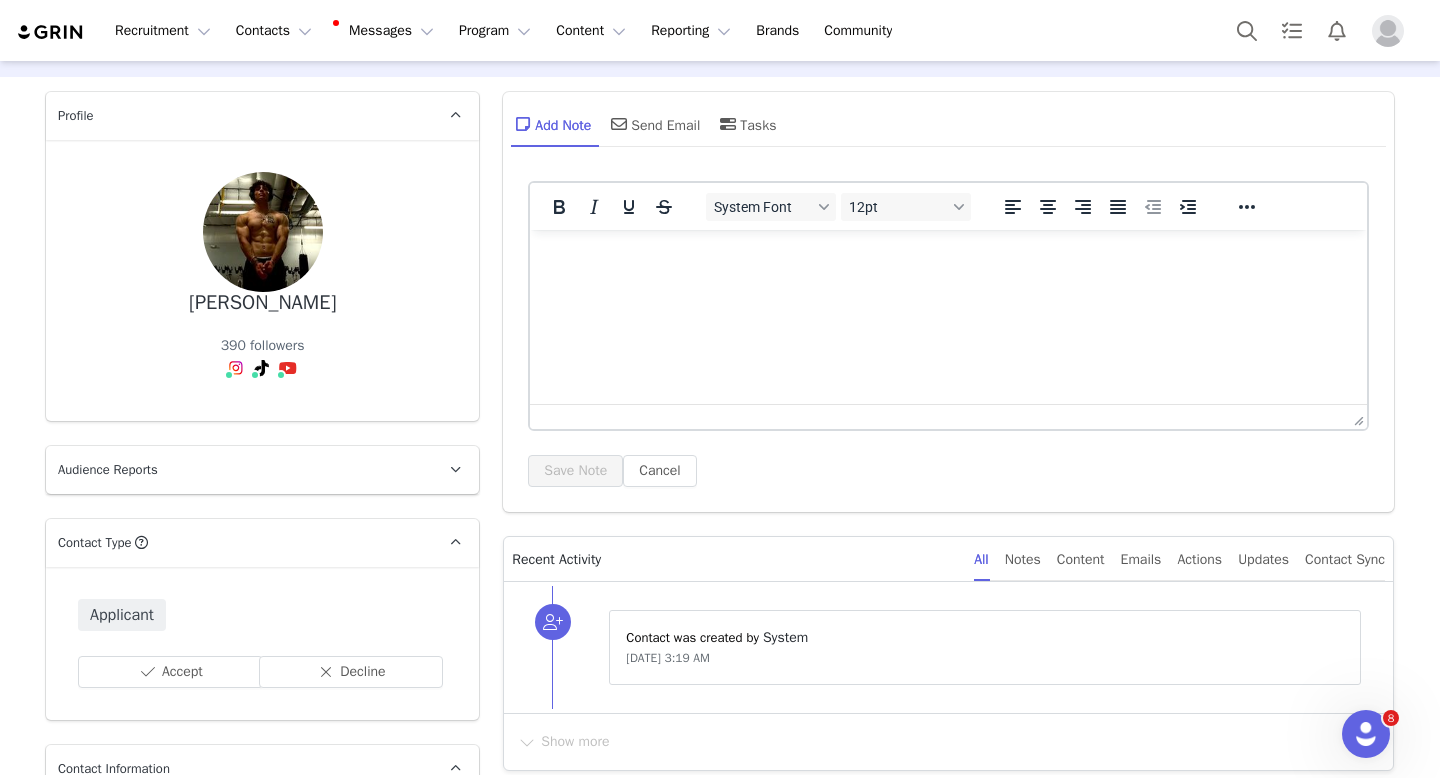click at bounding box center (948, 257) 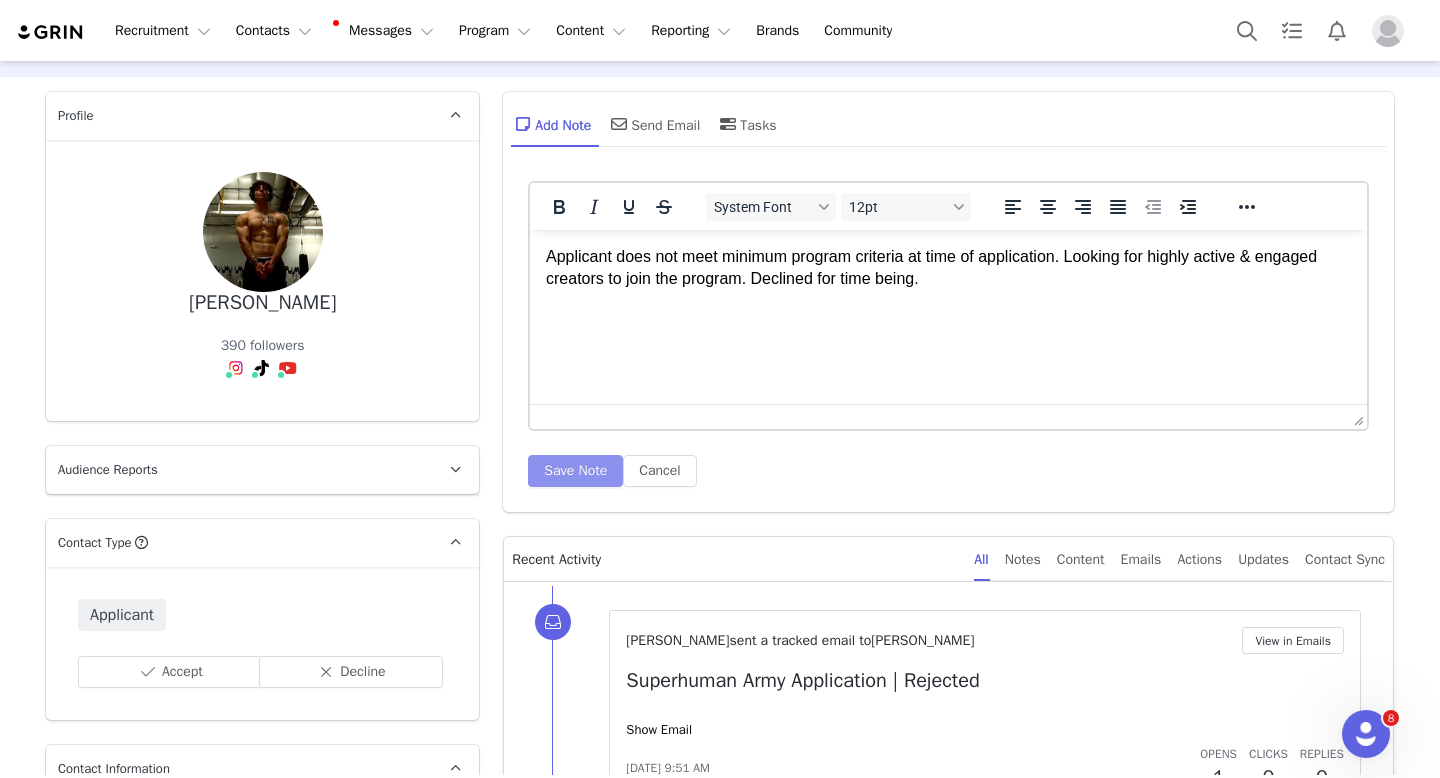 click on "Save Note" at bounding box center [575, 471] 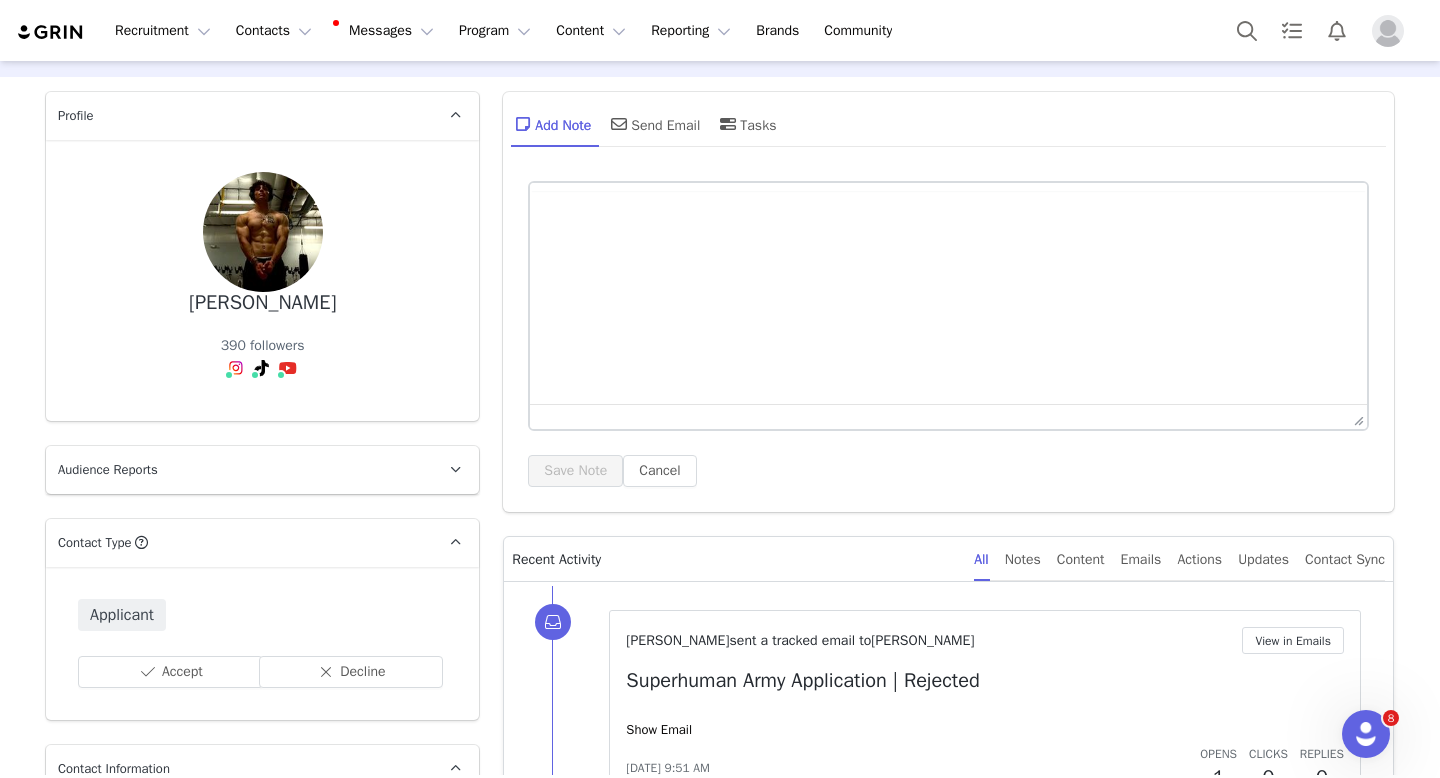 scroll, scrollTop: 0, scrollLeft: 0, axis: both 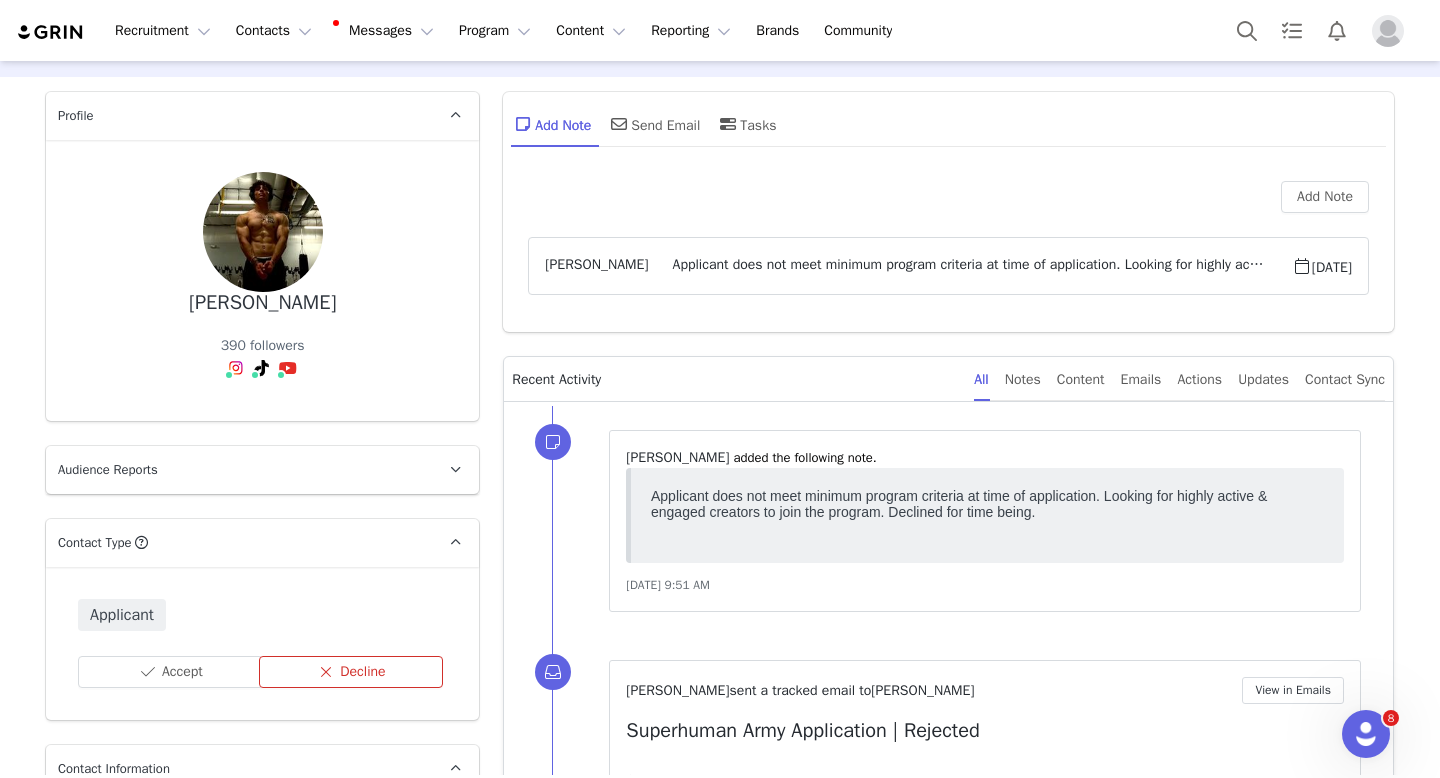 click on "Decline" at bounding box center [351, 672] 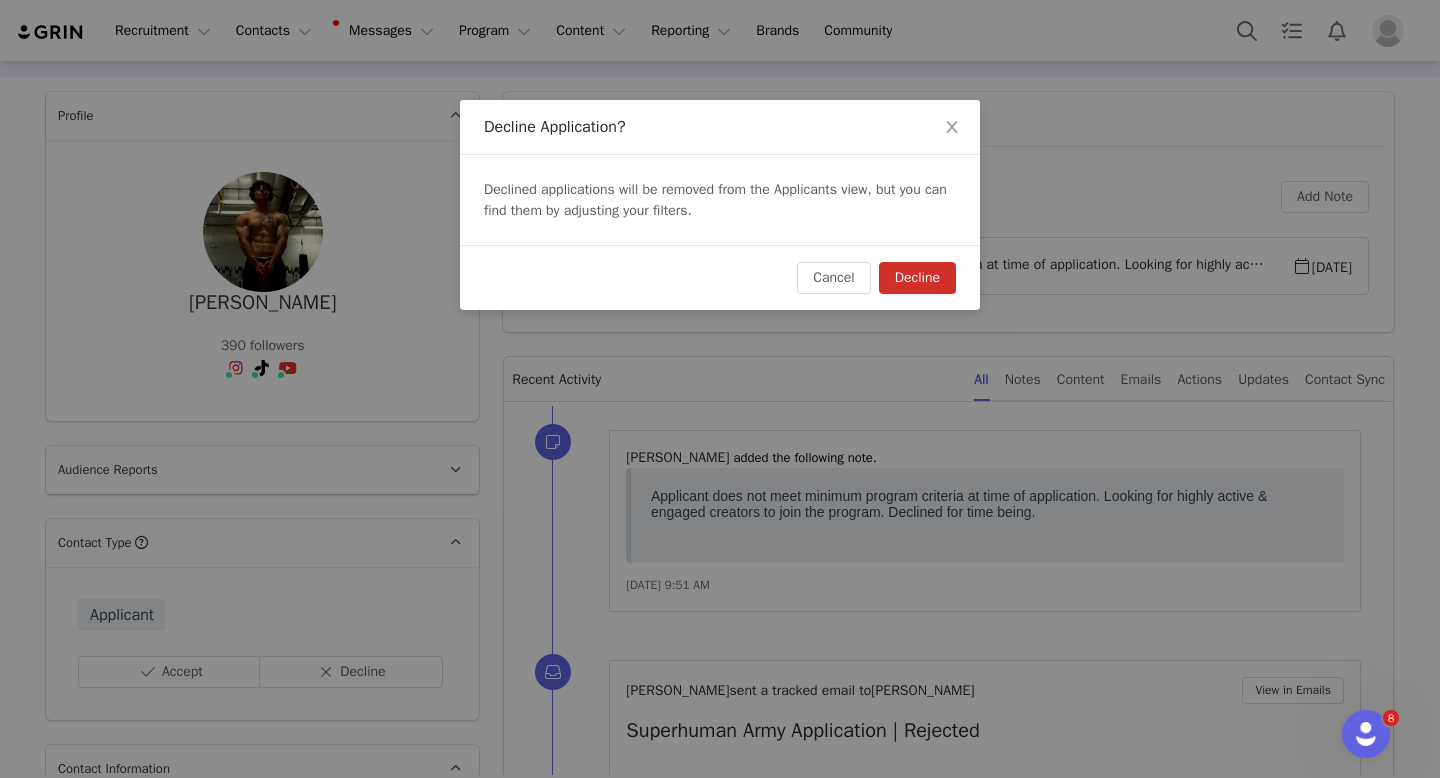 click on "Decline" at bounding box center (917, 278) 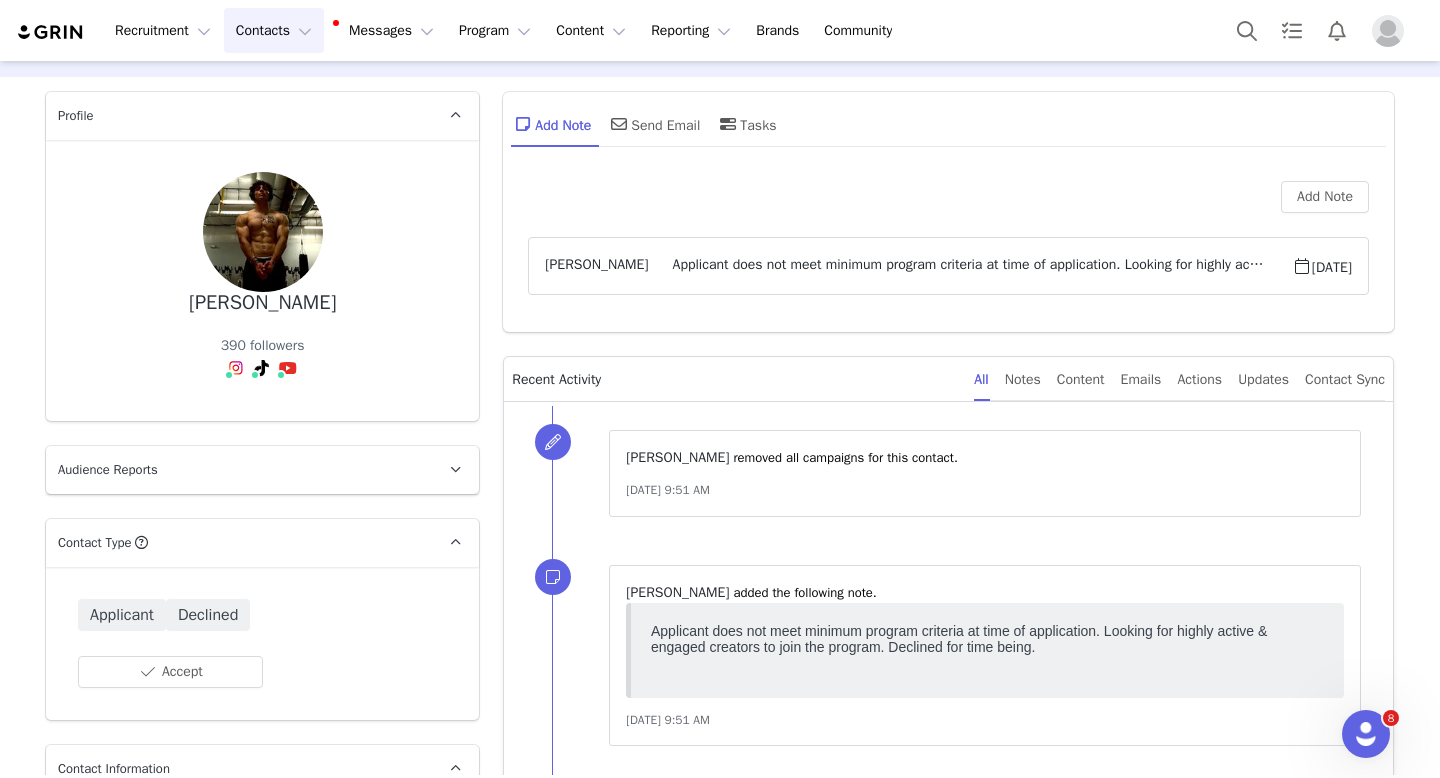 click on "Contacts Contacts" at bounding box center (274, 30) 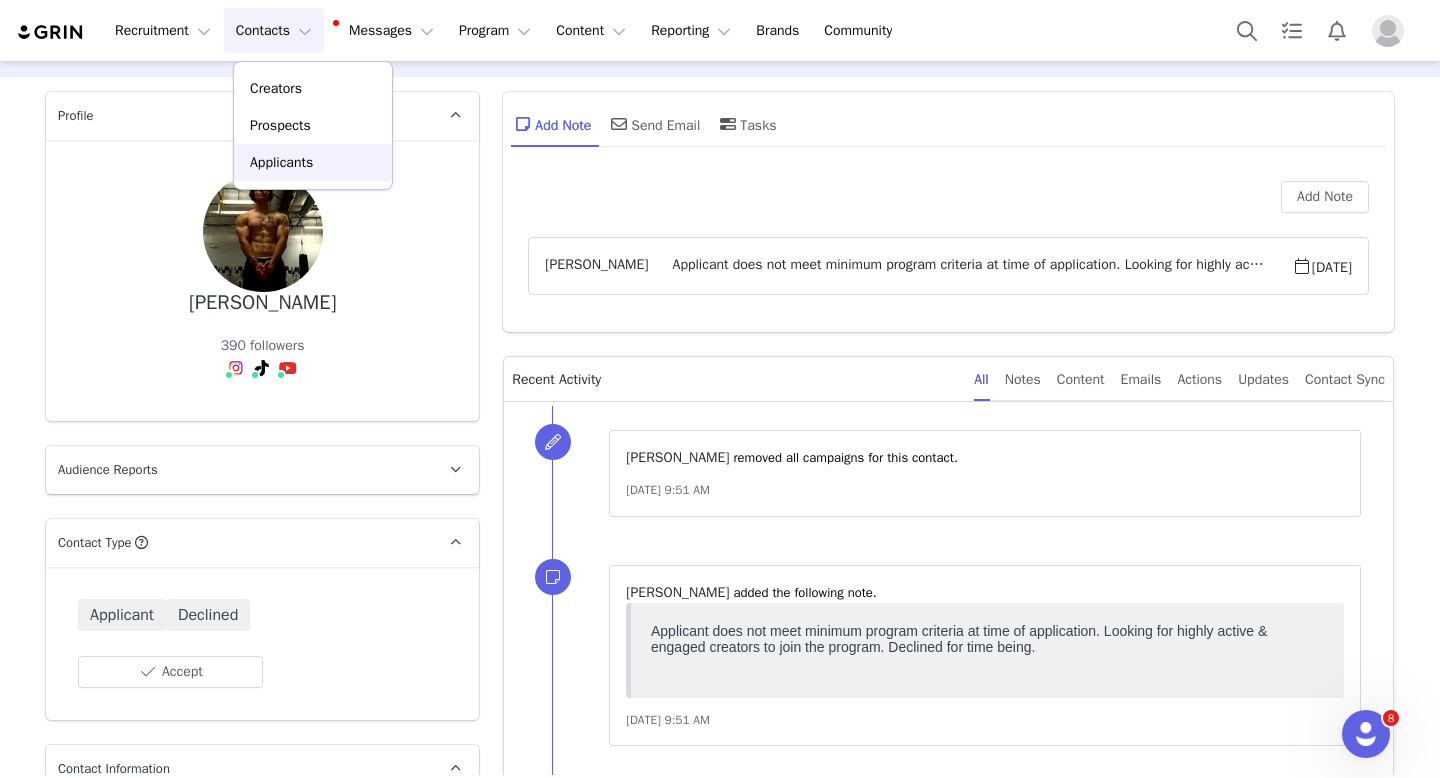click on "Applicants" at bounding box center (313, 162) 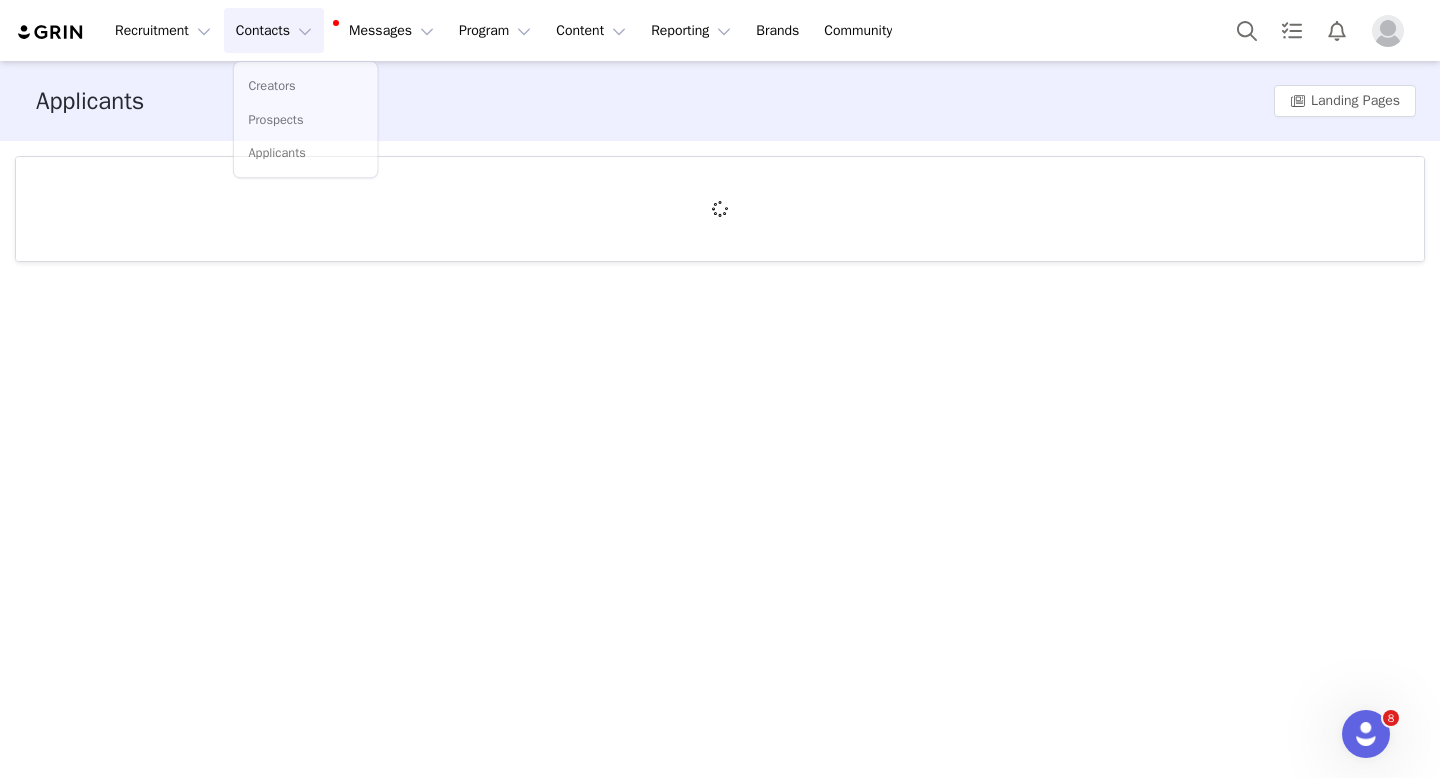 scroll, scrollTop: 0, scrollLeft: 0, axis: both 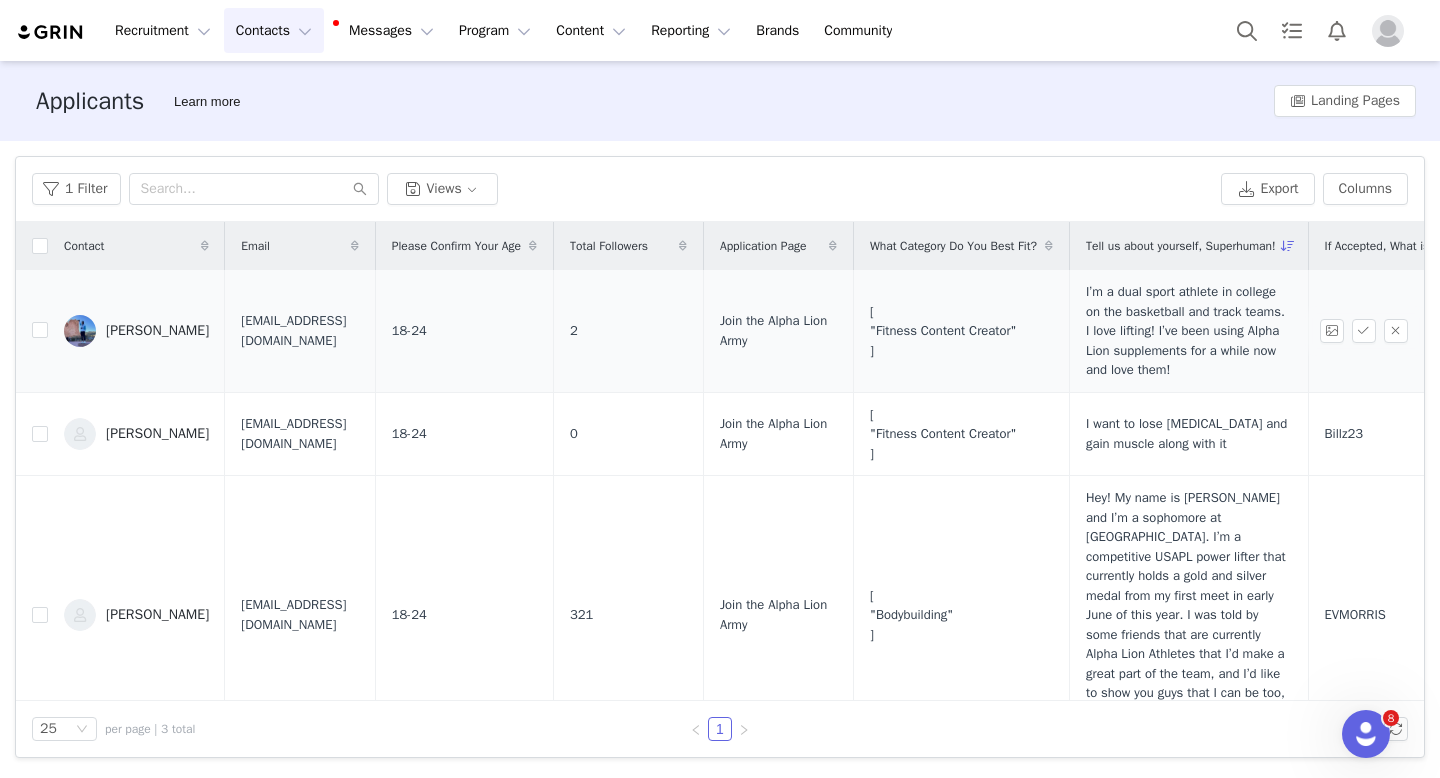 click on "[PERSON_NAME]" at bounding box center [157, 331] 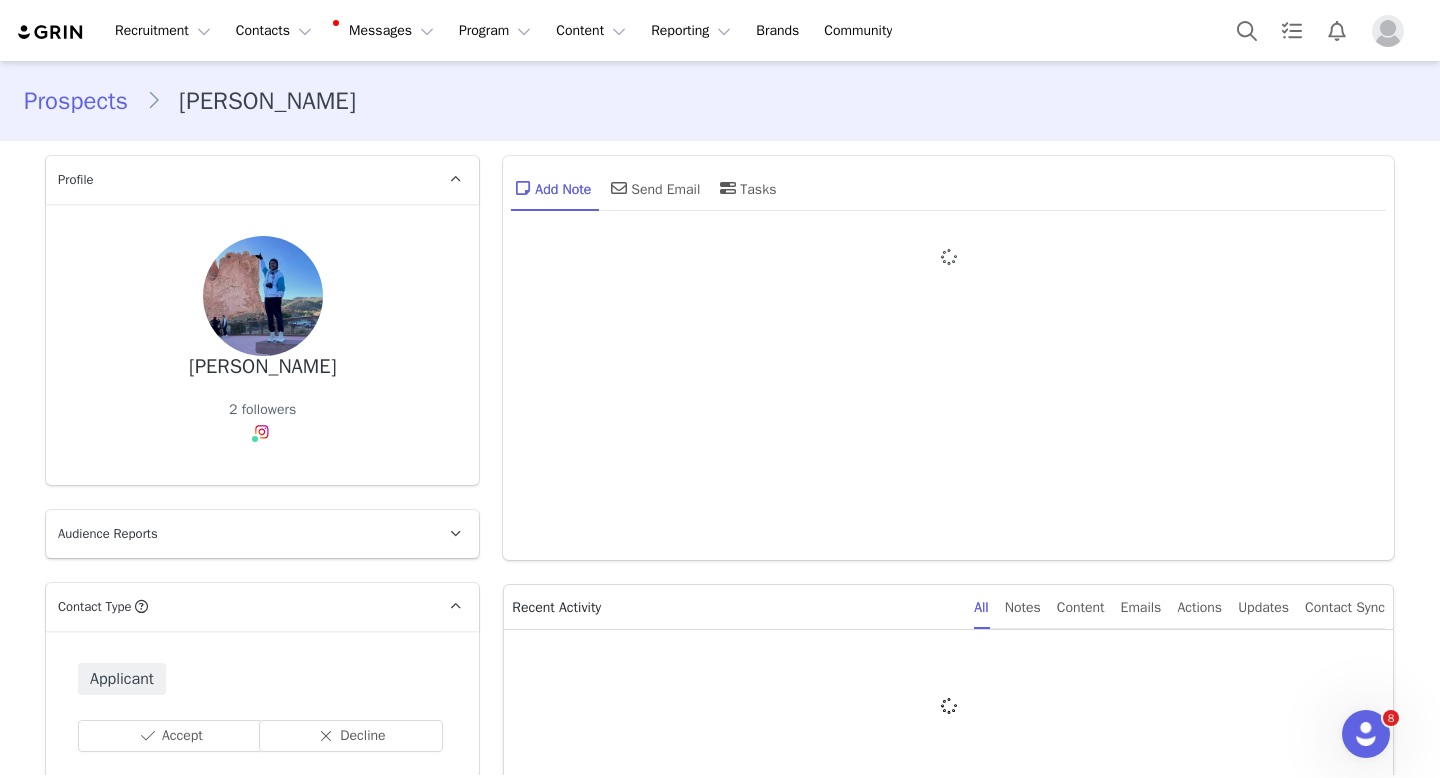 type on "+1 ([GEOGRAPHIC_DATA])" 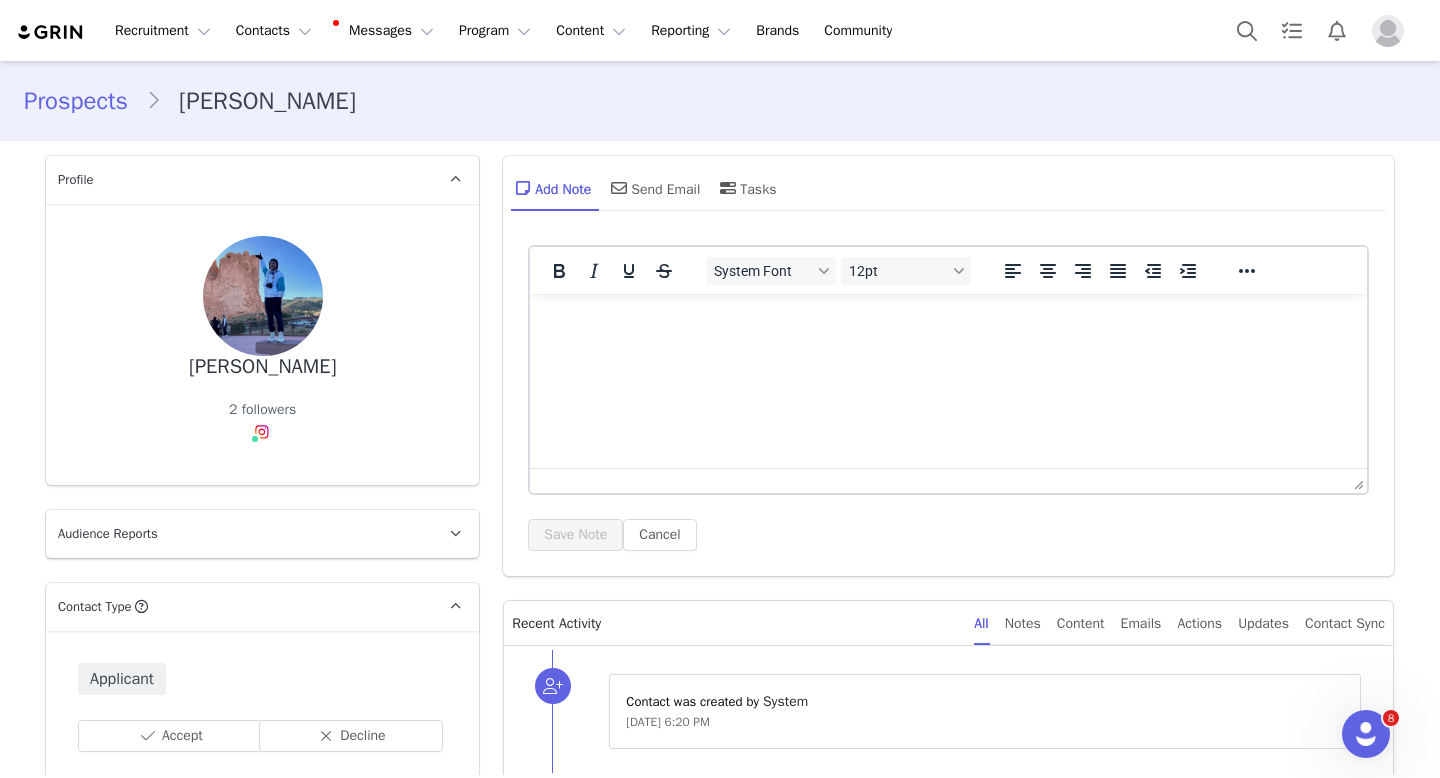 scroll, scrollTop: 0, scrollLeft: 0, axis: both 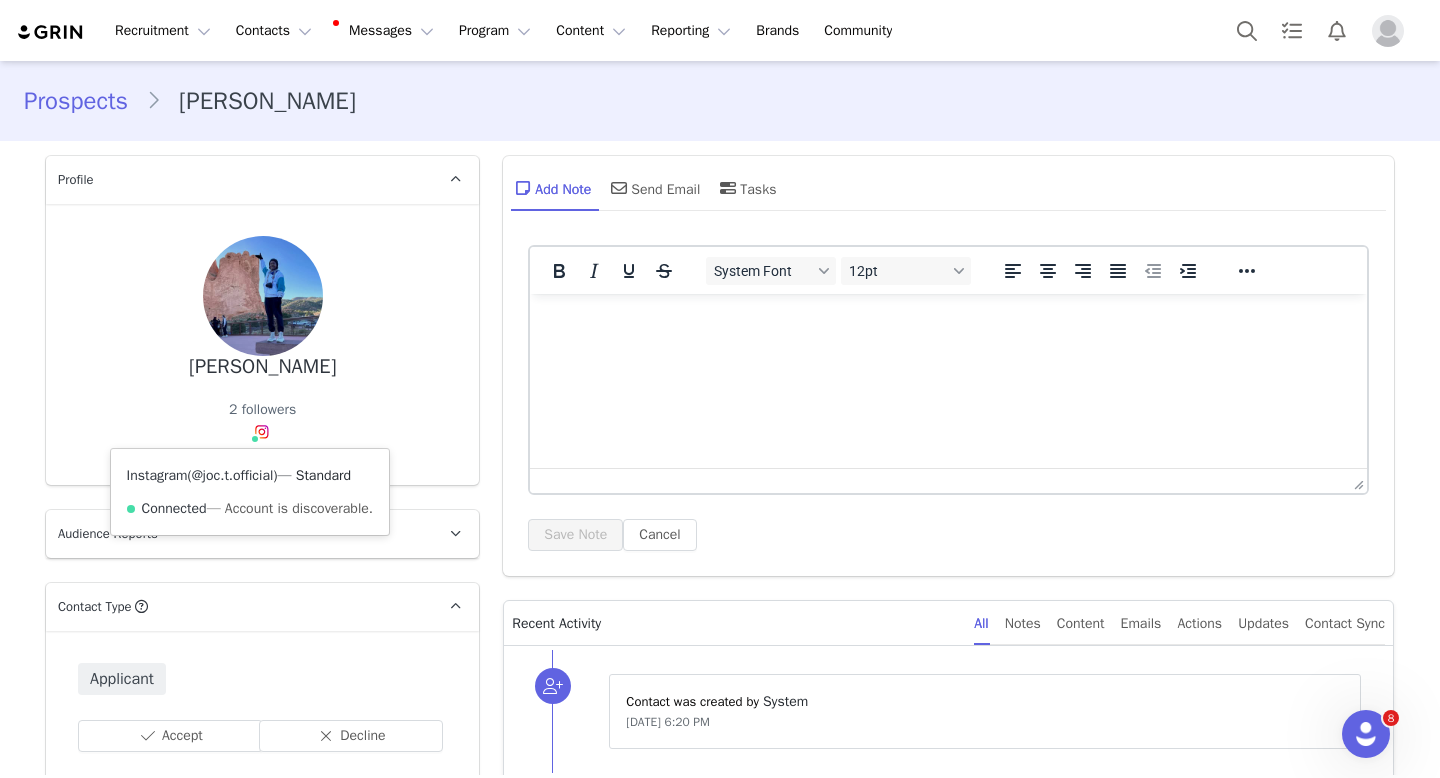 click on "@joc.t.official" at bounding box center (233, 475) 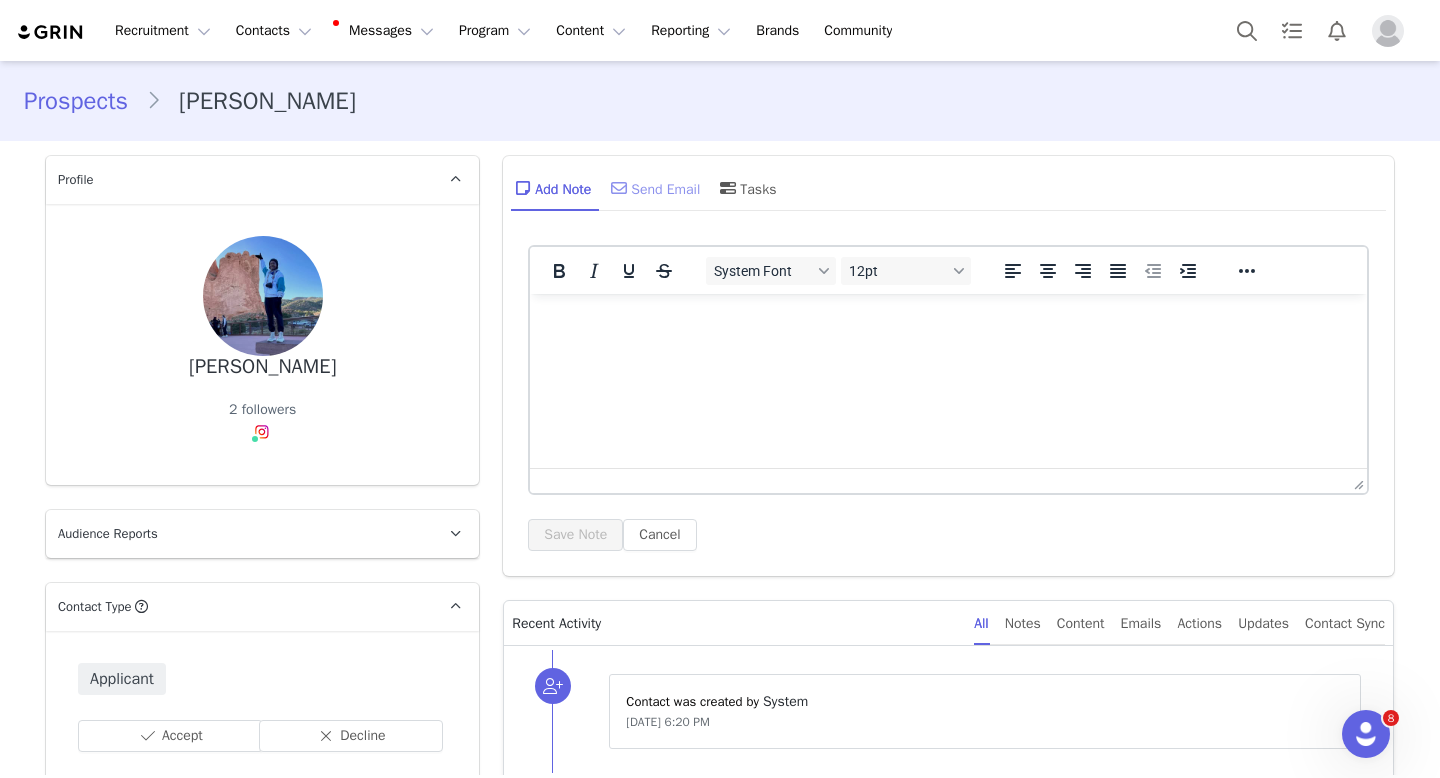 click at bounding box center (619, 188) 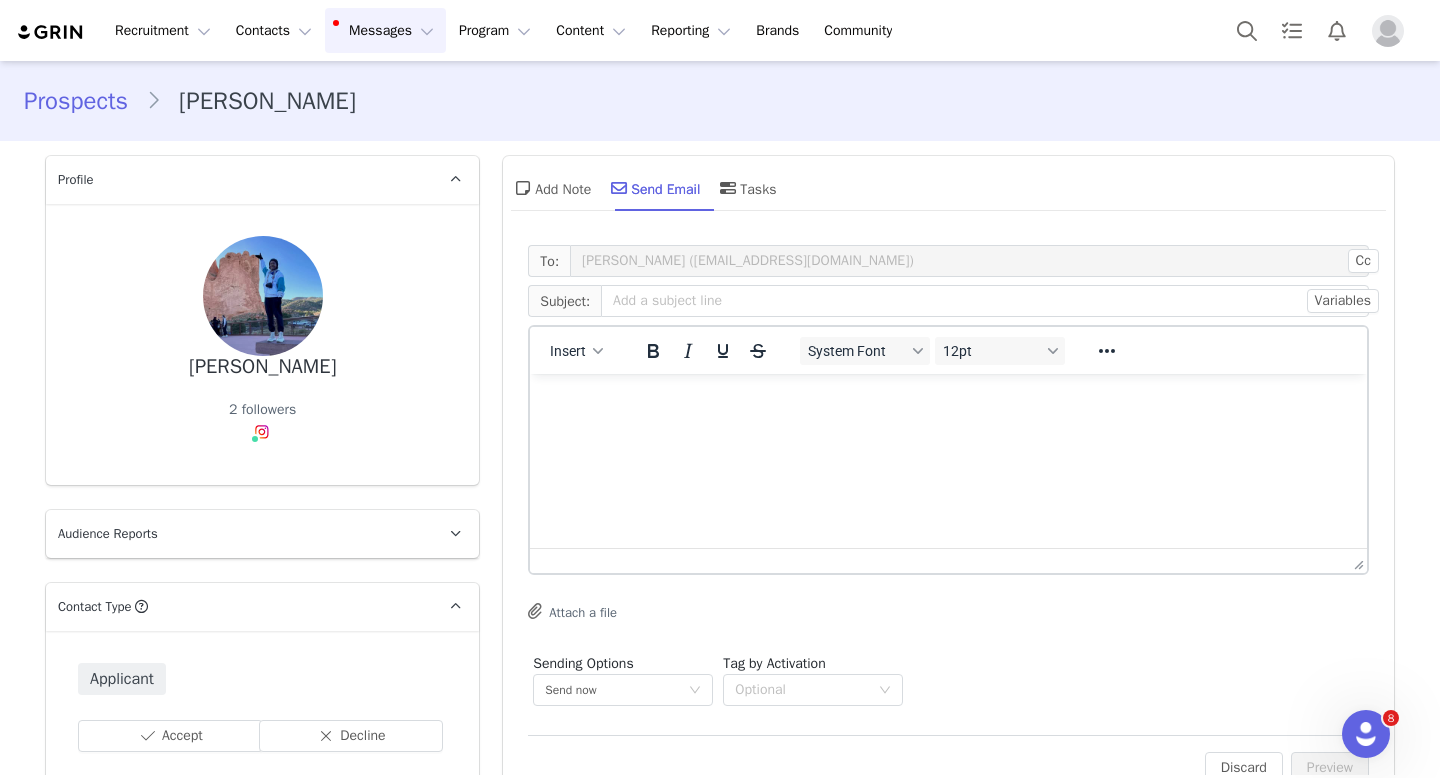 scroll, scrollTop: 0, scrollLeft: 0, axis: both 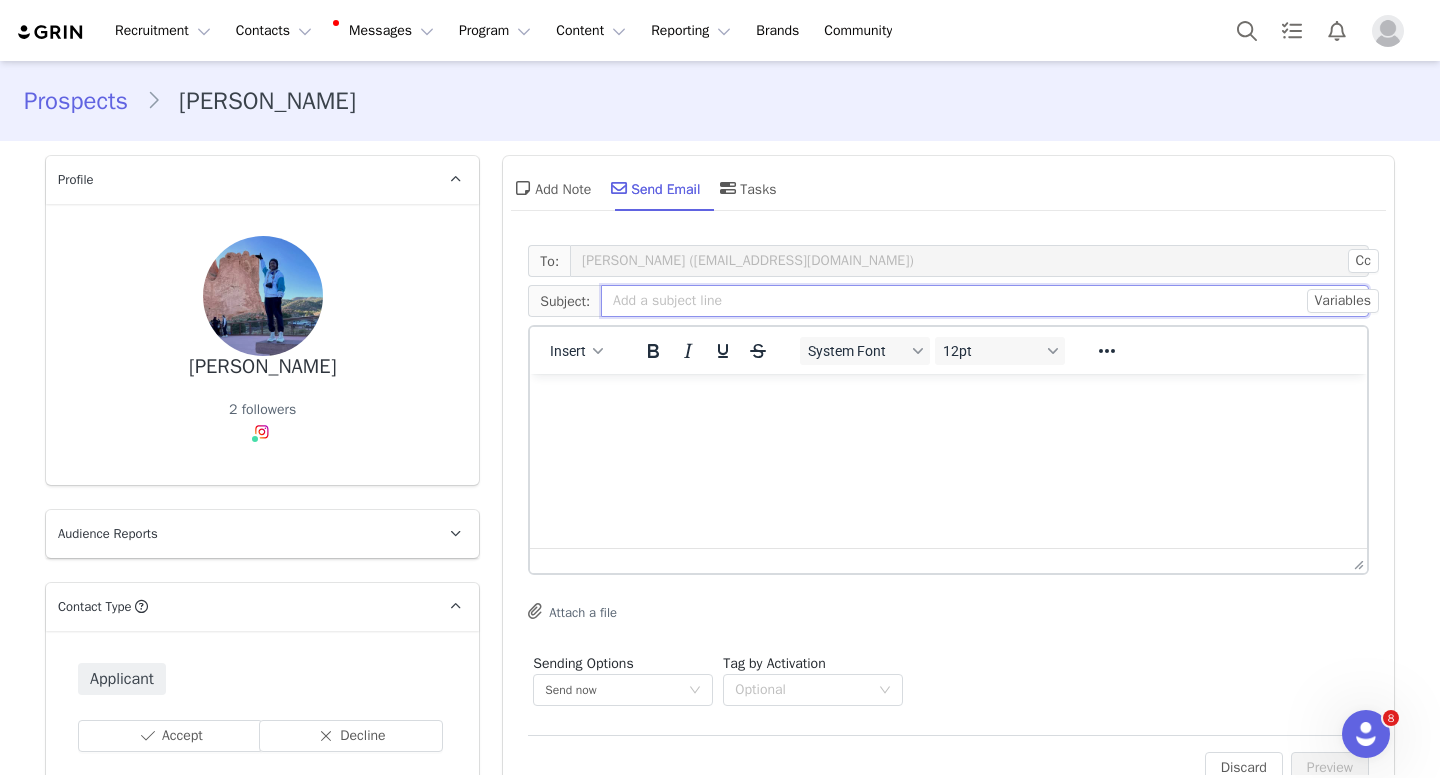 click at bounding box center (985, 301) 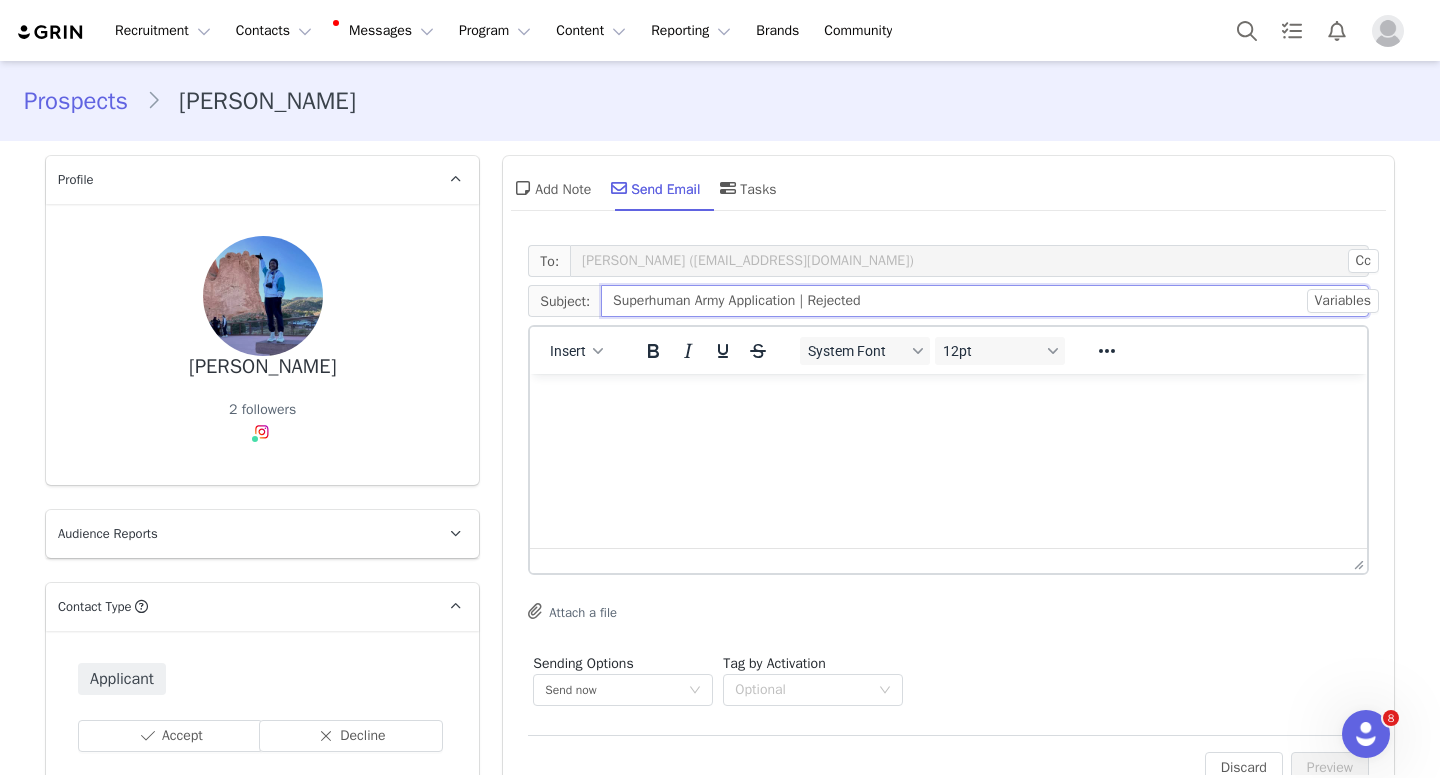 type on "Superhuman Army Application | Rejected" 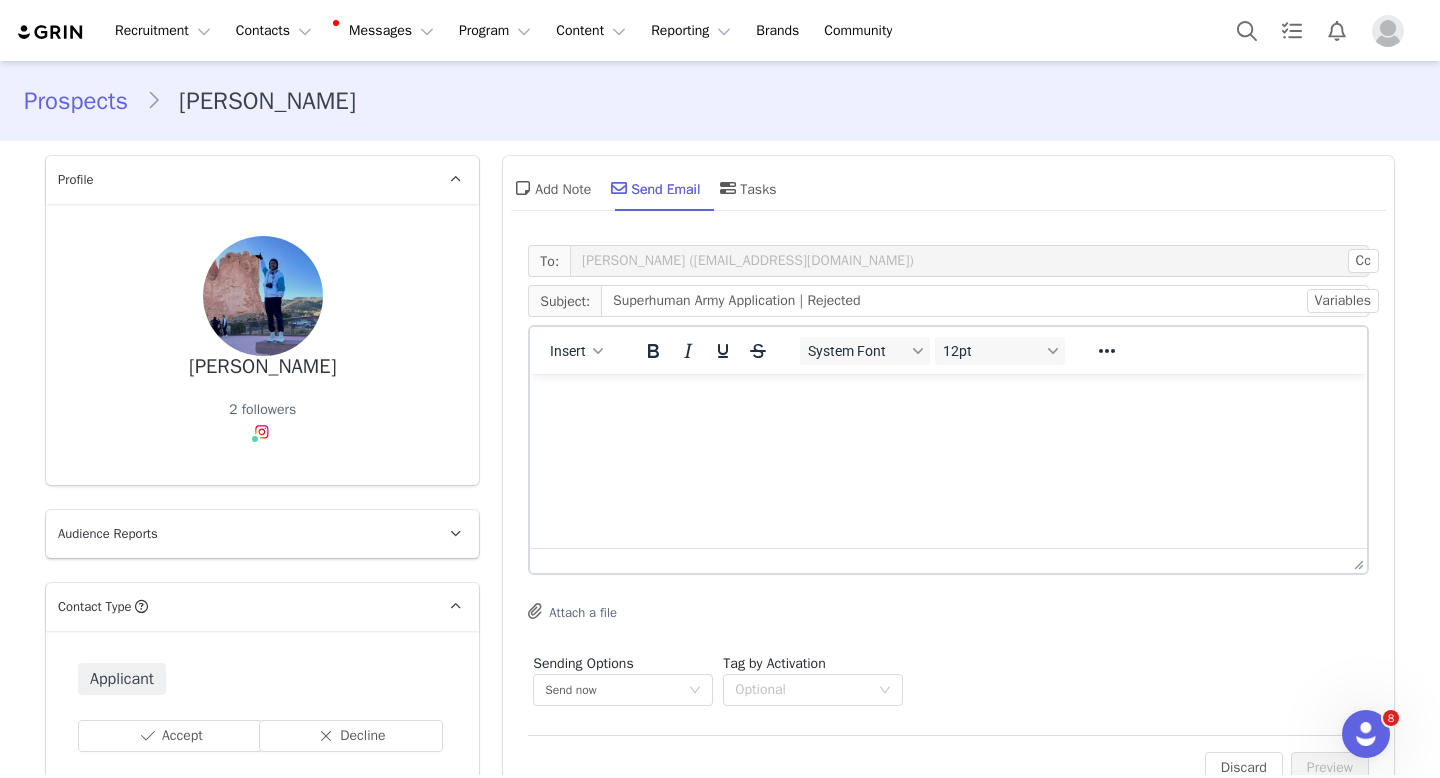 click at bounding box center (948, 401) 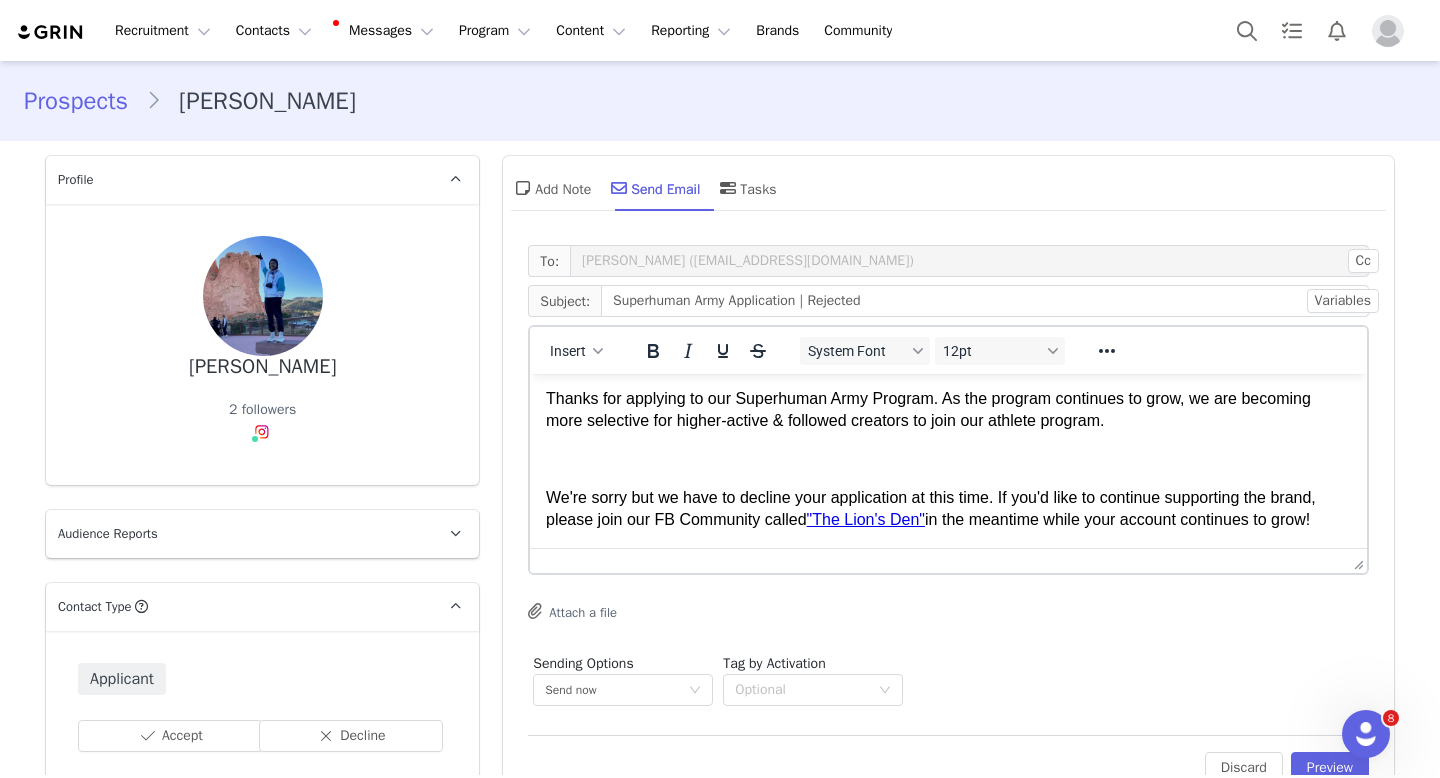 click on "Hey Superhuman! Thanks for applying to our Superhuman Army Program. As the program continues to grow, we are becoming more selective for higher-active & followed creators to join our athlete program. We're sorry but we have to decline your application at this time. If you'd like to continue supporting the brand, please join our FB Community called  "The Lion's Den"  in the meantime while your account continues to grow!" at bounding box center [948, 421] 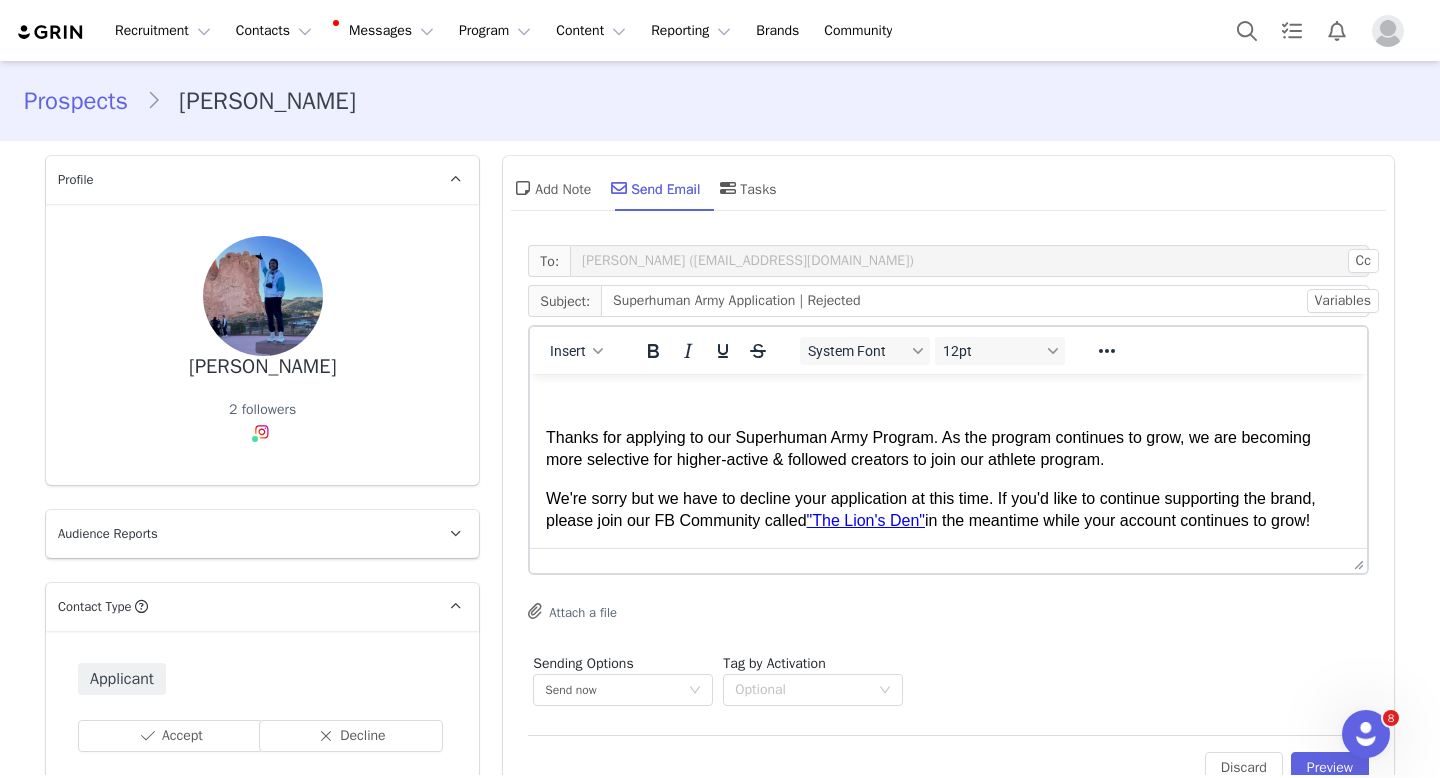 scroll, scrollTop: 0, scrollLeft: 0, axis: both 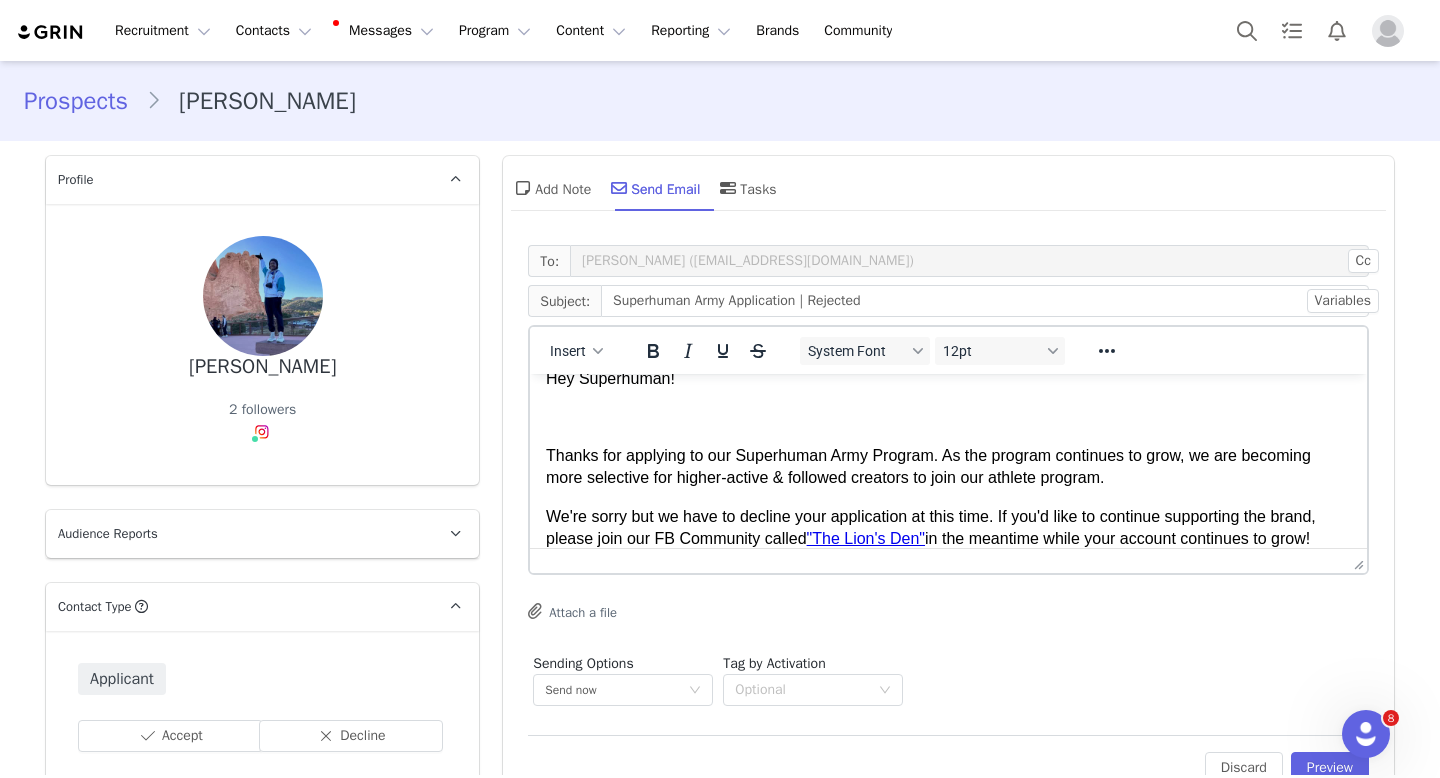 drag, startPoint x: 1361, startPoint y: 466, endPoint x: 1867, endPoint y: 745, distance: 577.8209 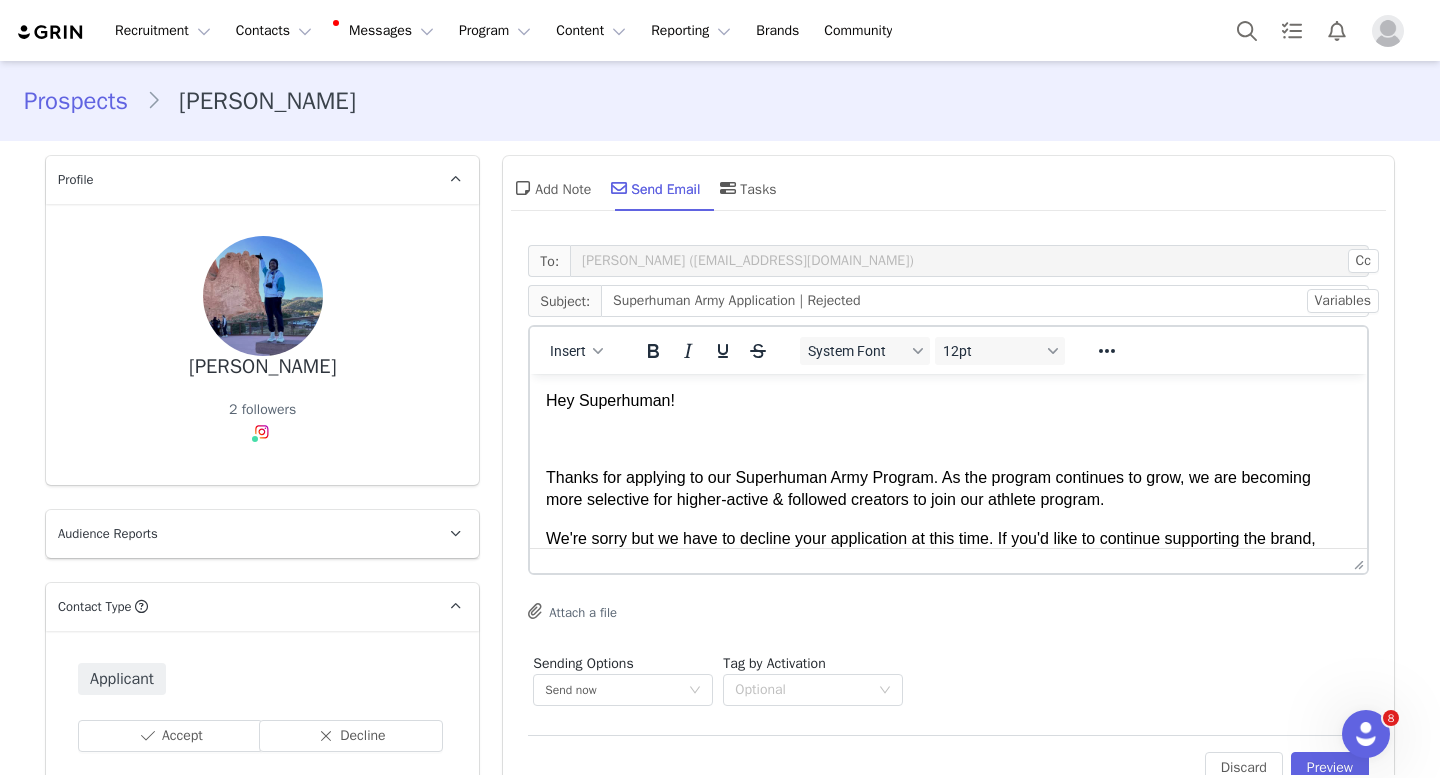 click at bounding box center [948, 439] 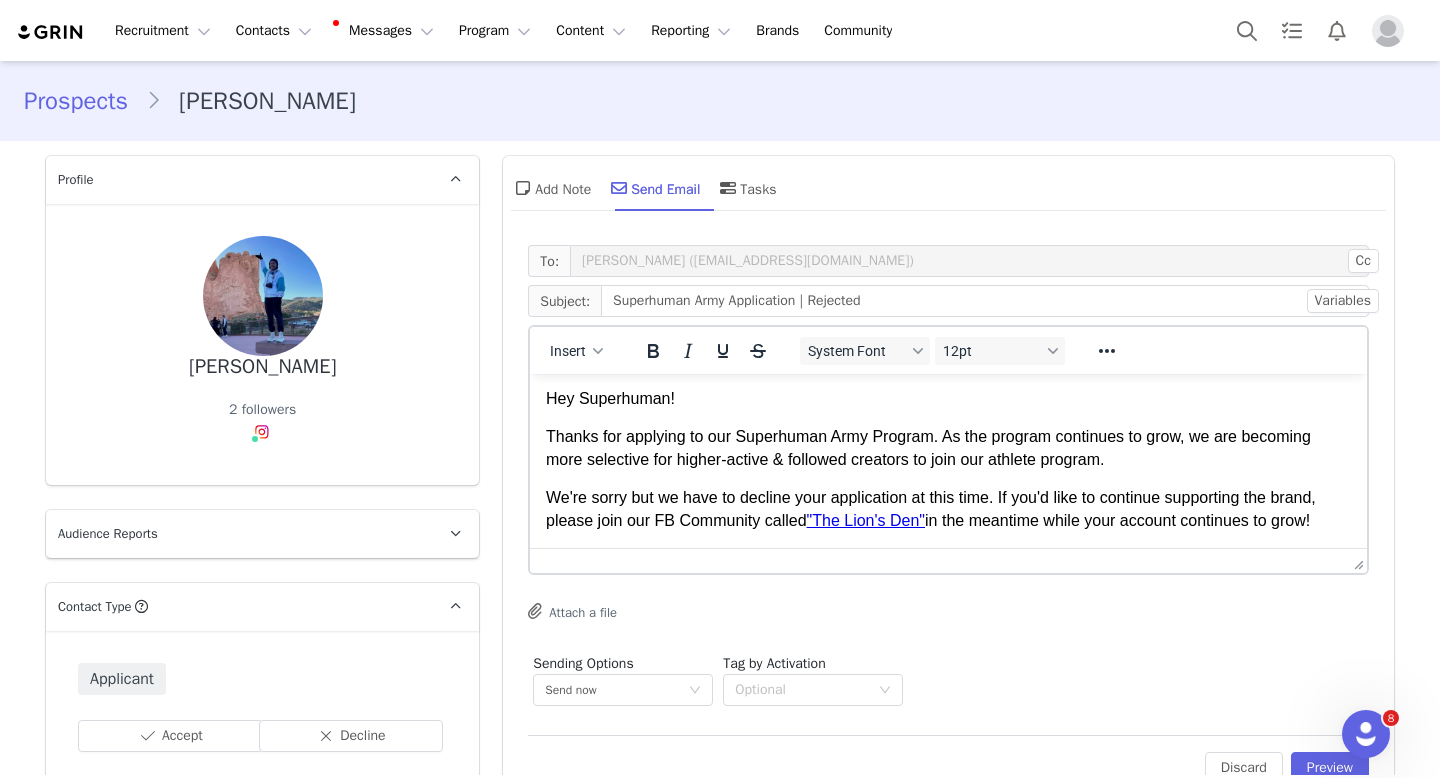 click on "We're sorry but we have to decline your application at this time. If you'd like to continue supporting the brand, please join our FB Community called  "The Lion's Den"  in the meantime while your account continues to grow!" at bounding box center [948, 509] 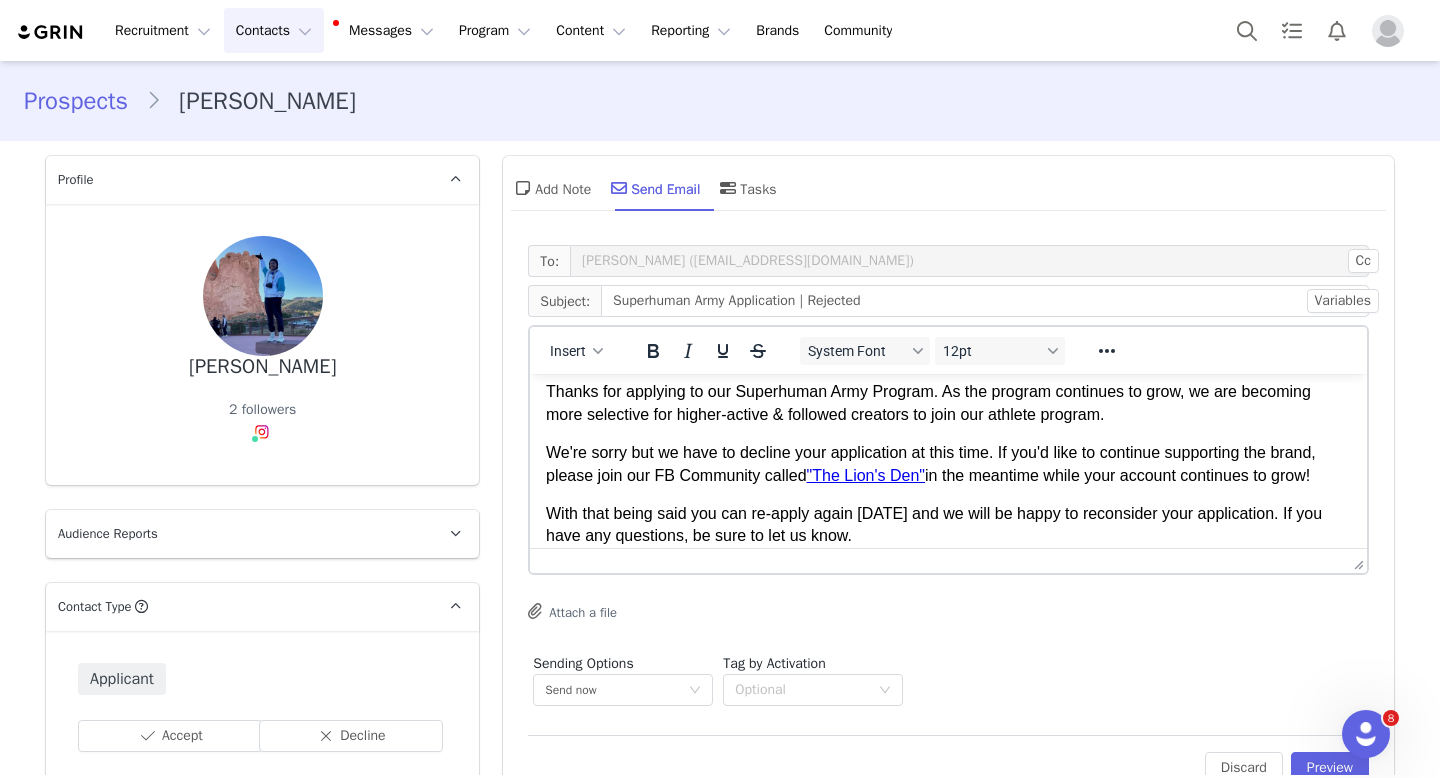 scroll, scrollTop: 144, scrollLeft: 0, axis: vertical 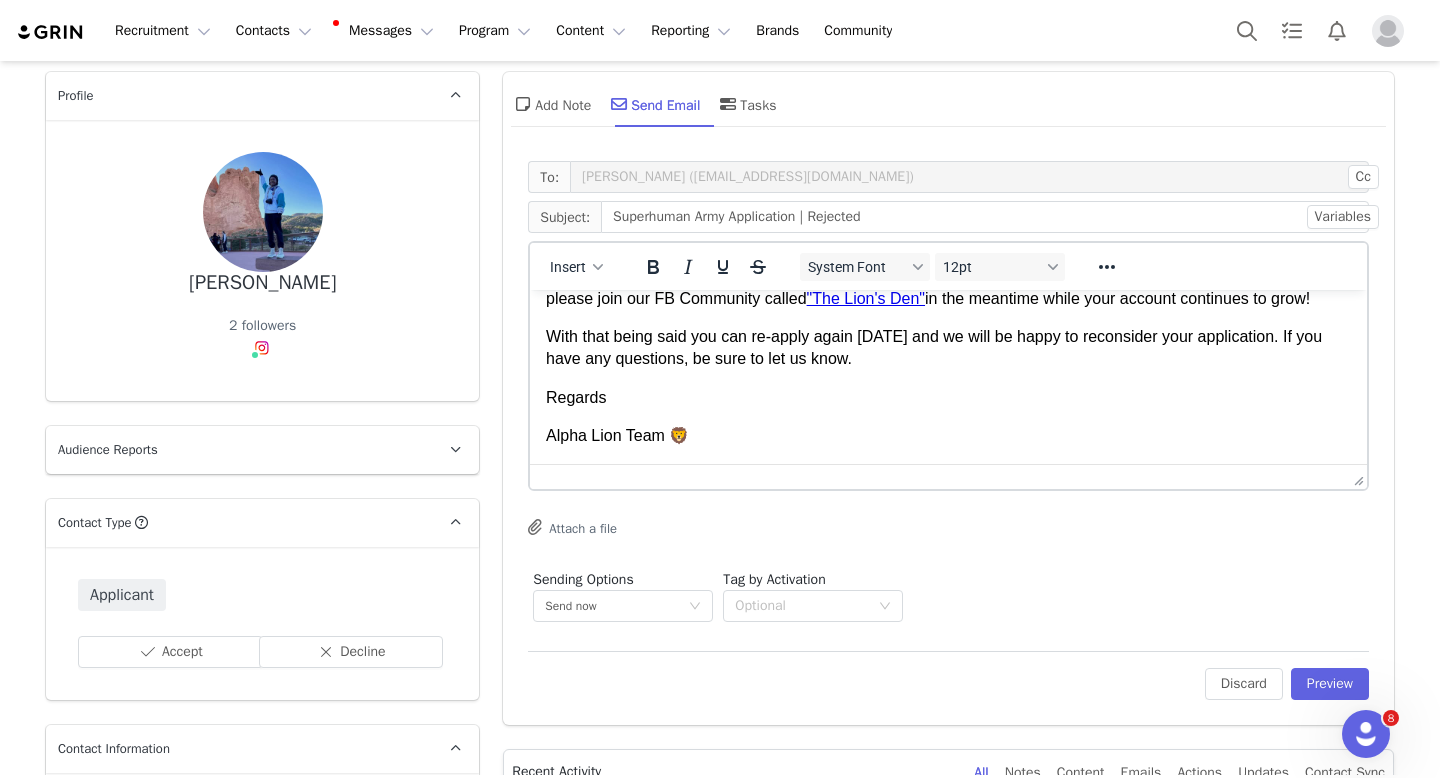 click on "To: [PERSON_NAME] ([EMAIL_ADDRESS][DOMAIN_NAME])     Cc  Cc:       Subject: Superhuman Army Application | Rejected     Variables Insert System Font 12pt To open the popup, press Shift+Enter To open the popup, press Shift+Enter To open the popup, press Shift+Enter To open the popup, press Shift+Enter Attach a file Sending Options  Send now       This will be sent outside of your set  email hours .       Tag by Activation  Optional       Edit     Discard Preview" at bounding box center (948, 438) 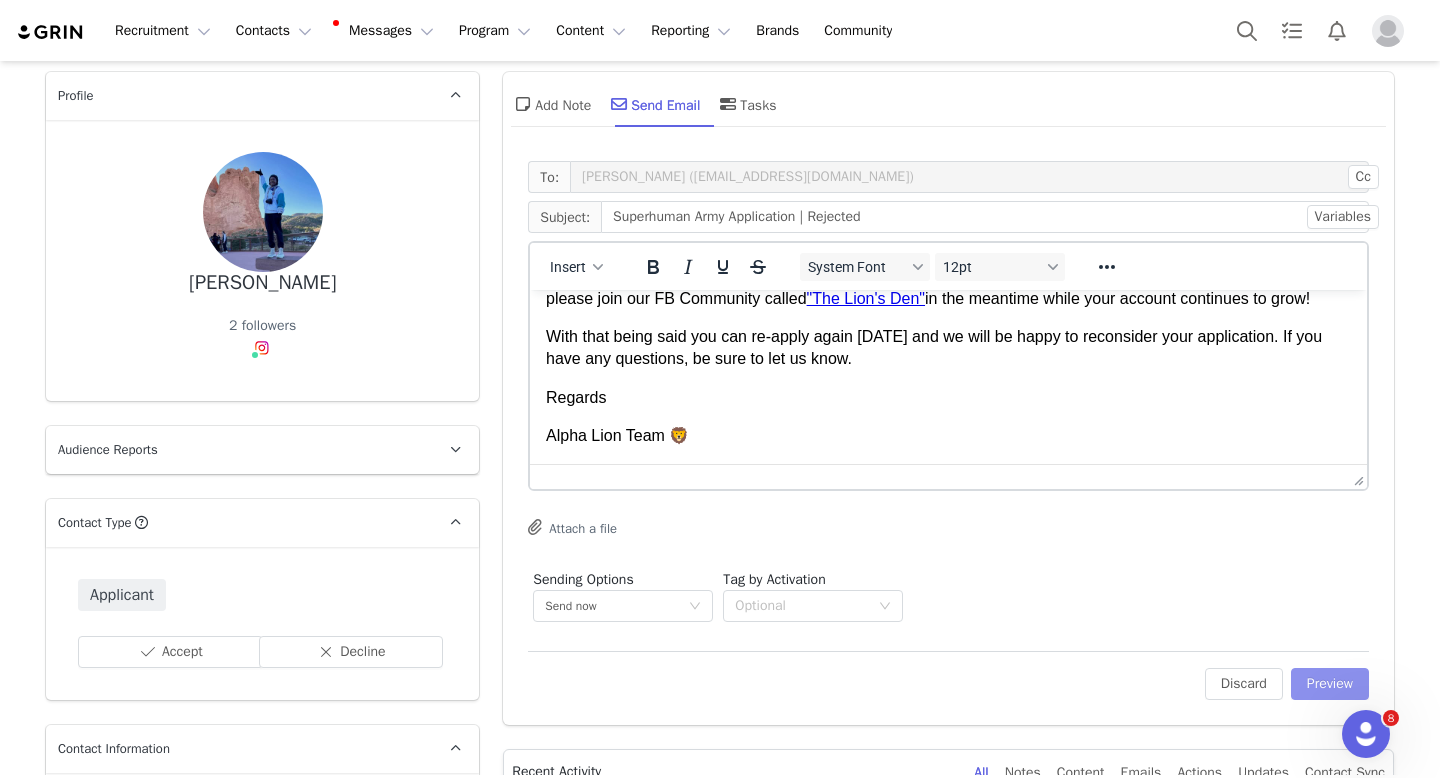 click on "Preview" at bounding box center [1330, 684] 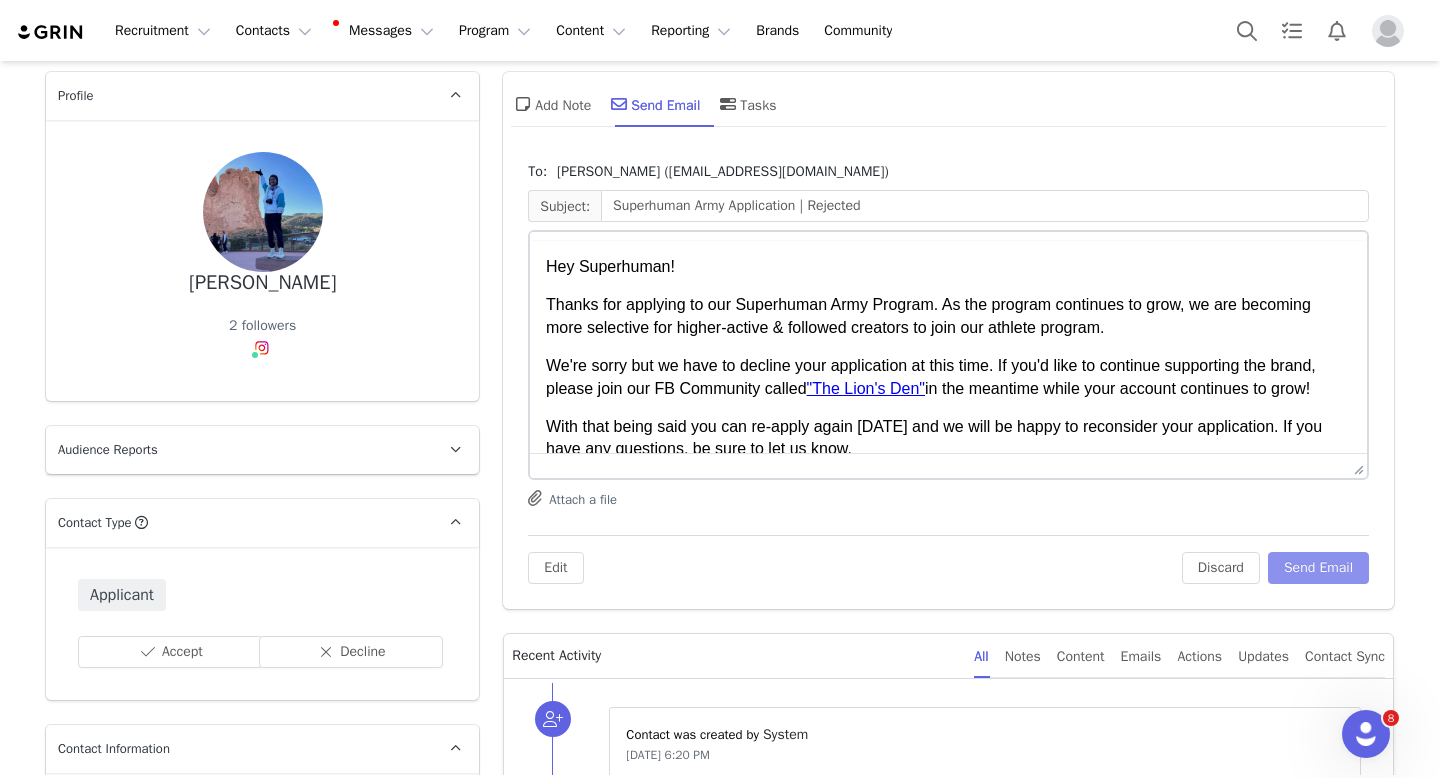 scroll, scrollTop: 0, scrollLeft: 0, axis: both 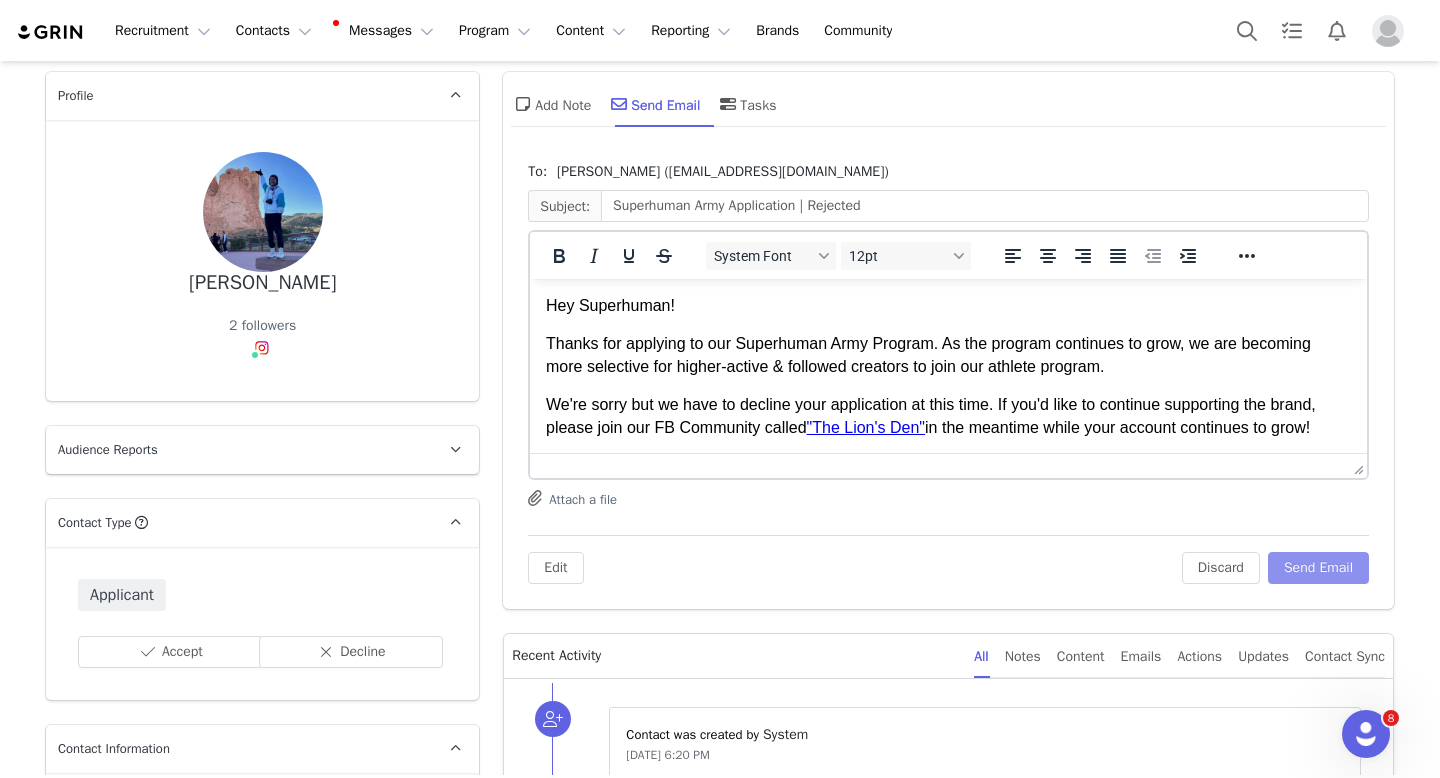 click on "Send Email" at bounding box center [1318, 568] 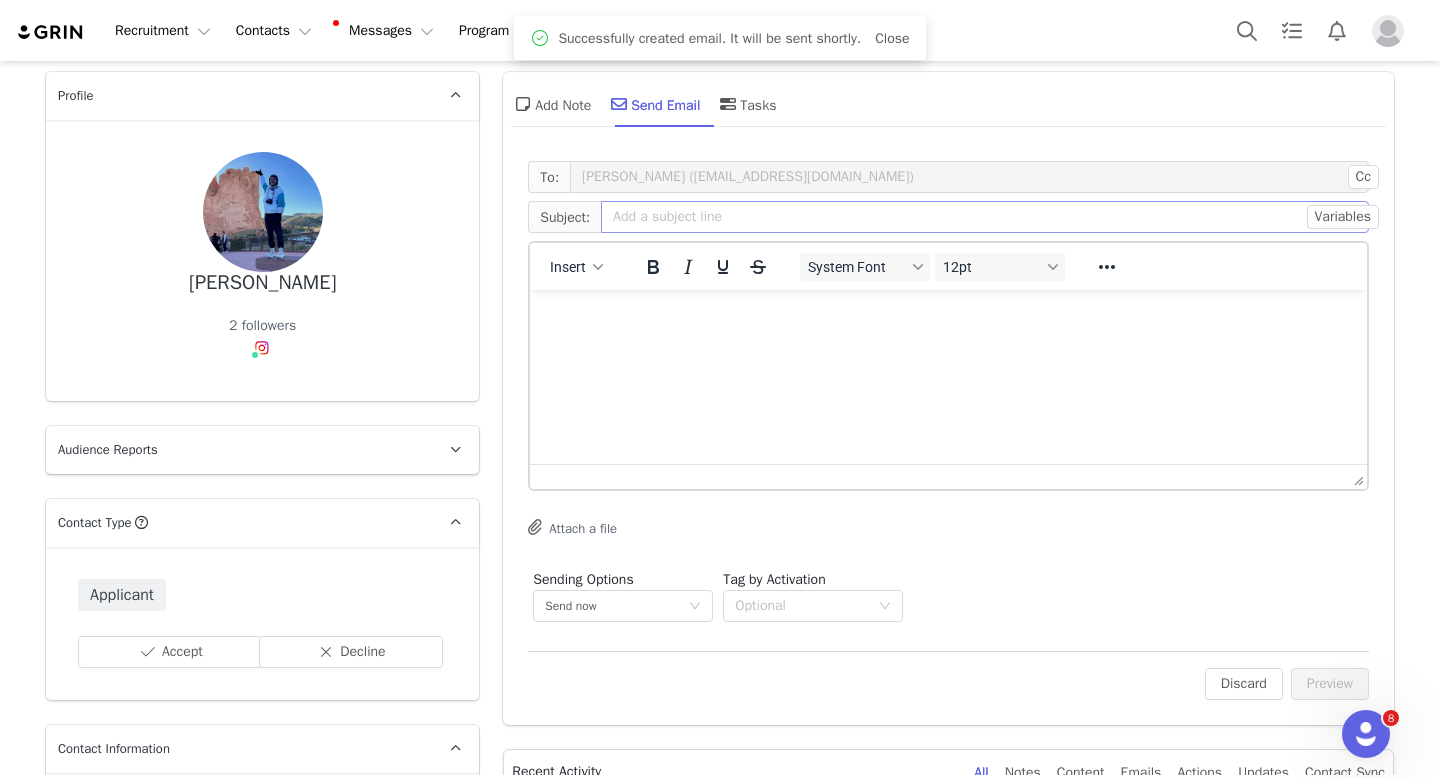 scroll, scrollTop: 0, scrollLeft: 0, axis: both 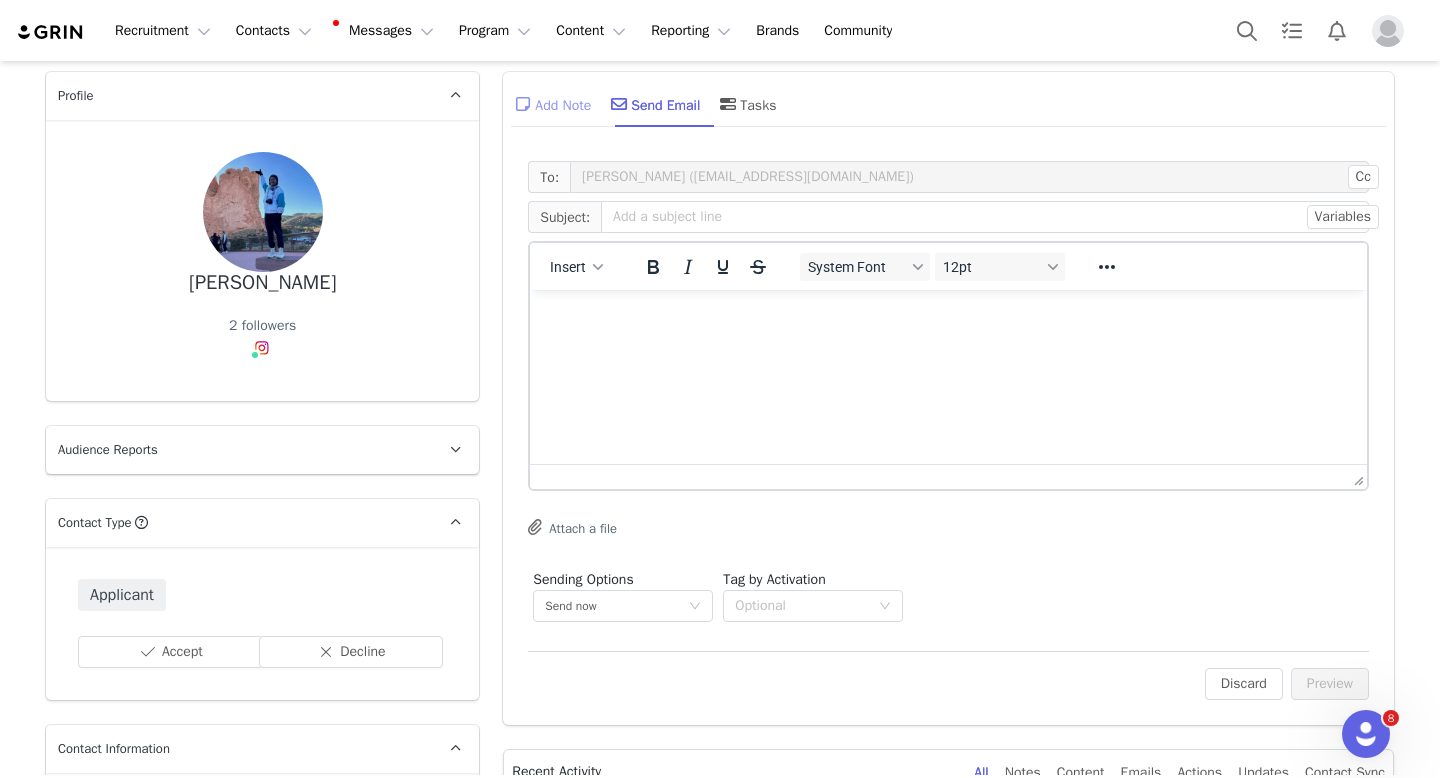 click on "Add Note" at bounding box center [551, 104] 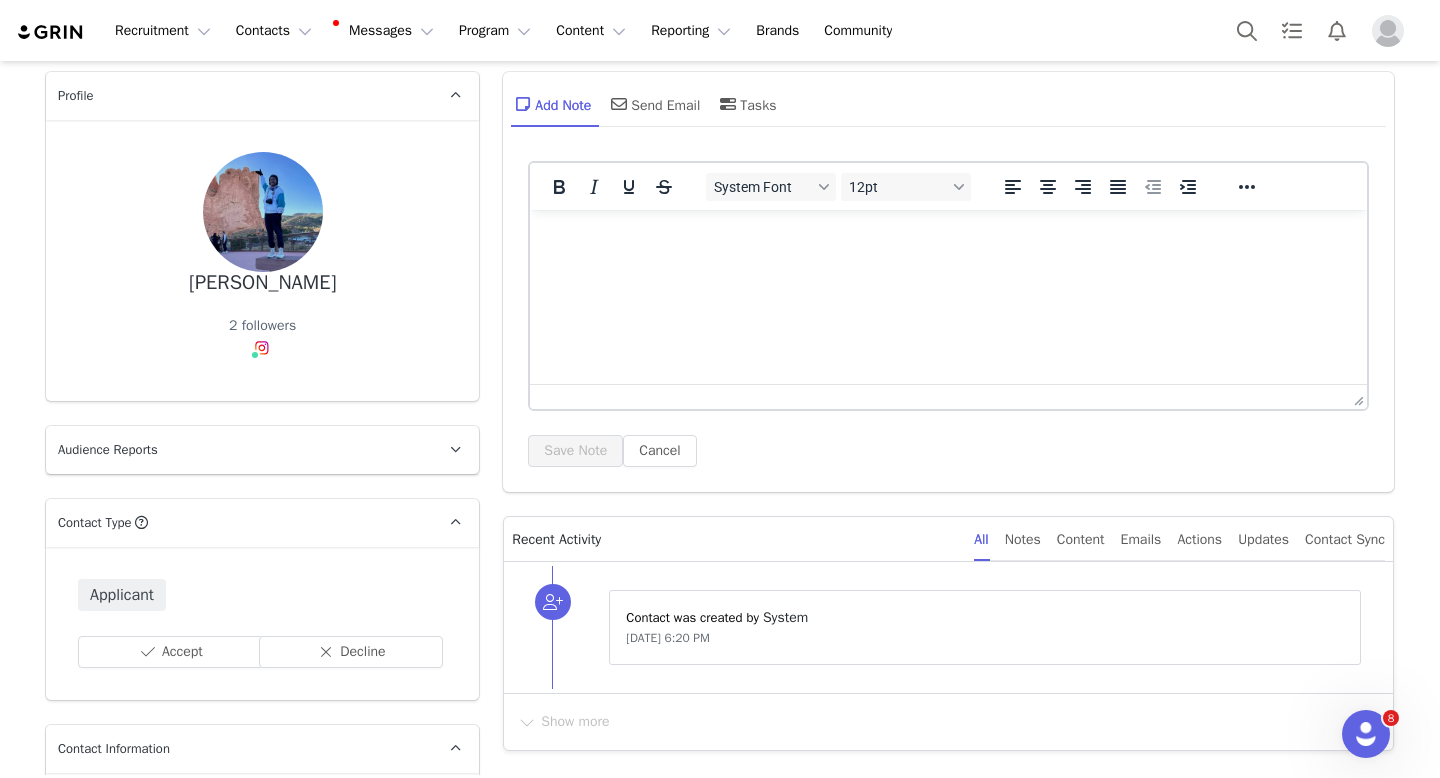 scroll, scrollTop: 0, scrollLeft: 0, axis: both 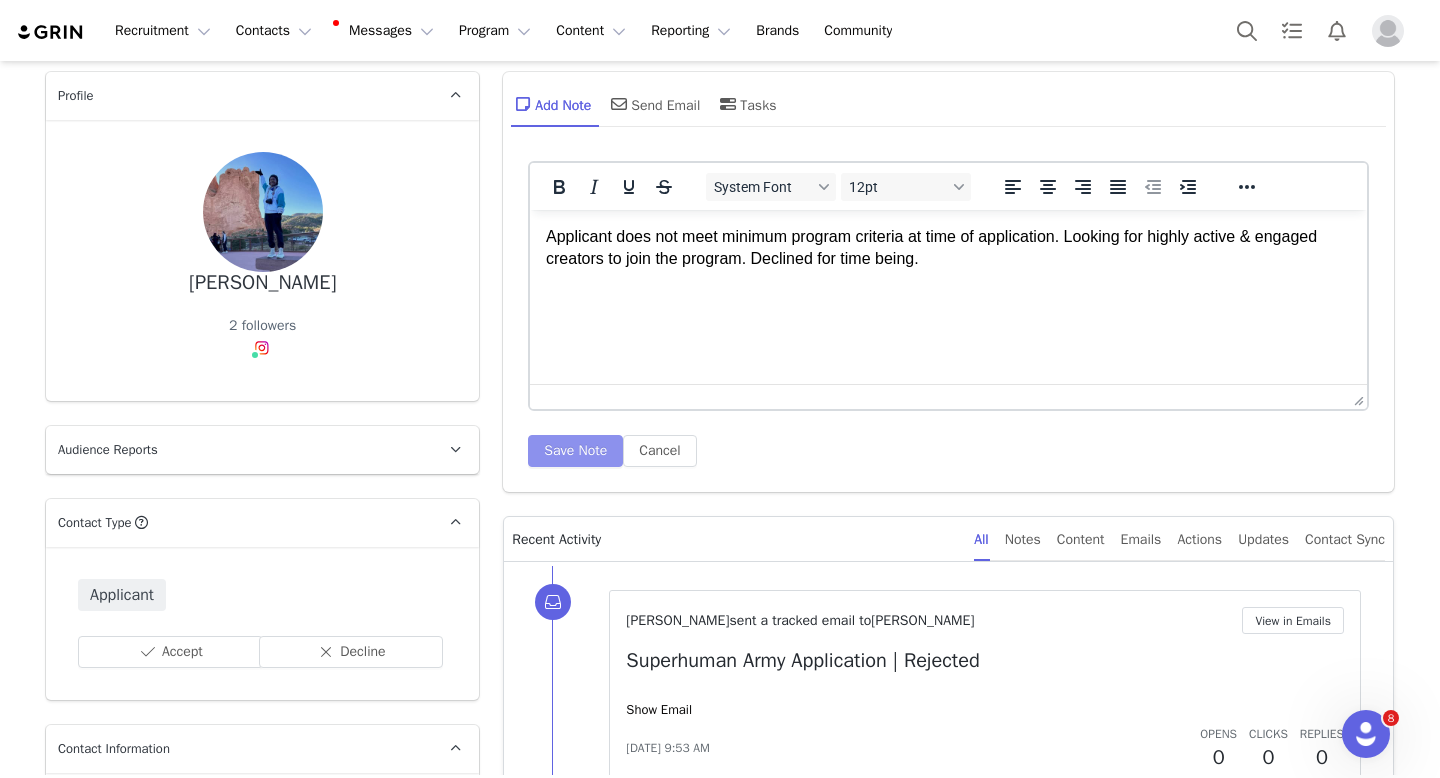 click on "Save Note" at bounding box center [575, 451] 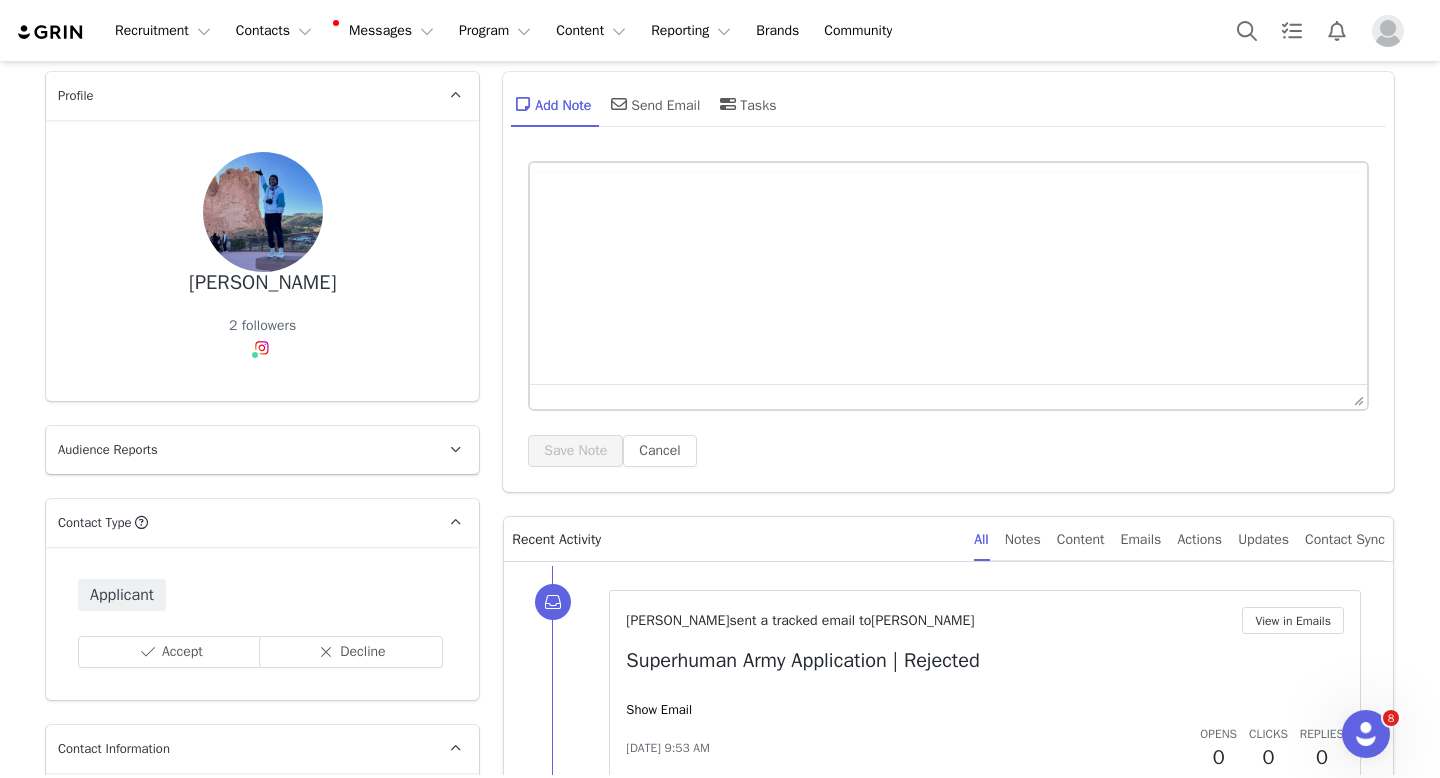 scroll, scrollTop: 0, scrollLeft: 0, axis: both 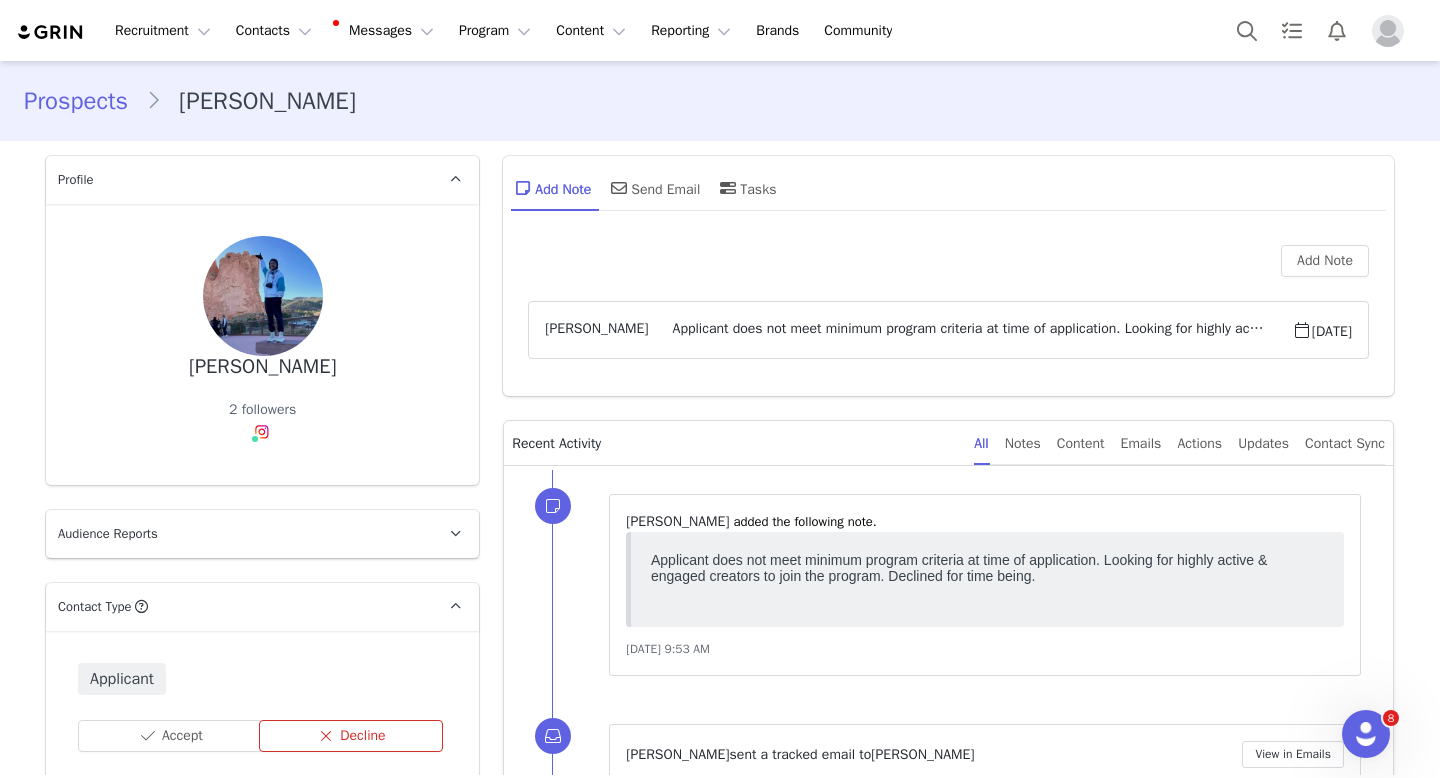 click on "Decline" at bounding box center (351, 736) 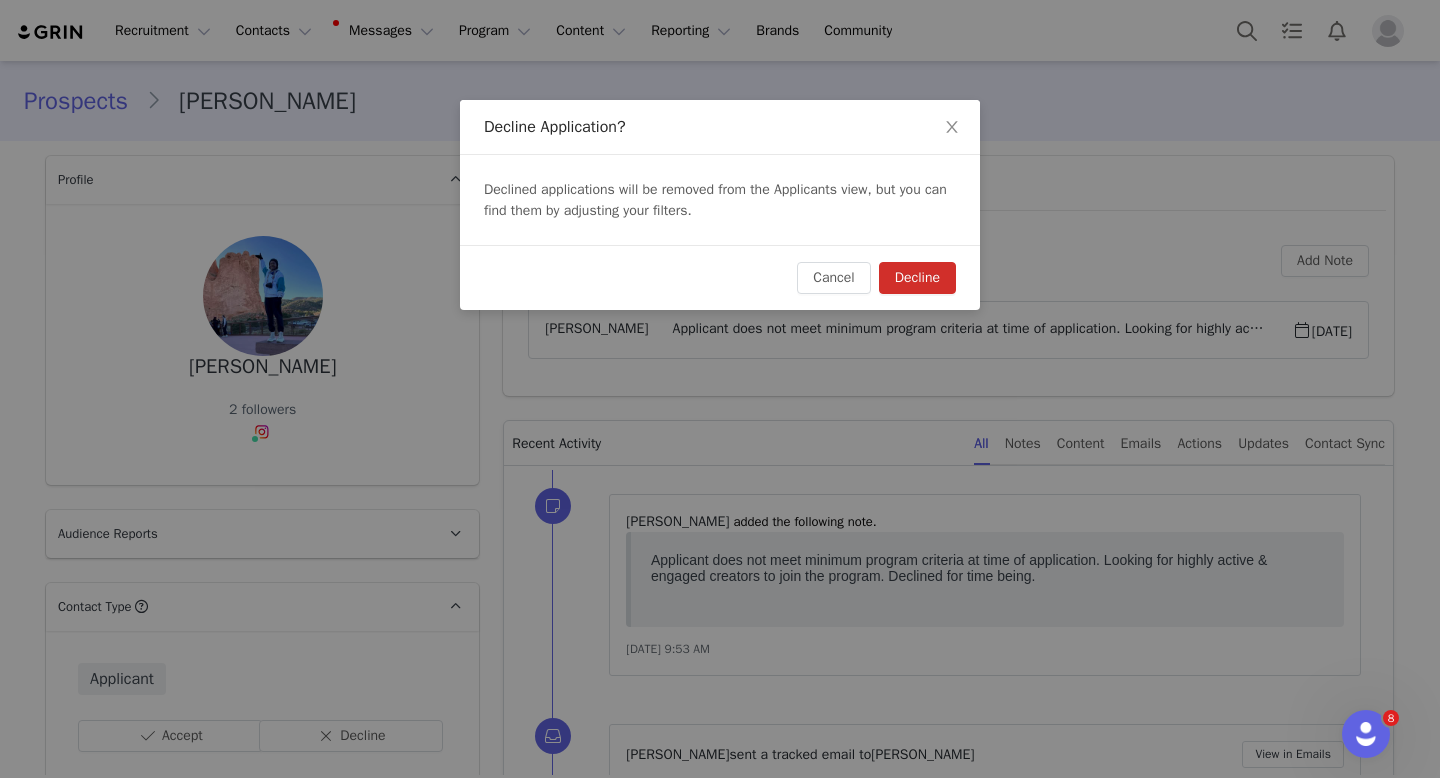 click on "Decline" at bounding box center (917, 278) 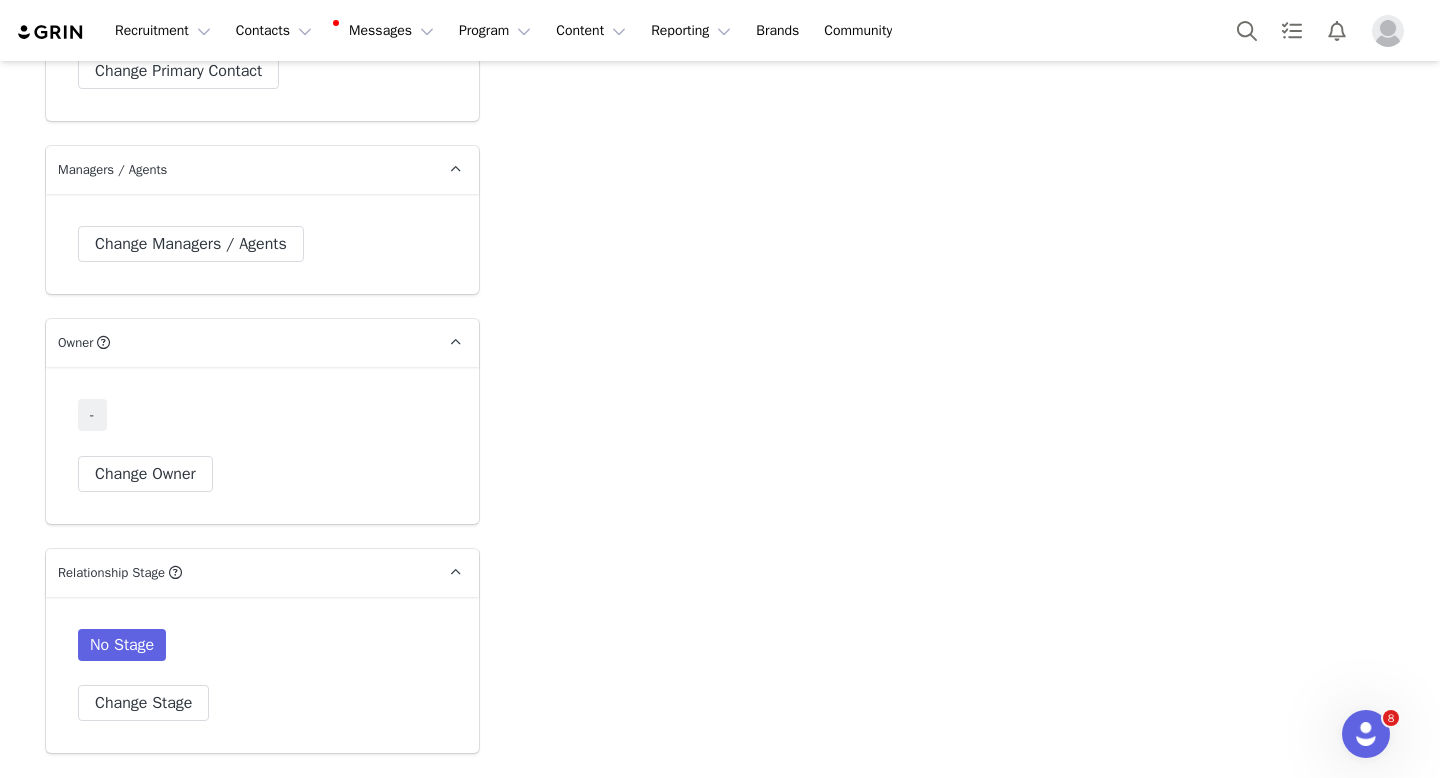 scroll, scrollTop: 4404, scrollLeft: 0, axis: vertical 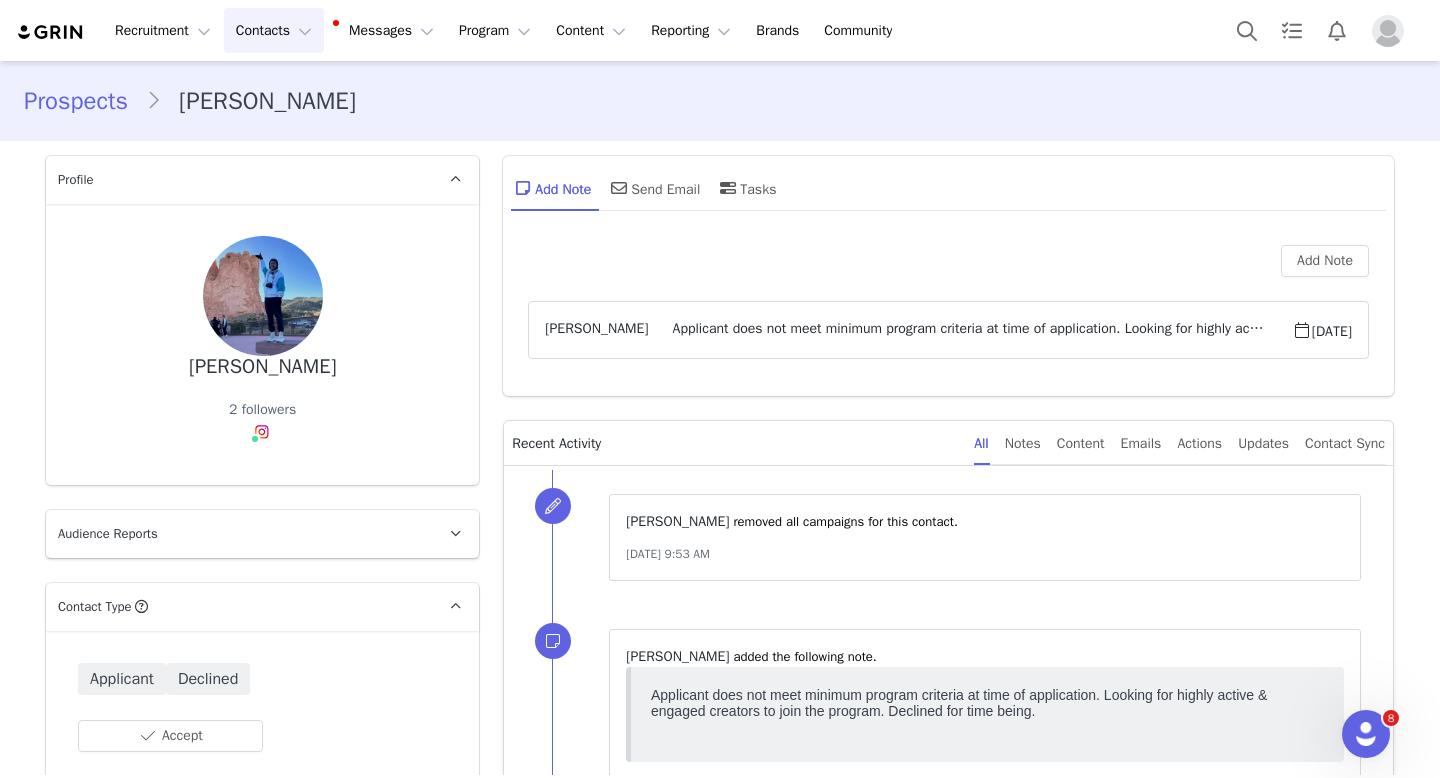 click on "Contacts Contacts" at bounding box center [274, 30] 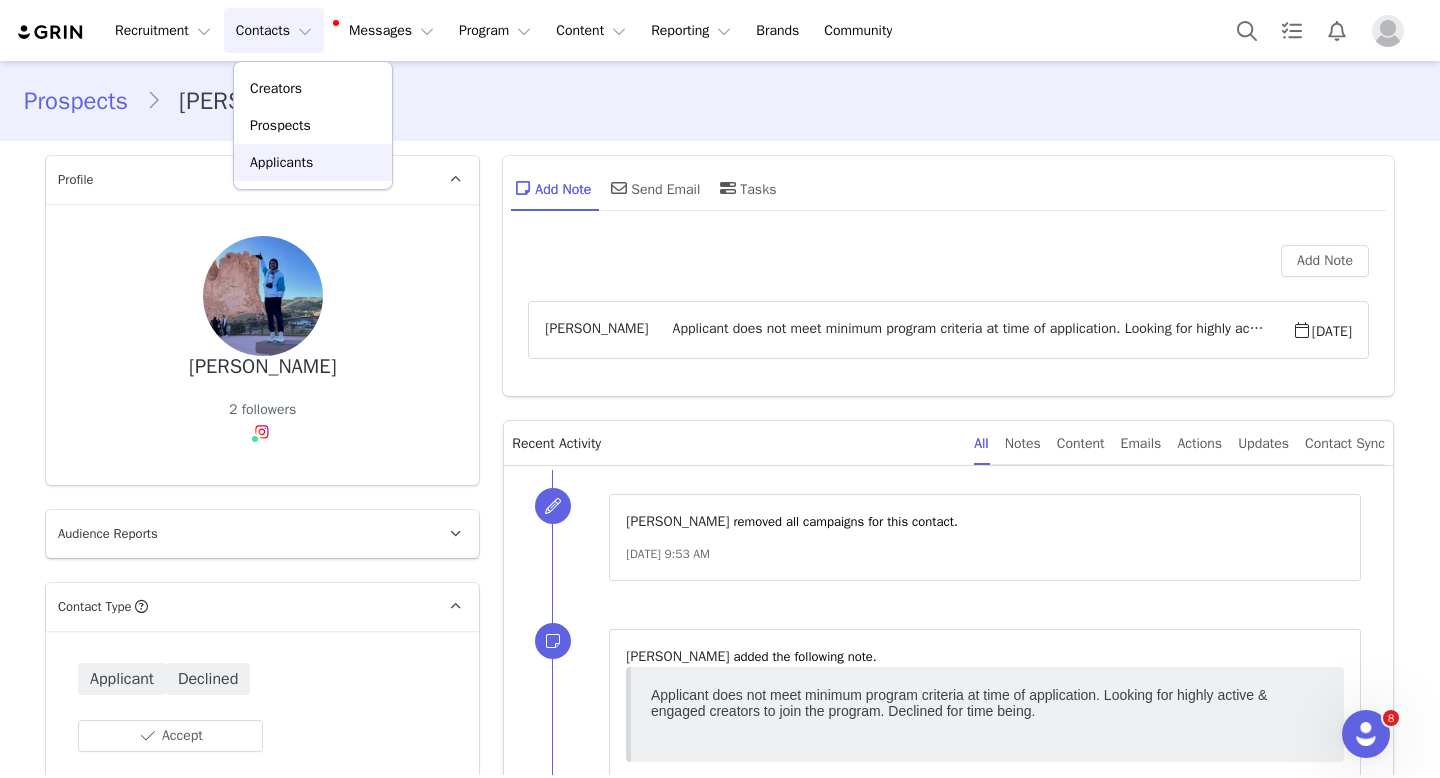 click on "Applicants" at bounding box center [313, 162] 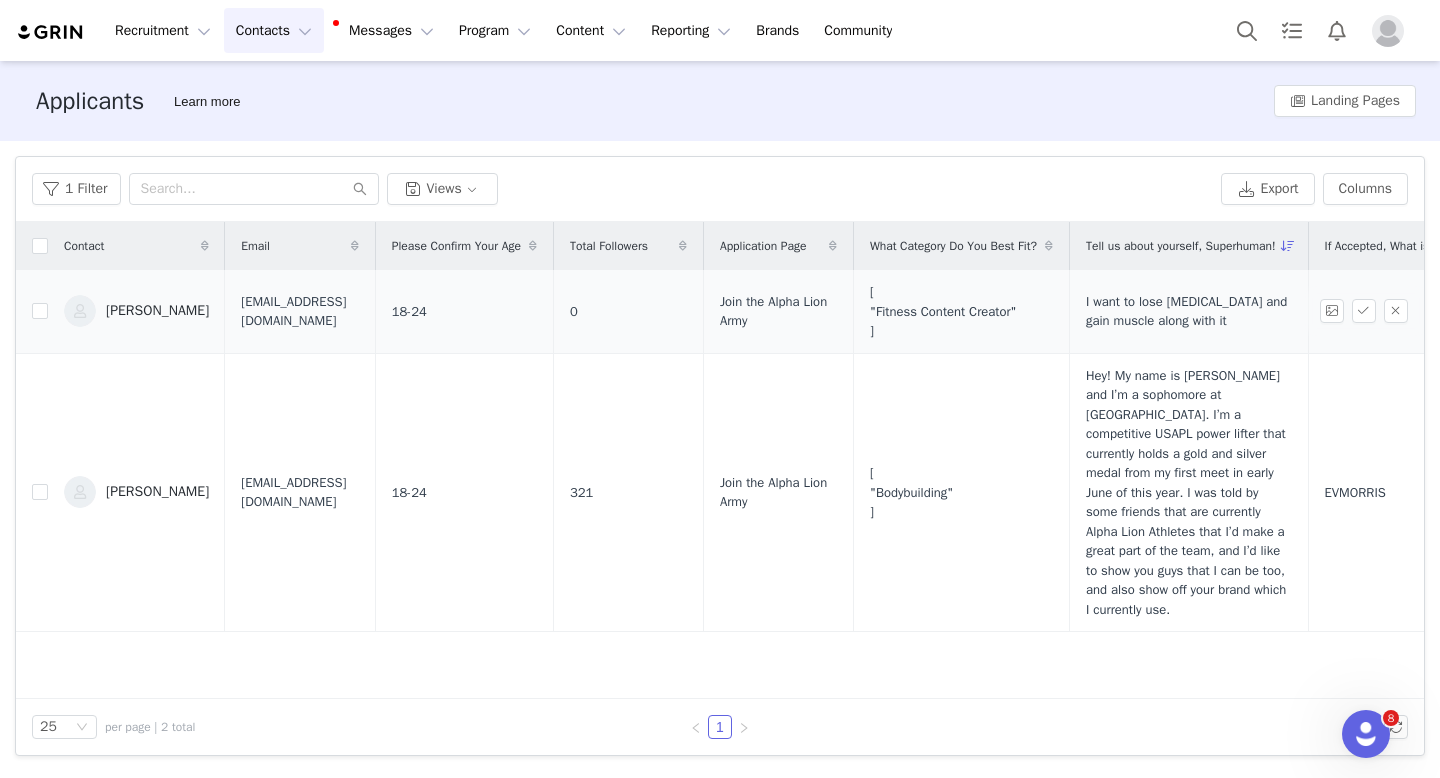 click on "[PERSON_NAME]" at bounding box center [157, 311] 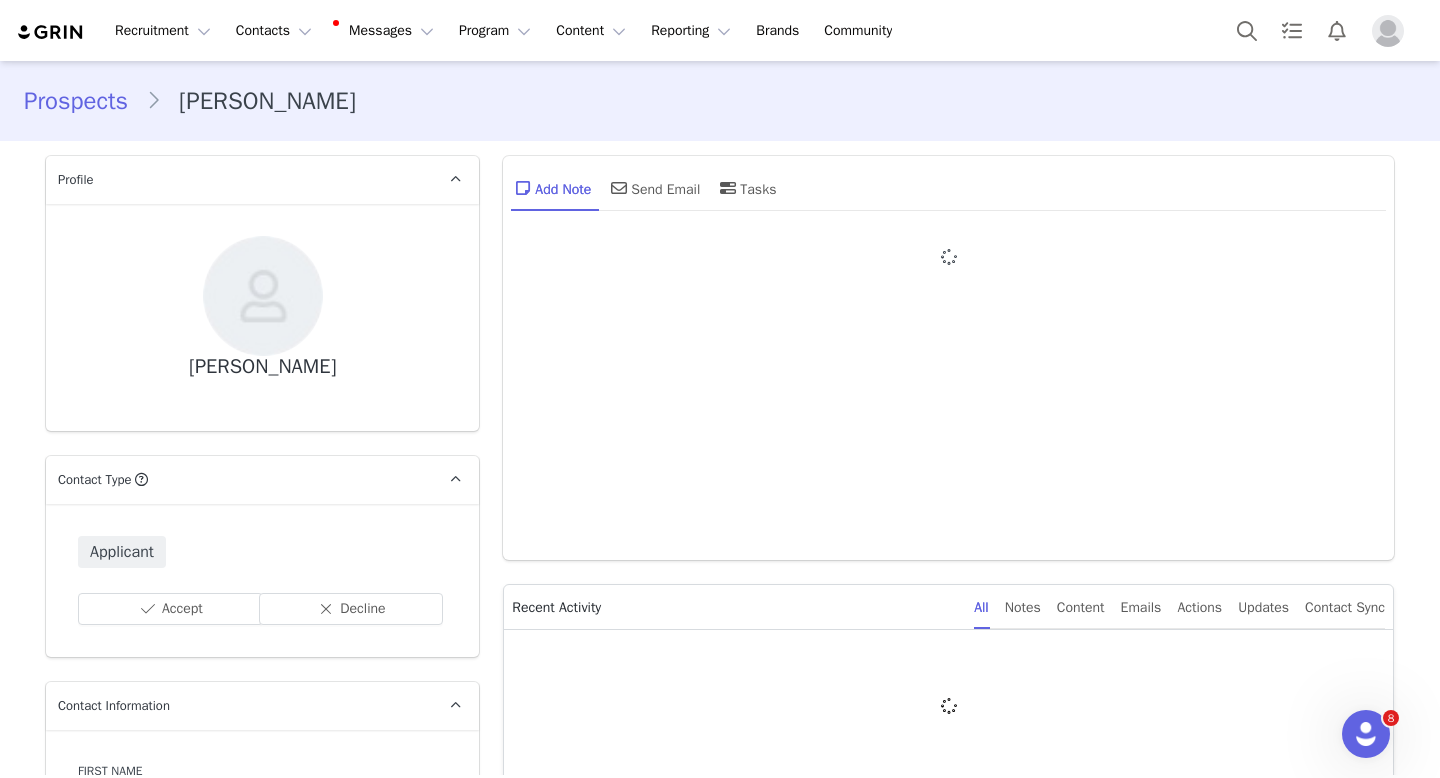 type on "+1 ([GEOGRAPHIC_DATA])" 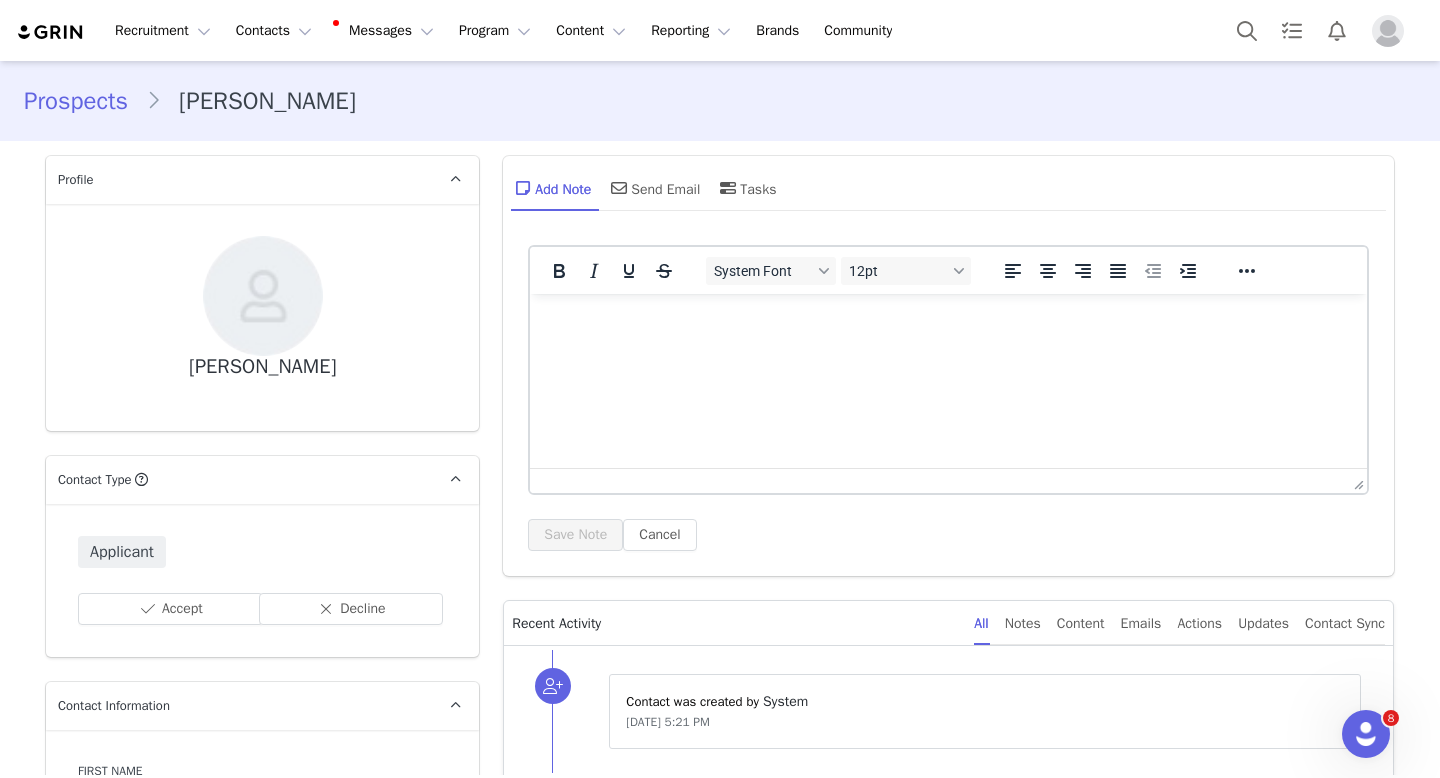 scroll, scrollTop: 0, scrollLeft: 0, axis: both 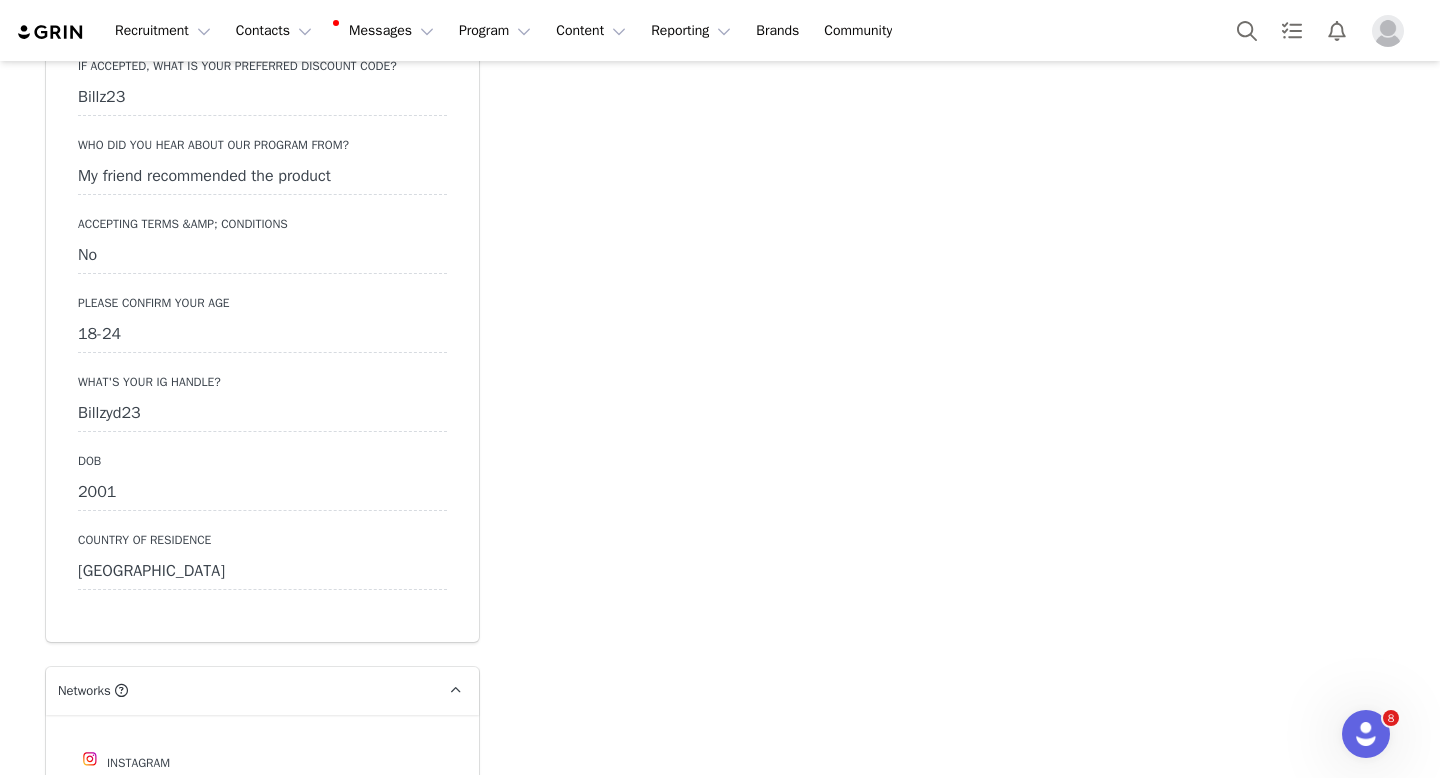 drag, startPoint x: 154, startPoint y: 412, endPoint x: 39, endPoint y: 410, distance: 115.01739 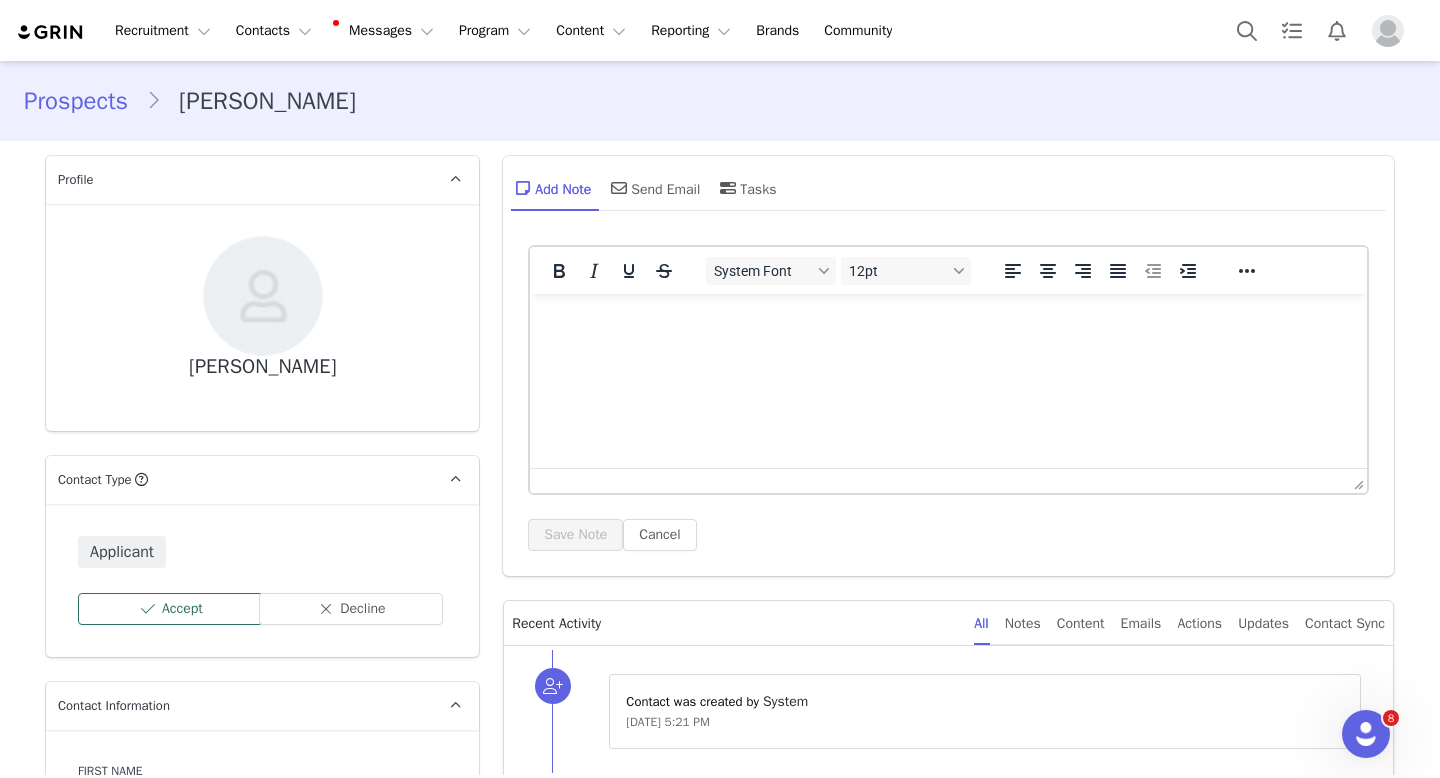 click on "Accept" at bounding box center [170, 609] 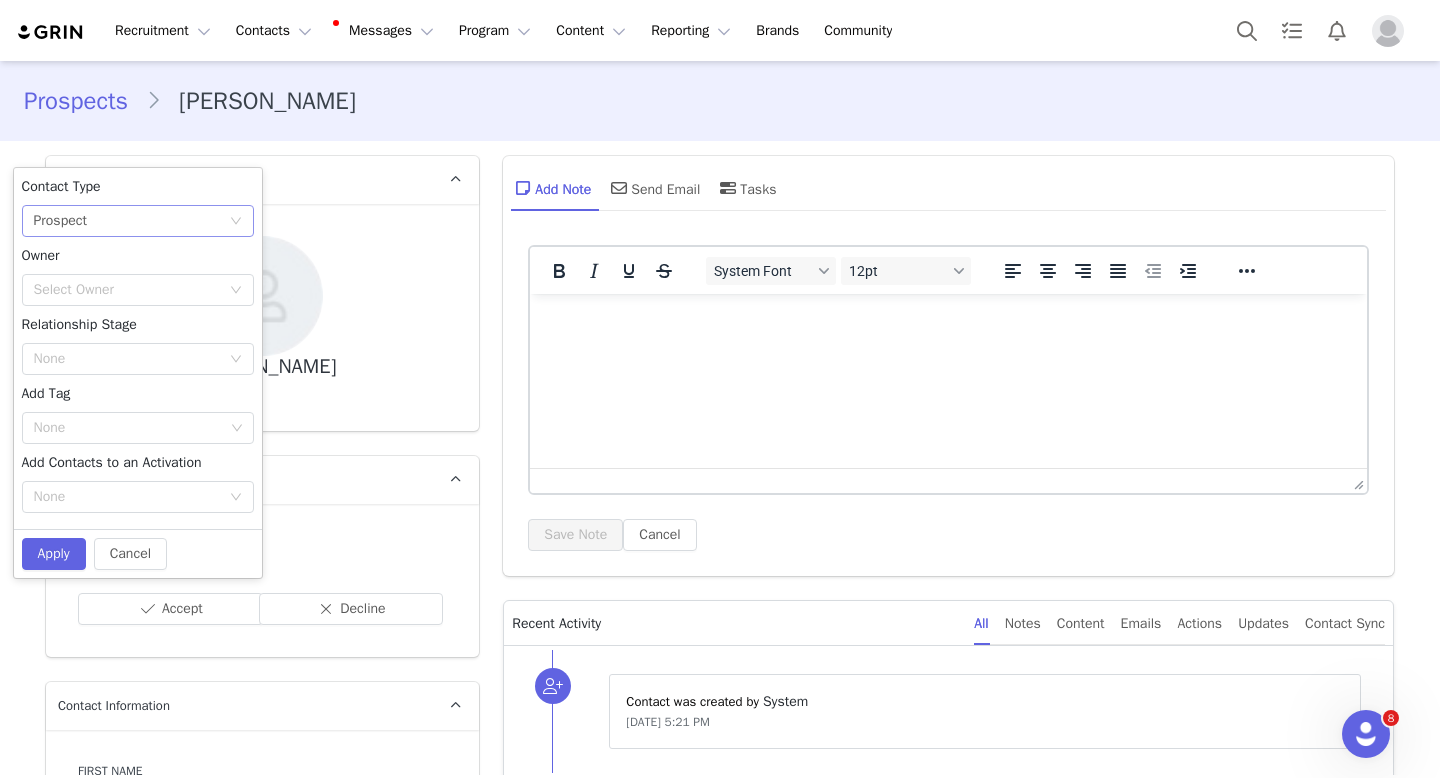 click on "None  Prospect" at bounding box center [131, 221] 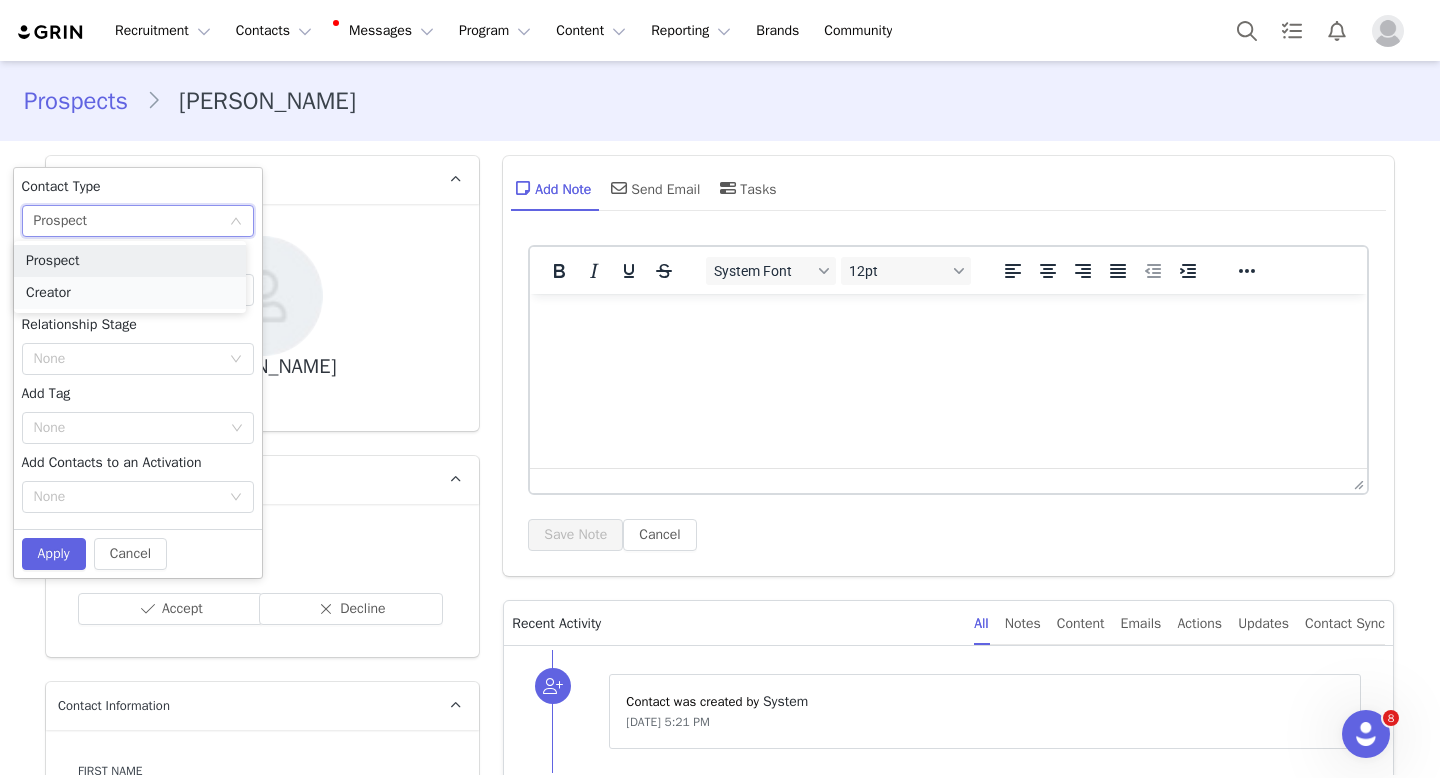 click on "Creator" at bounding box center [130, 293] 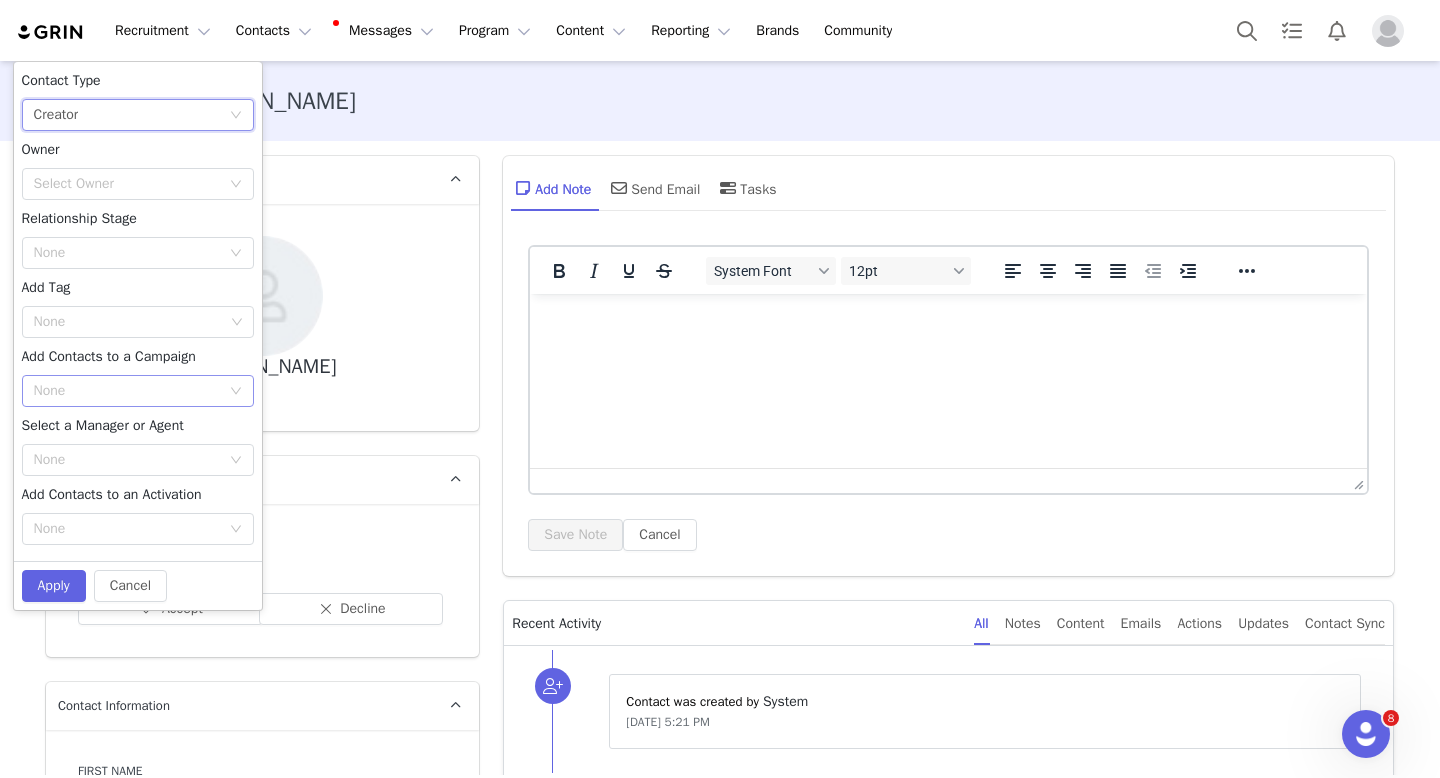 click on "None" at bounding box center (127, 391) 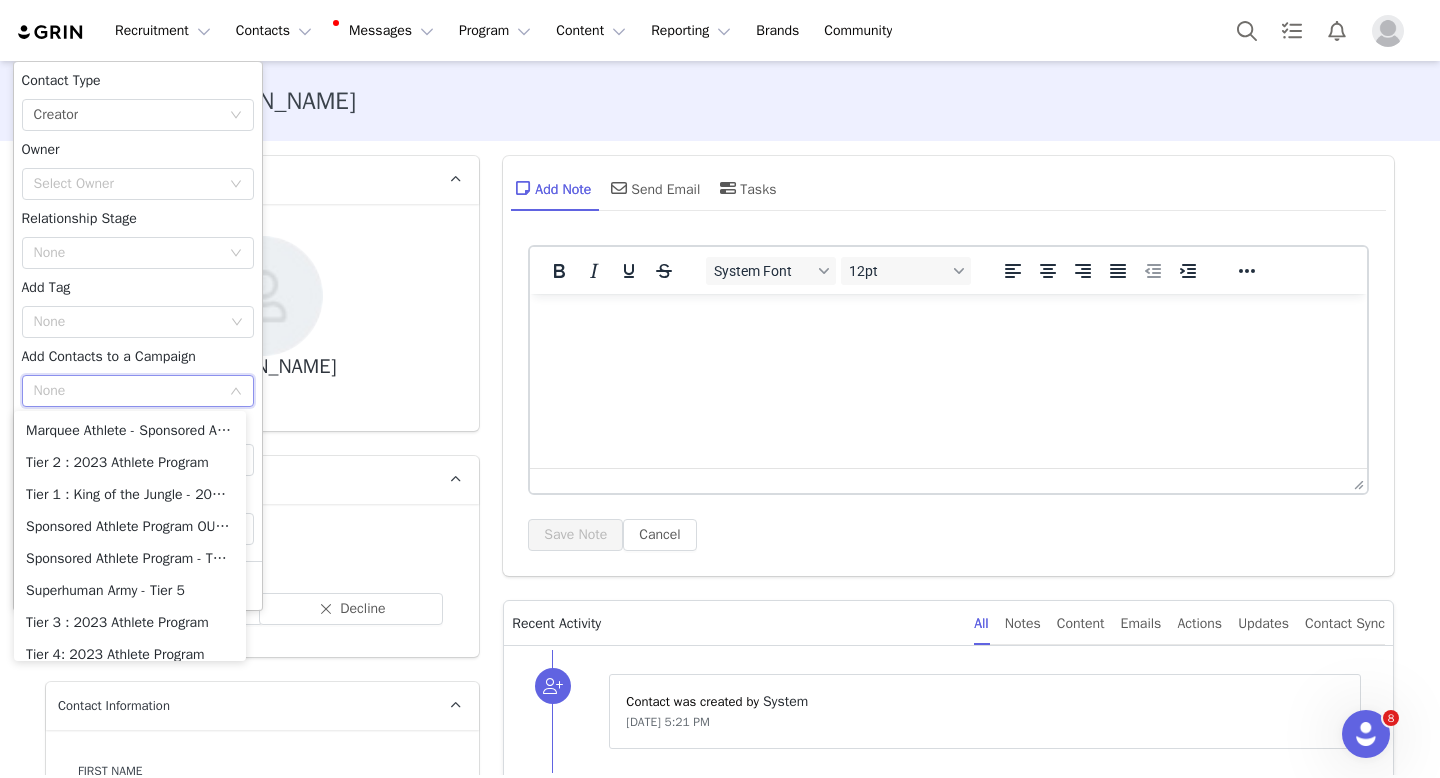 scroll, scrollTop: 78, scrollLeft: 0, axis: vertical 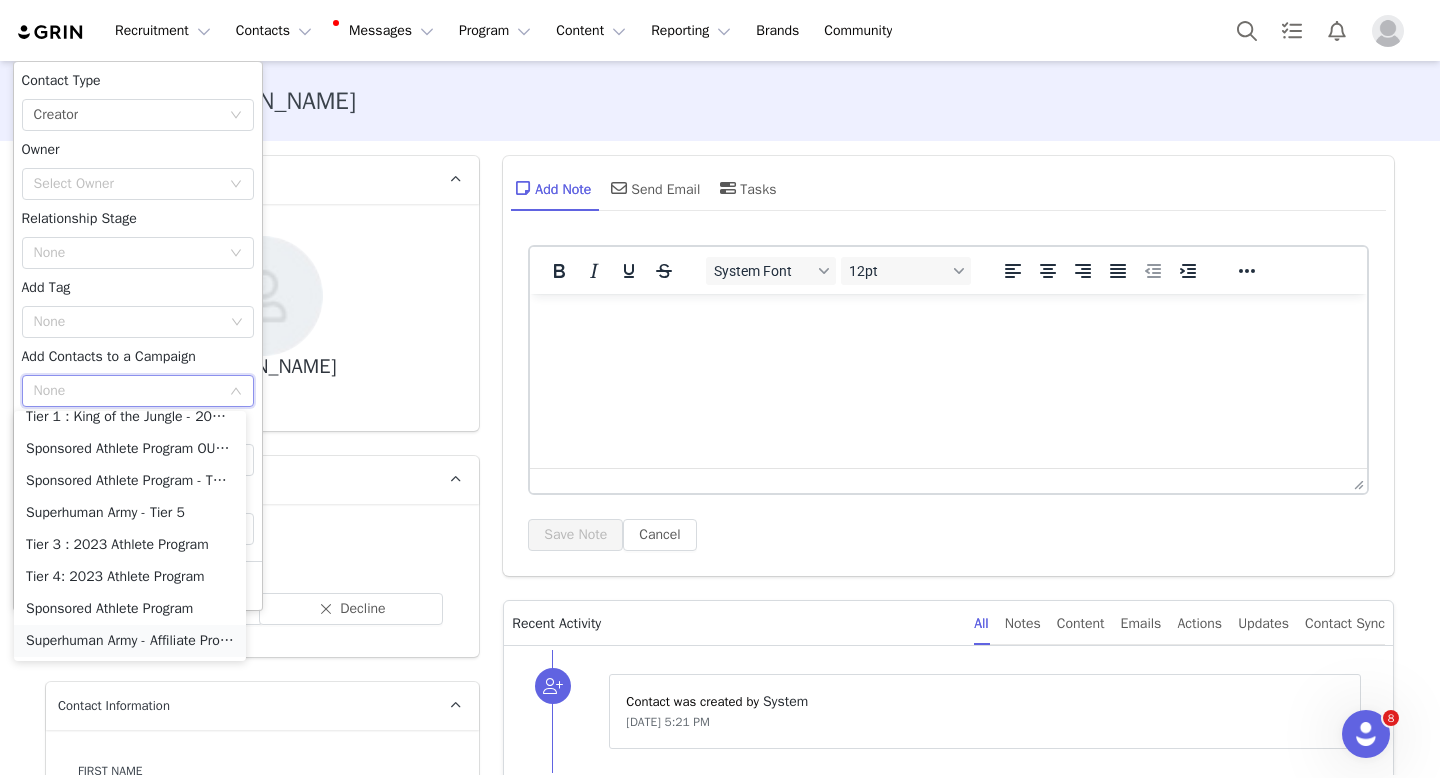click on "Superhuman Army - Affiliate Program." at bounding box center (130, 641) 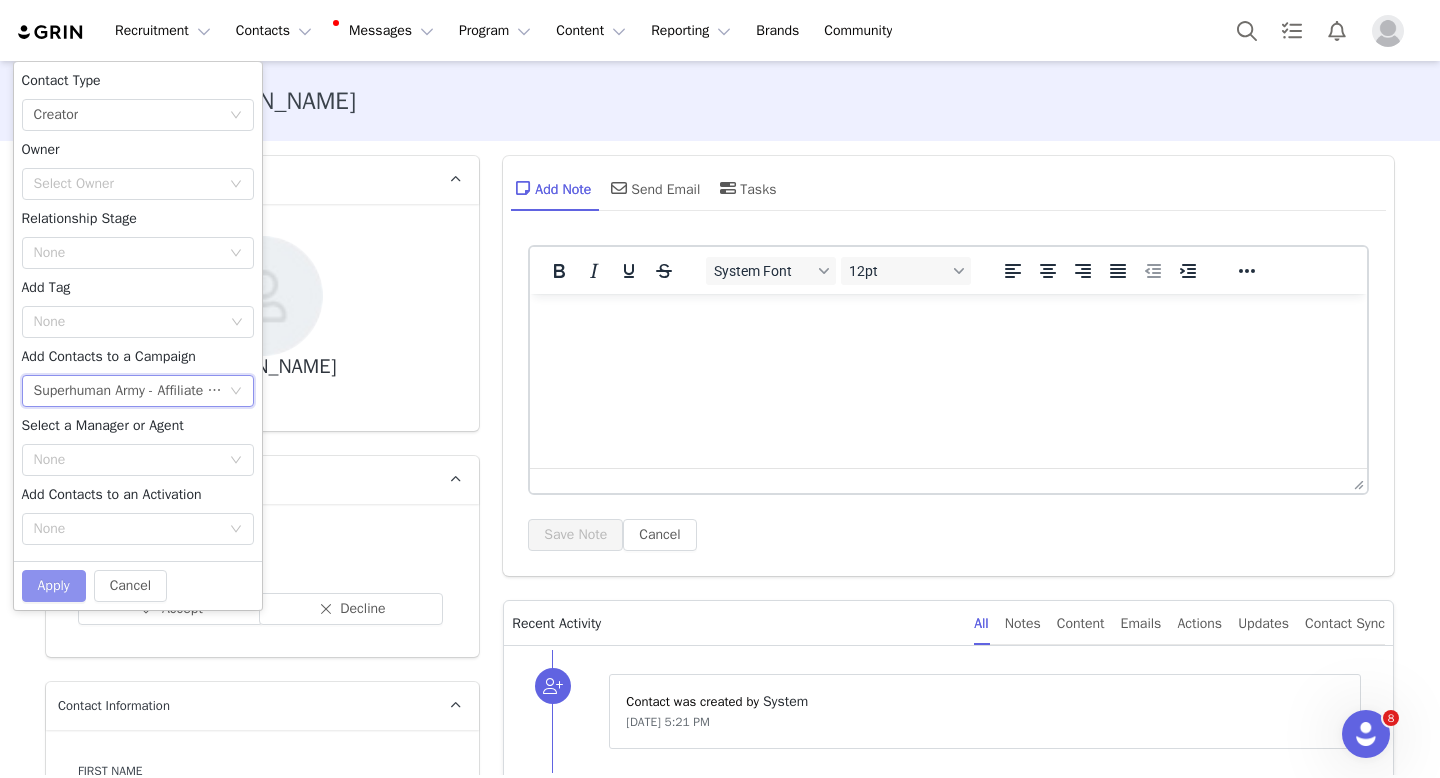 click on "Apply" at bounding box center (54, 586) 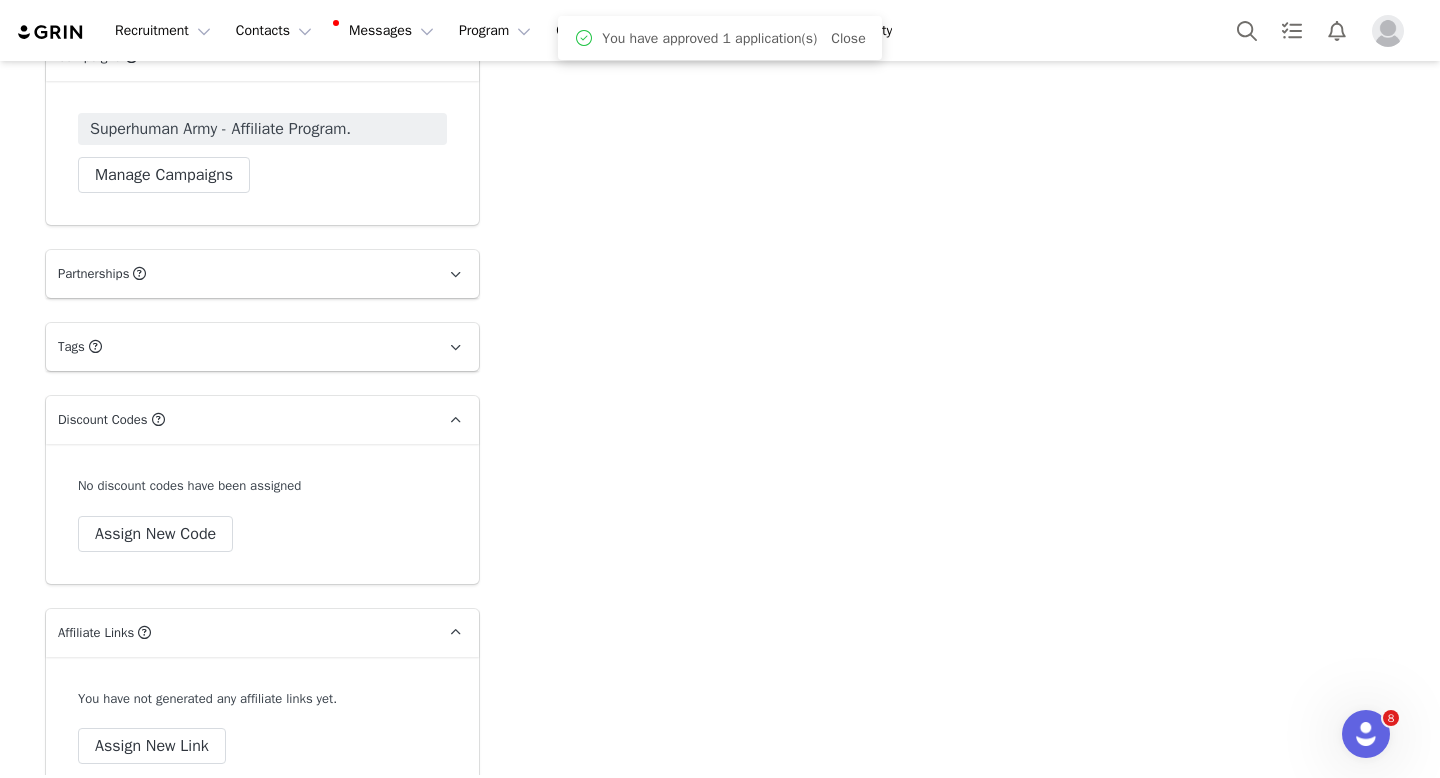 scroll, scrollTop: 5132, scrollLeft: 0, axis: vertical 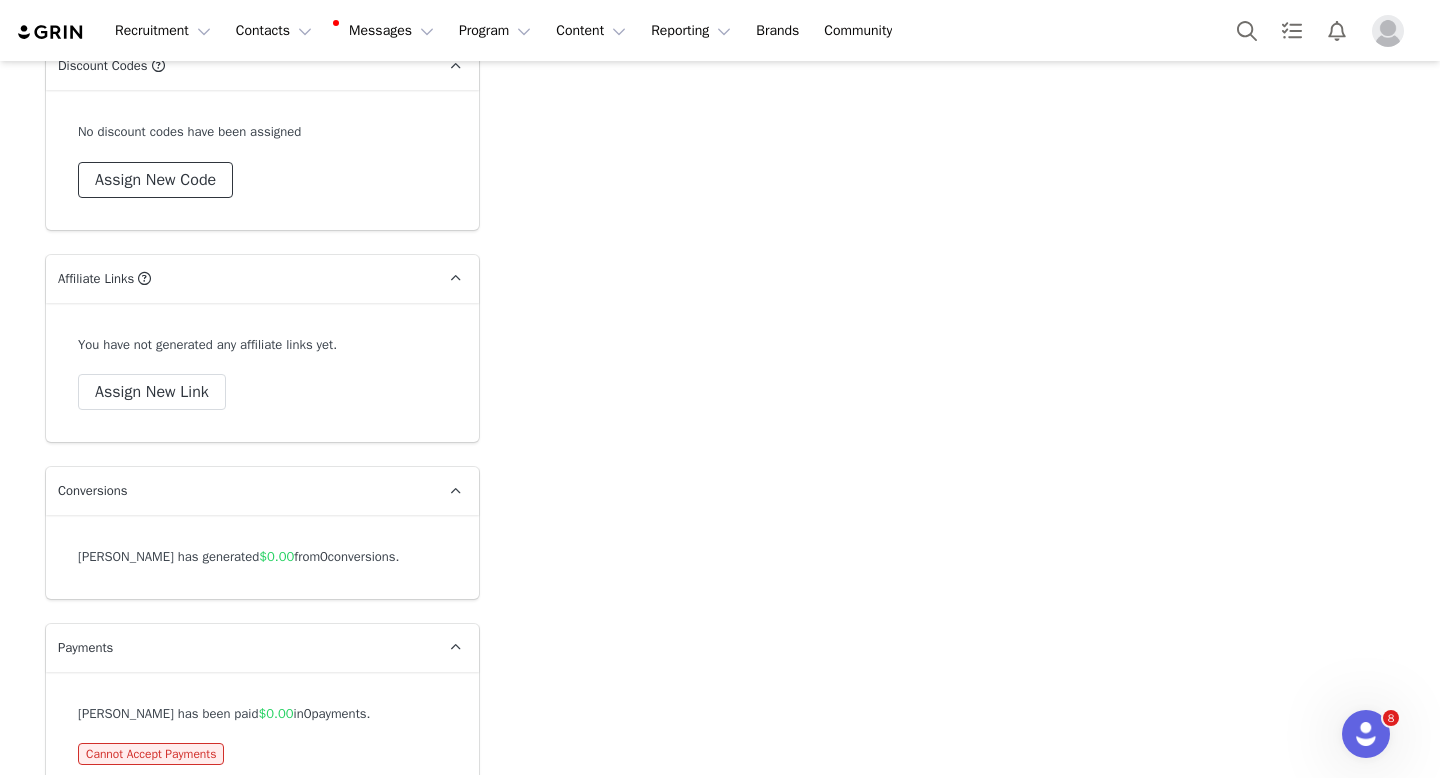 click on "Assign New Code" at bounding box center [155, 180] 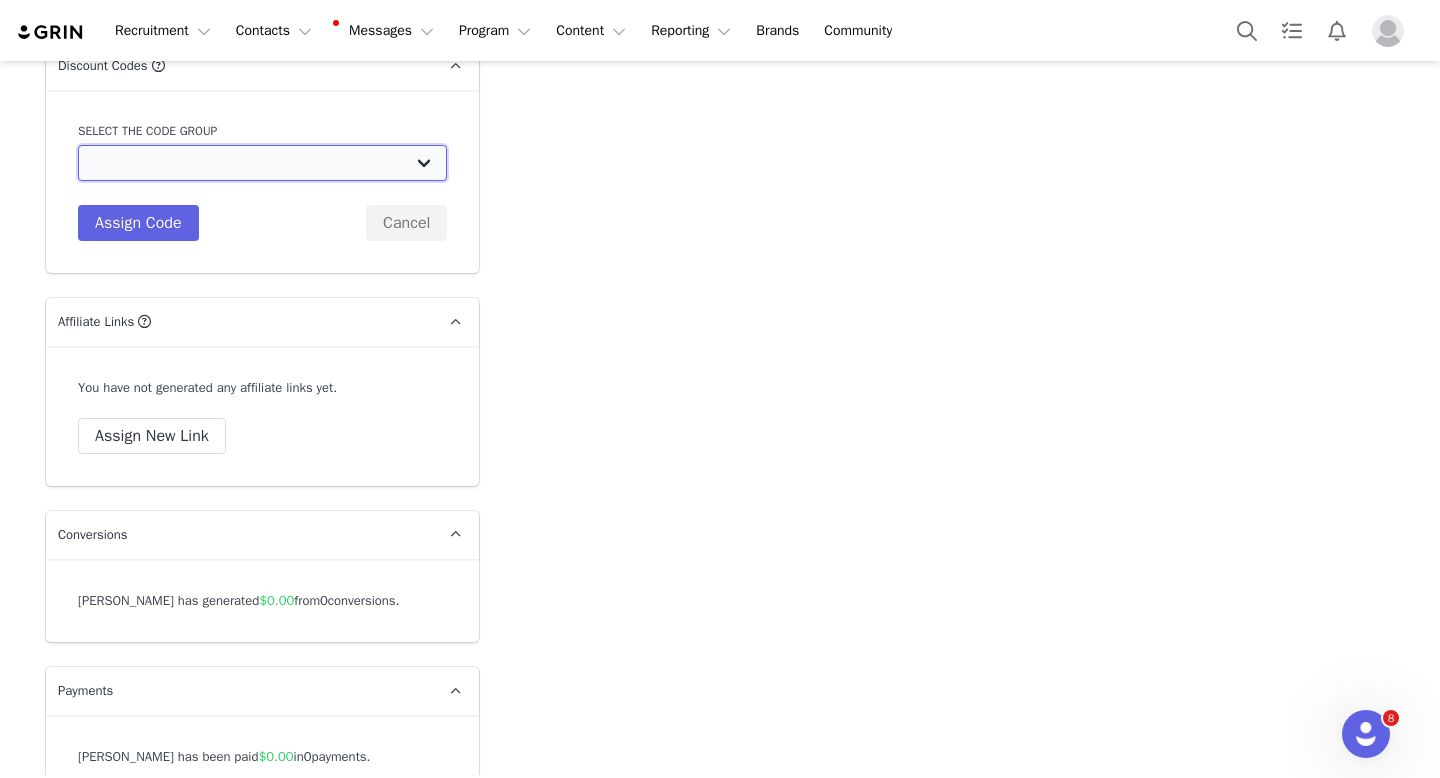 click on "Alpha Lion: Sponsored Athlete Program   Alpha Lion: Tier 6: 10% Commission   Alpha Lion: Marquee Athletes   Alpha Lion: 20% Discount Code   Alpha Lion: Tier 4: 15% Commission   Alpha Lion: Tier 2+3 - 20% Commission   Alpha Lion: Tier 1 : 25% Commission   Alpha Lion: Tier 5 : 10% Commission   Alpha Lion: FS+S" at bounding box center [262, 163] 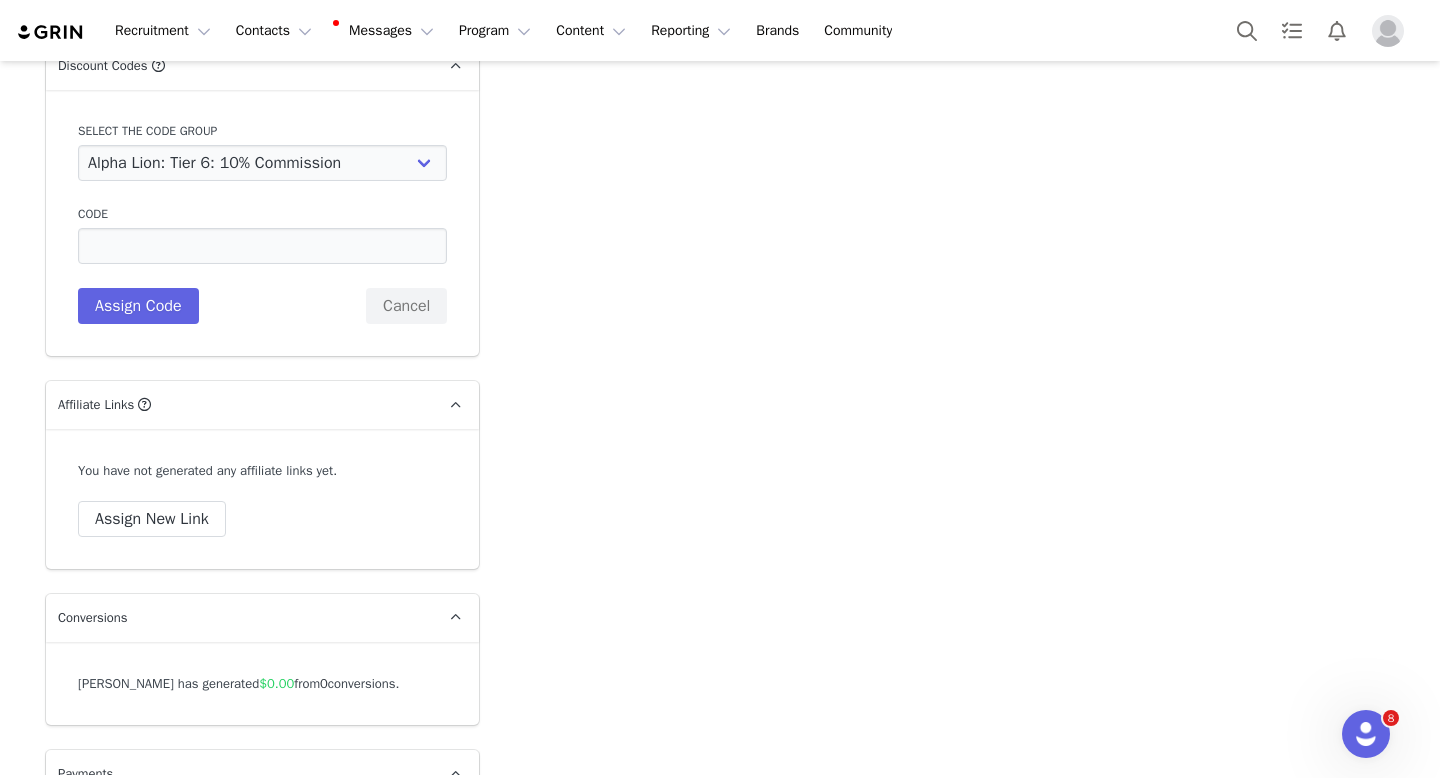 click on "Code   Description   Assign Code  Cancel" at bounding box center (262, 264) 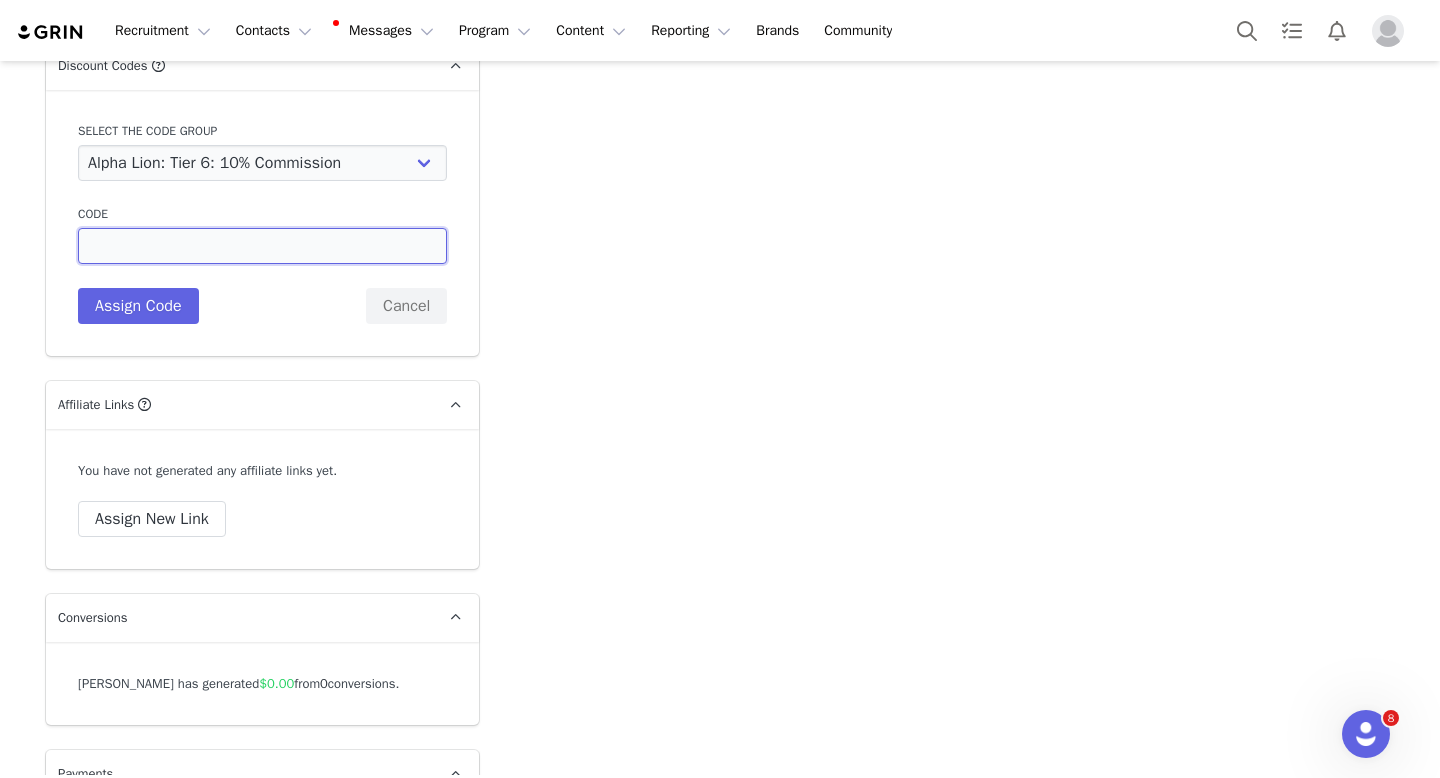 click at bounding box center (262, 246) 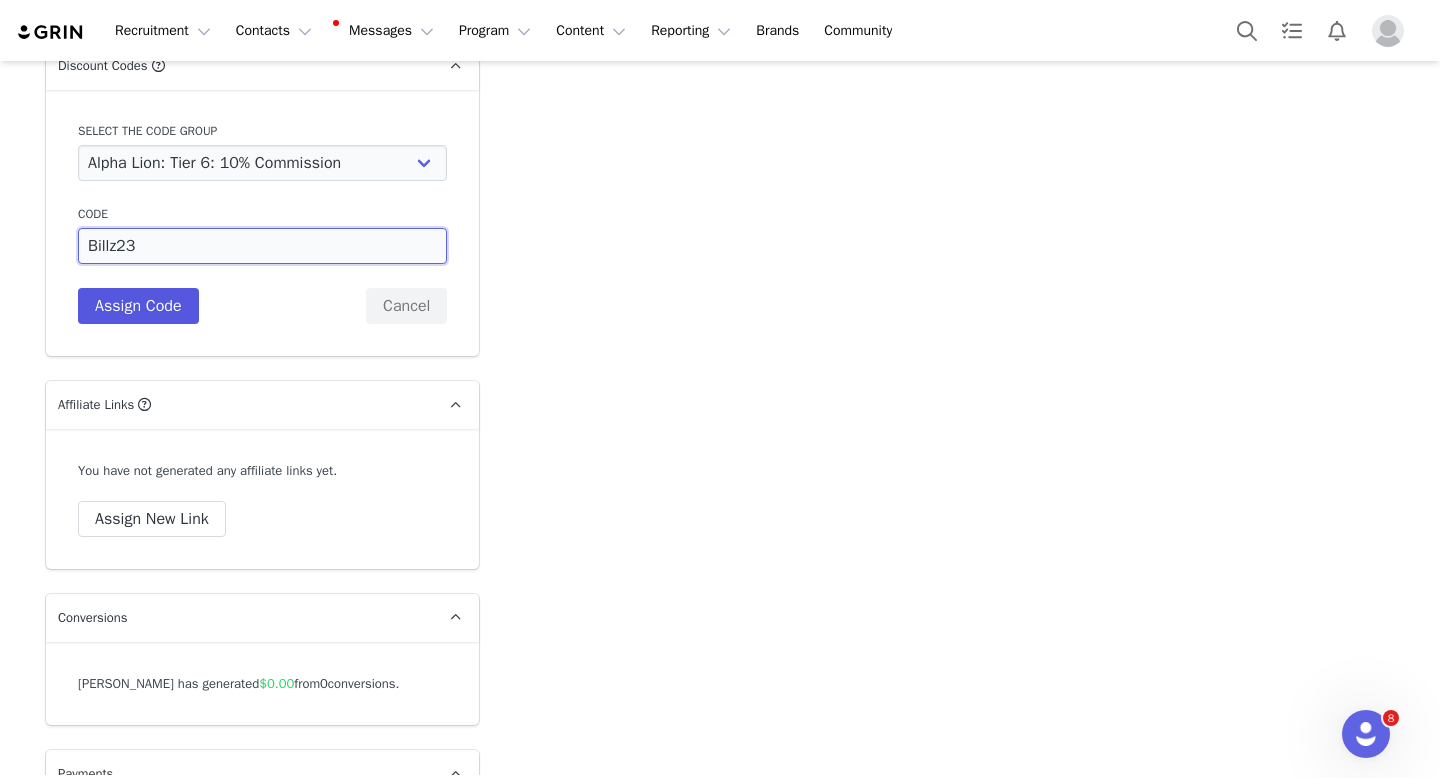 type on "Billz23" 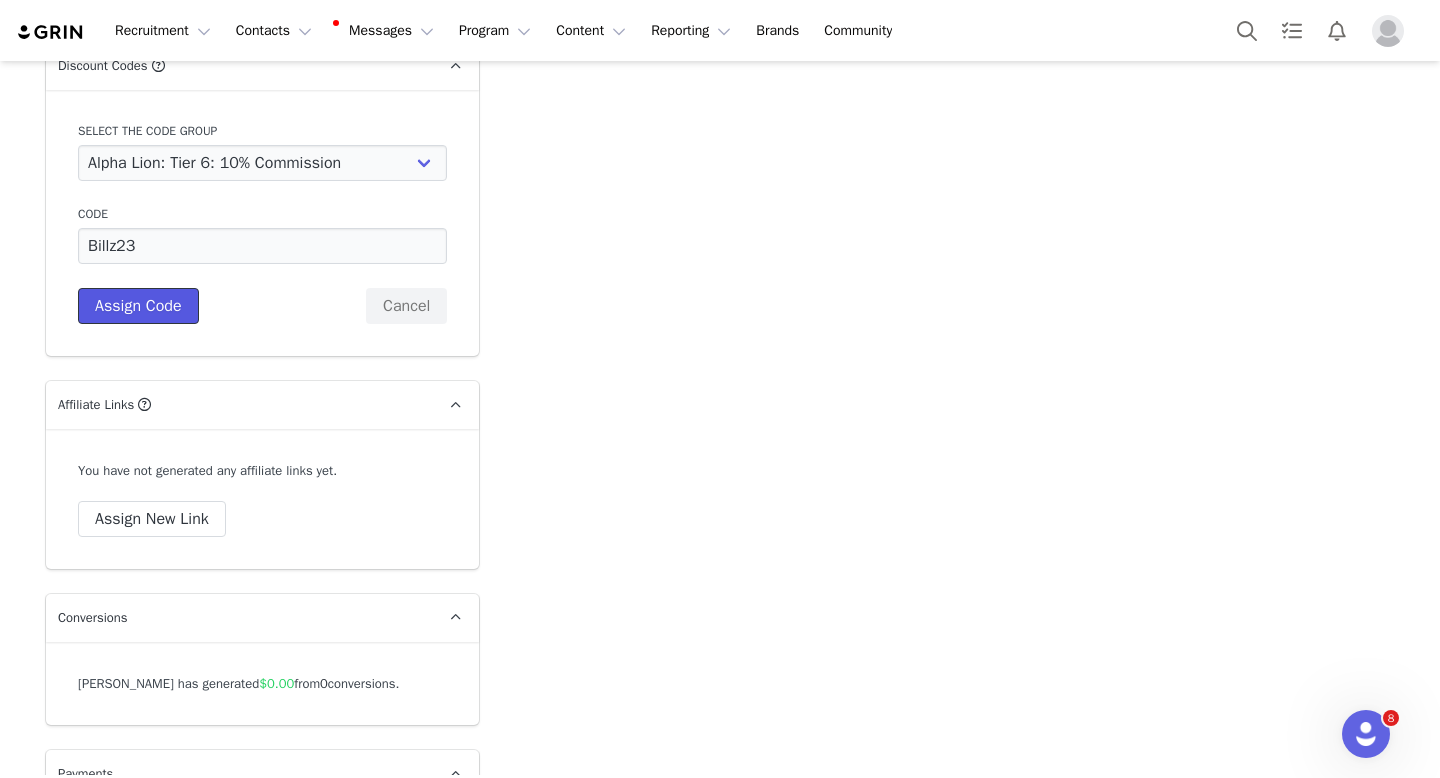click on "Assign Code" at bounding box center [138, 306] 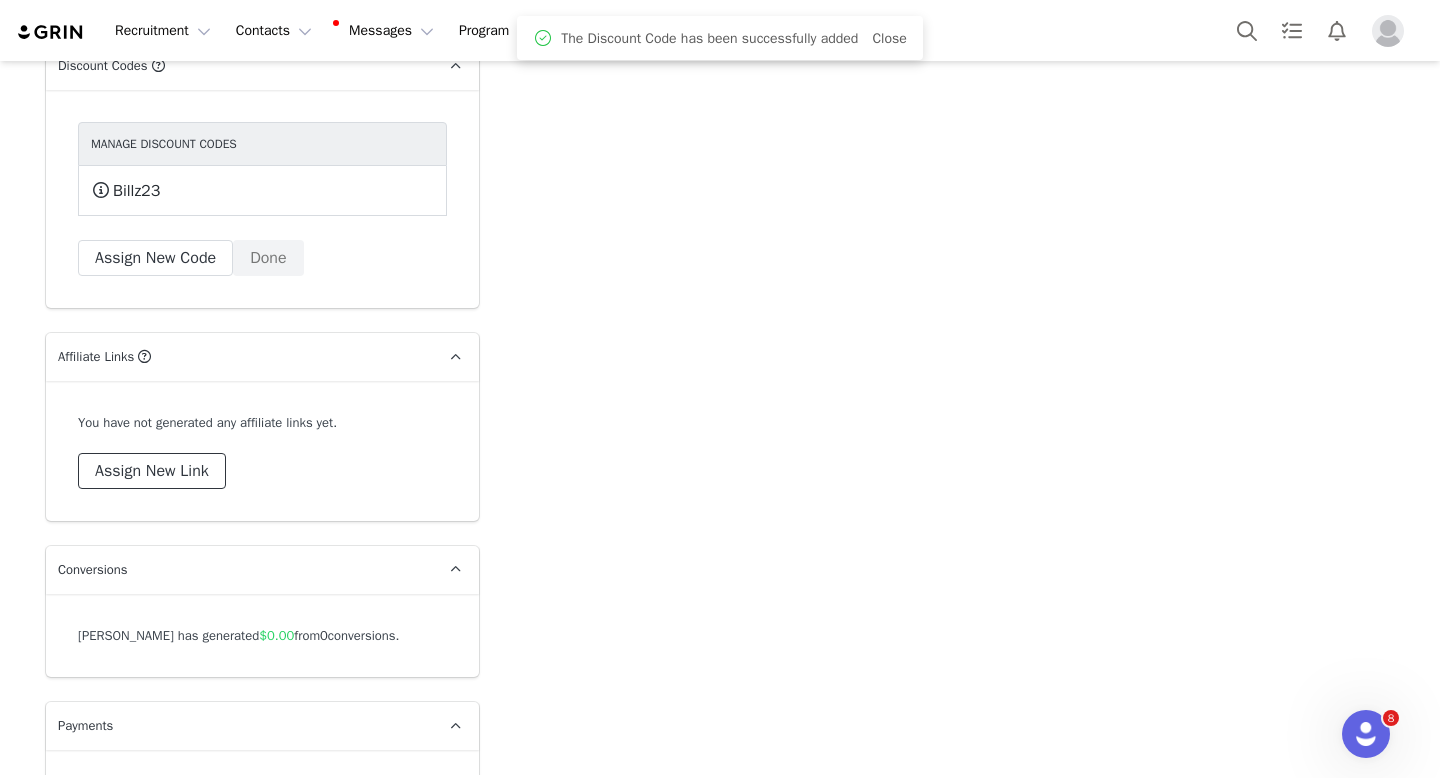 click on "Assign New Link" at bounding box center [152, 471] 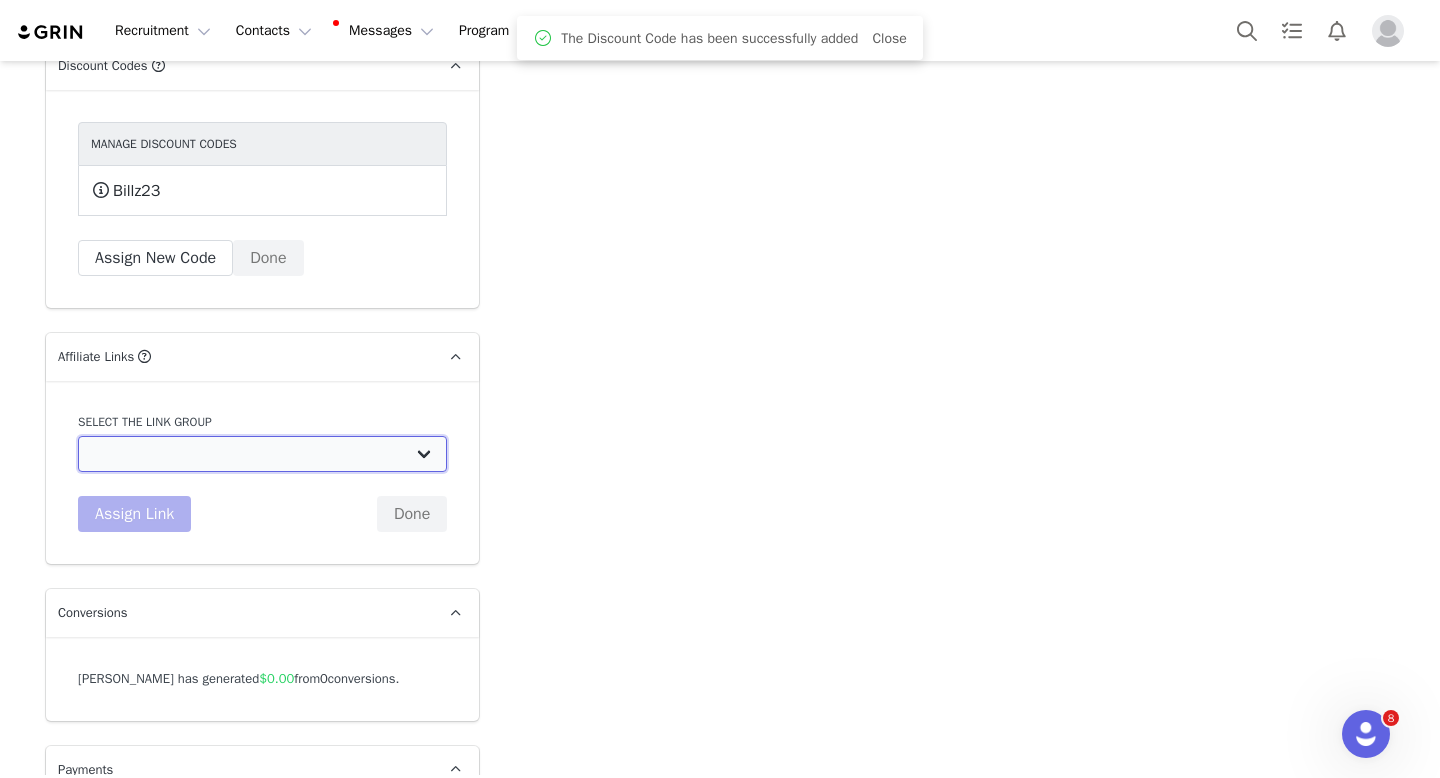 click on "Alpha Lion Athlete: [URL][DOMAIN_NAME]   Marquee Athletes: [URL][DOMAIN_NAME]   Tier 6 : 10% Commission: [URL][DOMAIN_NAME]   Samples Page (Sponsored Athletes): [URL][DOMAIN_NAME]   Pre-Workout (Sponsored Athletes): [URL][DOMAIN_NAME]   Post (Sponsored Athletes): [URL][DOMAIN_NAME]   Protein (Sponsored Athletes): [URL][DOMAIN_NAME]   Pump (Sponsored Athletes): [URL][DOMAIN_NAME]   Burn (Sponsored Athletes): [URL][DOMAIN_NAME]   Tier 4 : 15% Commission: [URL][DOMAIN_NAME]   Tier 2+3 : 20% Commission: [URL][DOMAIN_NAME]   Tier 1 : 25% Commission: [URL][DOMAIN_NAME]   Tier 5 : 10% Commission: [URL][DOMAIN_NAME]   Apex Burn (Sponsored Athletes): [URL][DOMAIN_NAME]" at bounding box center (262, 454) 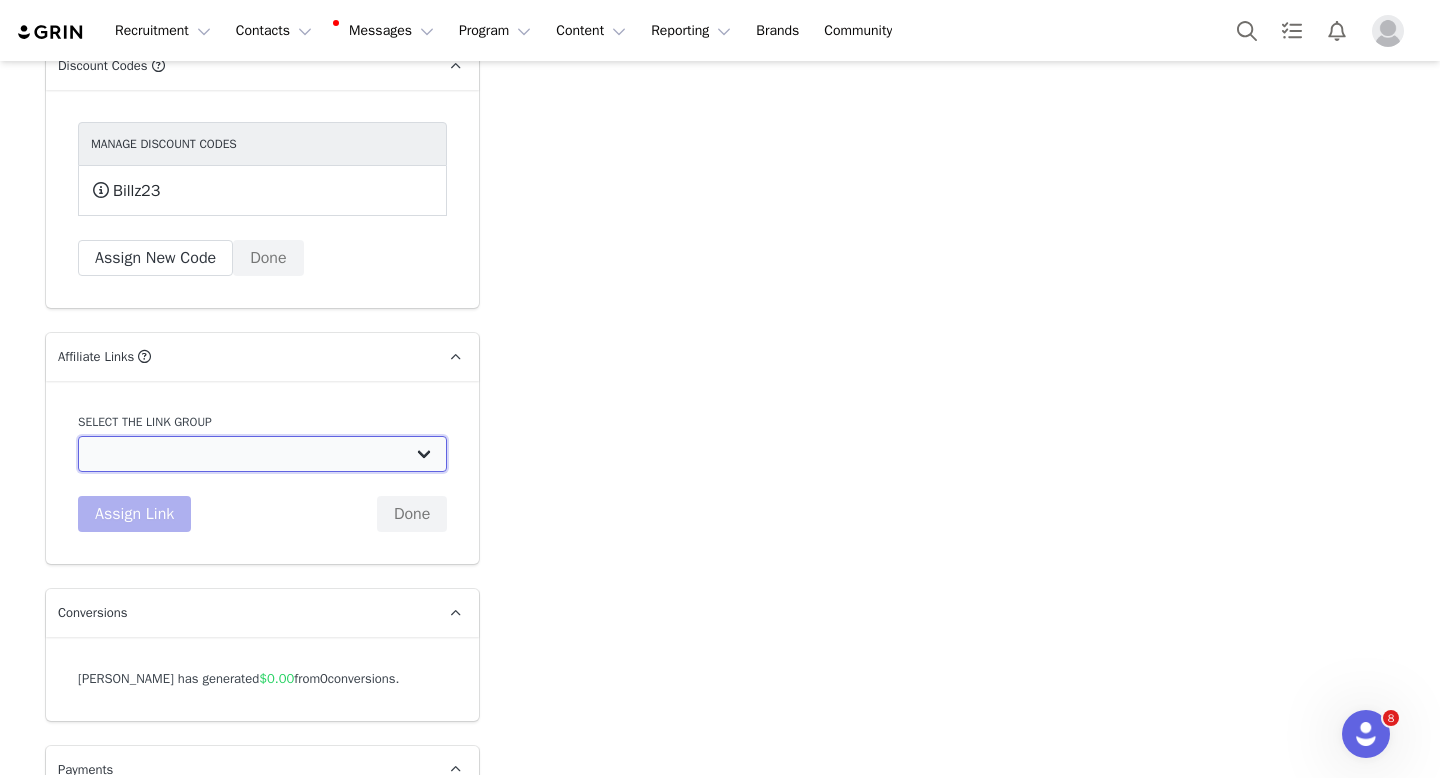 click on "Alpha Lion Athlete: [URL][DOMAIN_NAME]   Marquee Athletes: [URL][DOMAIN_NAME]   Tier 6 : 10% Commission: [URL][DOMAIN_NAME]   Samples Page (Sponsored Athletes): [URL][DOMAIN_NAME]   Pre-Workout (Sponsored Athletes): [URL][DOMAIN_NAME]   Post (Sponsored Athletes): [URL][DOMAIN_NAME]   Protein (Sponsored Athletes): [URL][DOMAIN_NAME]   Pump (Sponsored Athletes): [URL][DOMAIN_NAME]   Burn (Sponsored Athletes): [URL][DOMAIN_NAME]   Tier 4 : 15% Commission: [URL][DOMAIN_NAME]   Tier 2+3 : 20% Commission: [URL][DOMAIN_NAME]   Tier 1 : 25% Commission: [URL][DOMAIN_NAME]   Tier 5 : 10% Commission: [URL][DOMAIN_NAME]   Apex Burn (Sponsored Athletes): [URL][DOMAIN_NAME]" at bounding box center (262, 454) 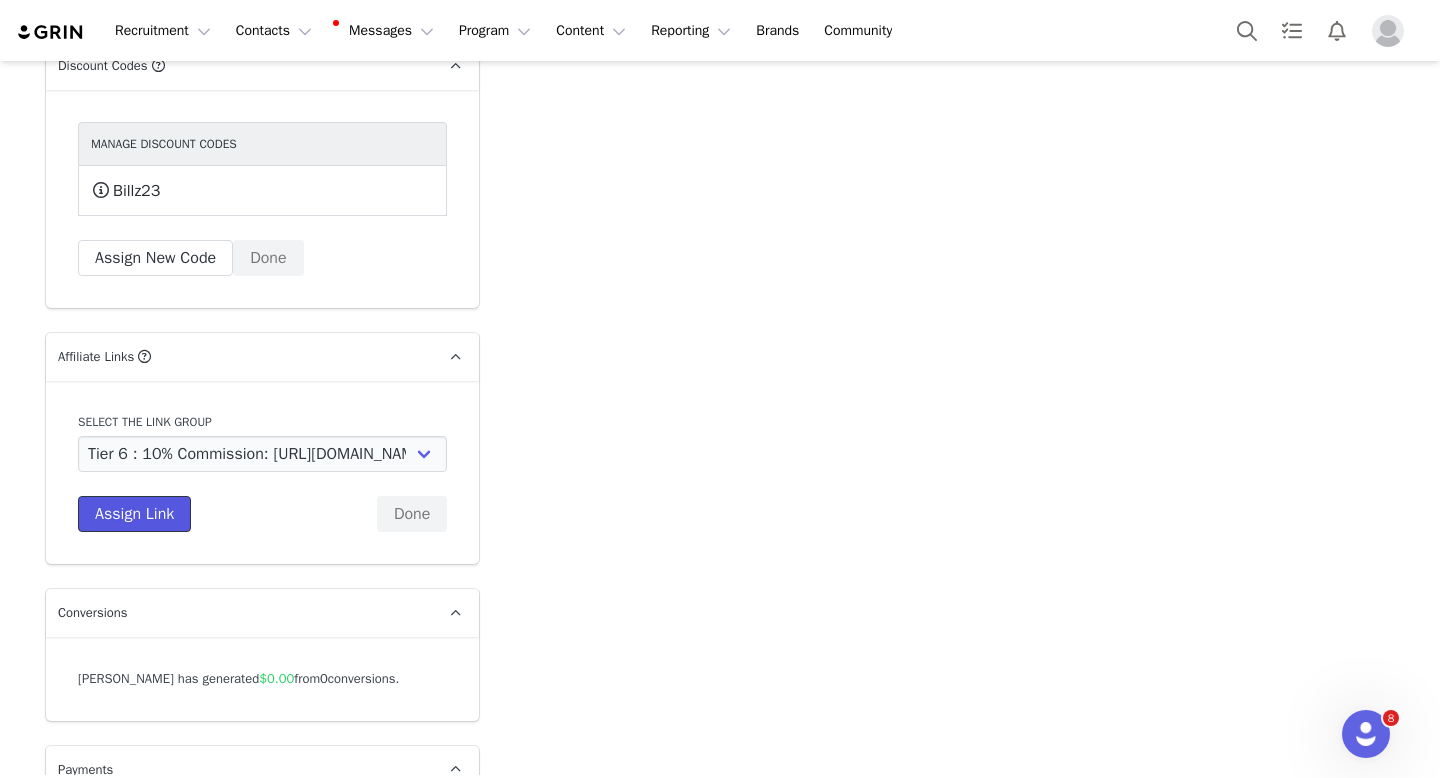 click on "Assign Link" at bounding box center [134, 514] 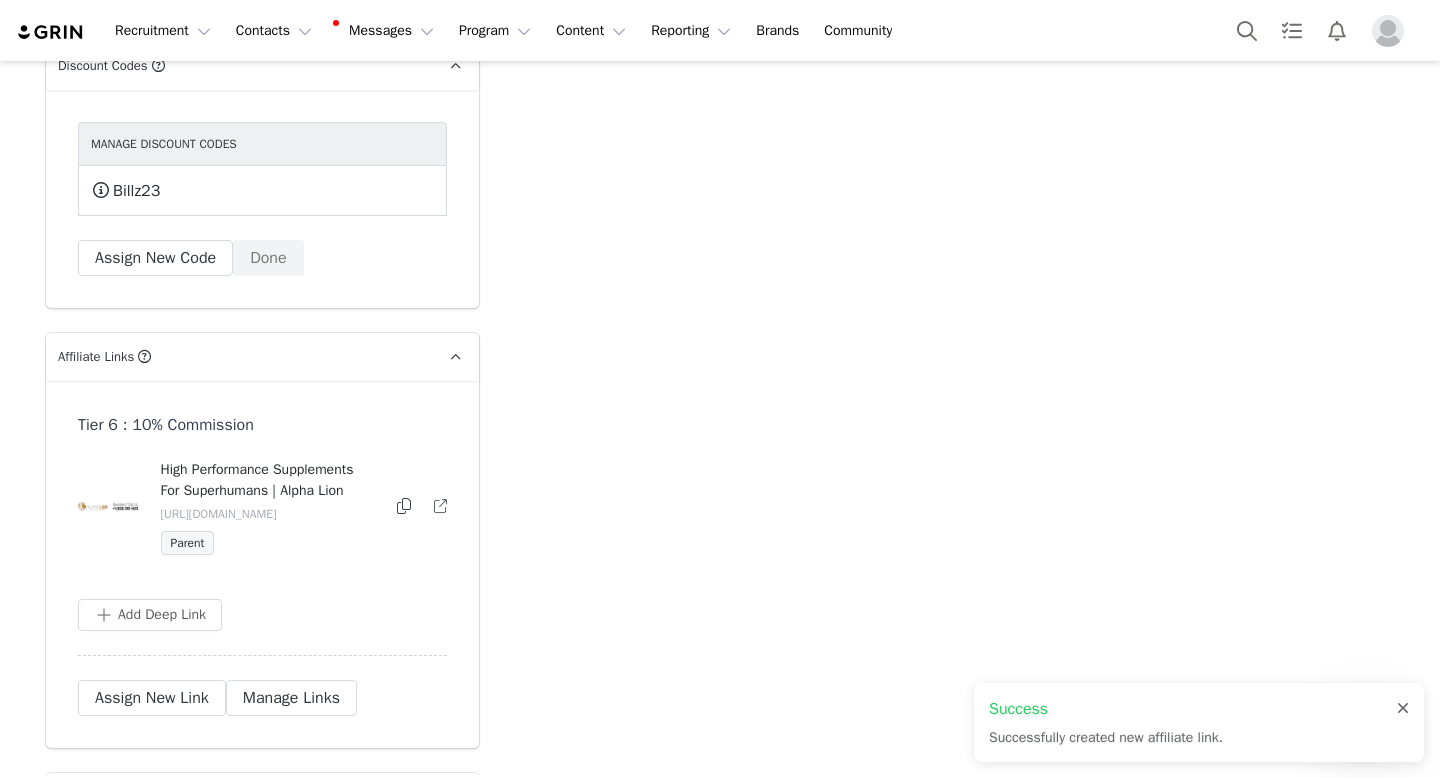 click at bounding box center (1403, 709) 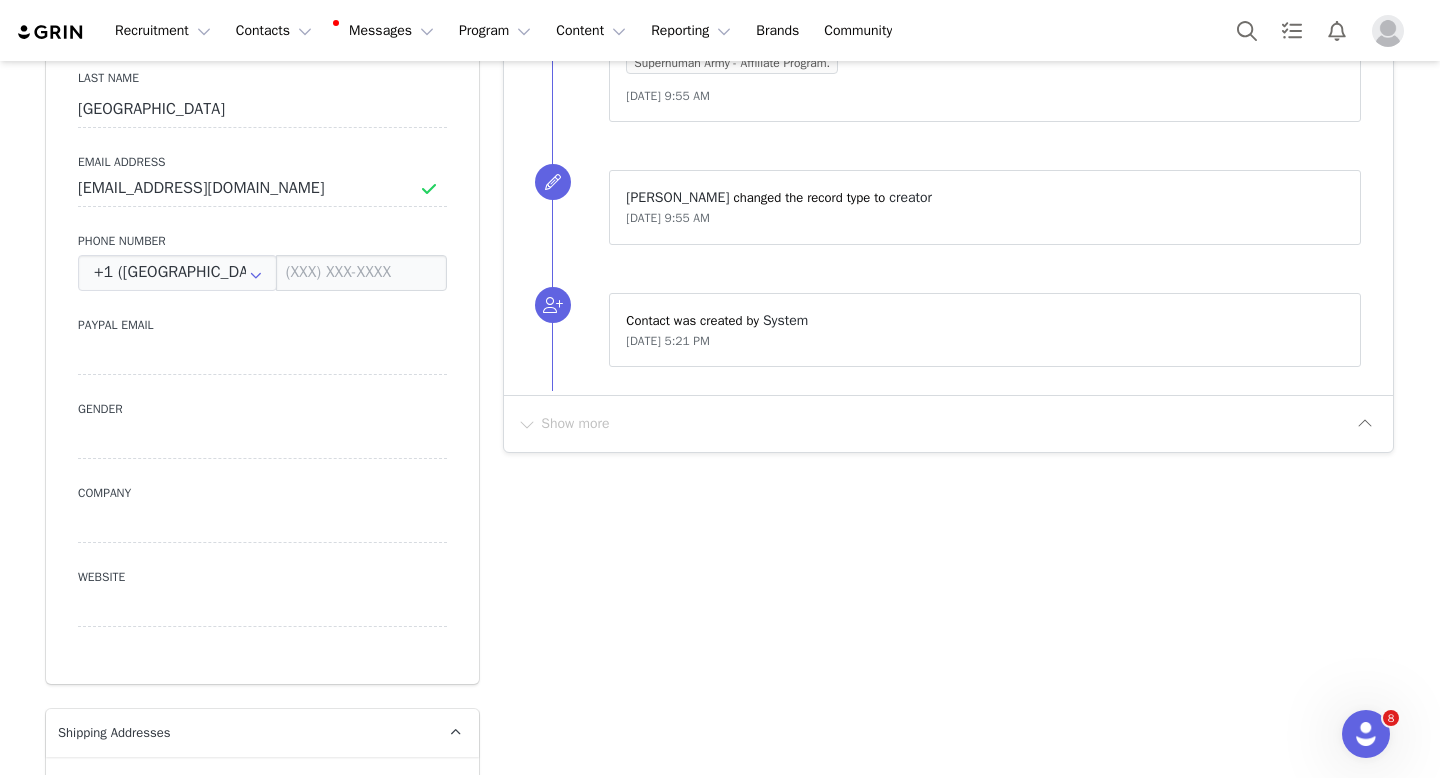 scroll, scrollTop: 0, scrollLeft: 0, axis: both 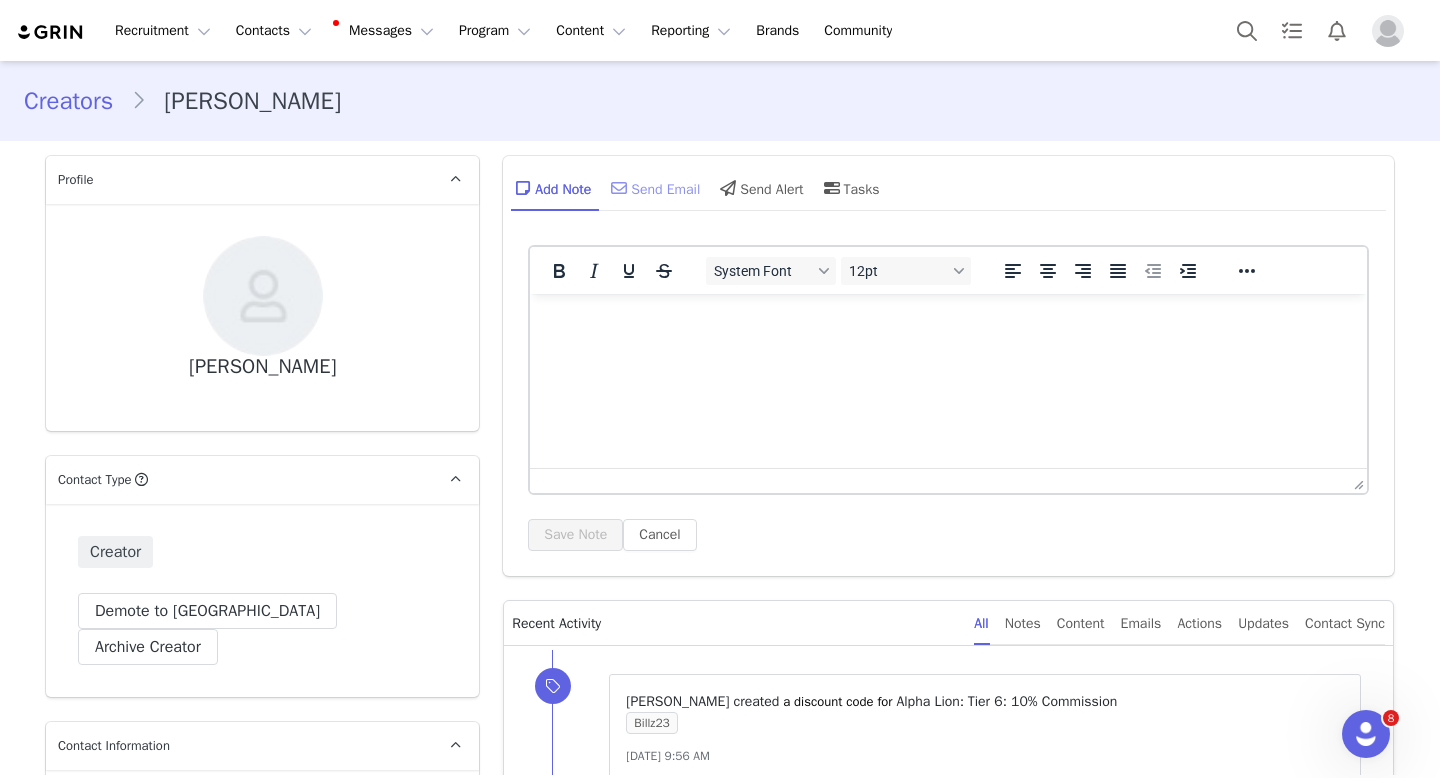 click at bounding box center [619, 188] 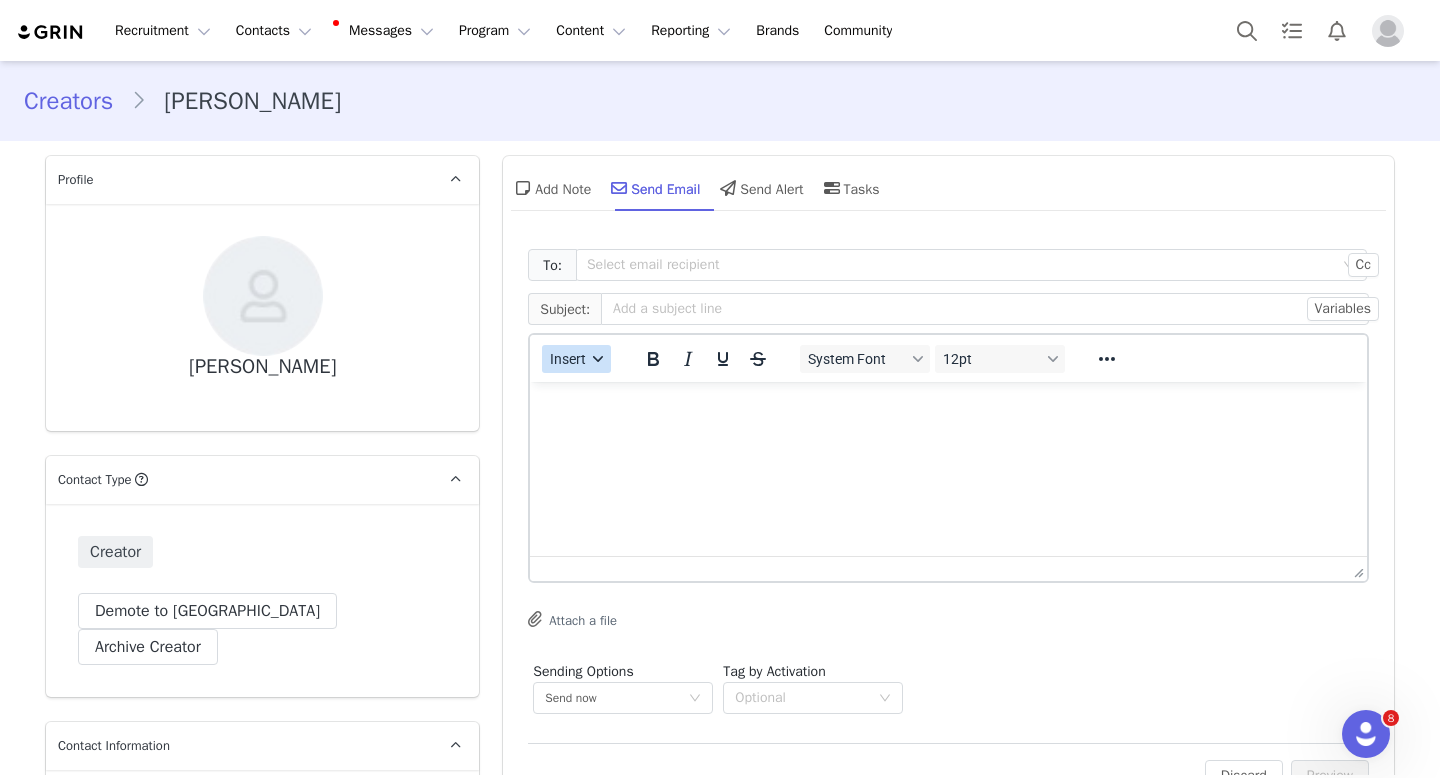 scroll, scrollTop: 0, scrollLeft: 0, axis: both 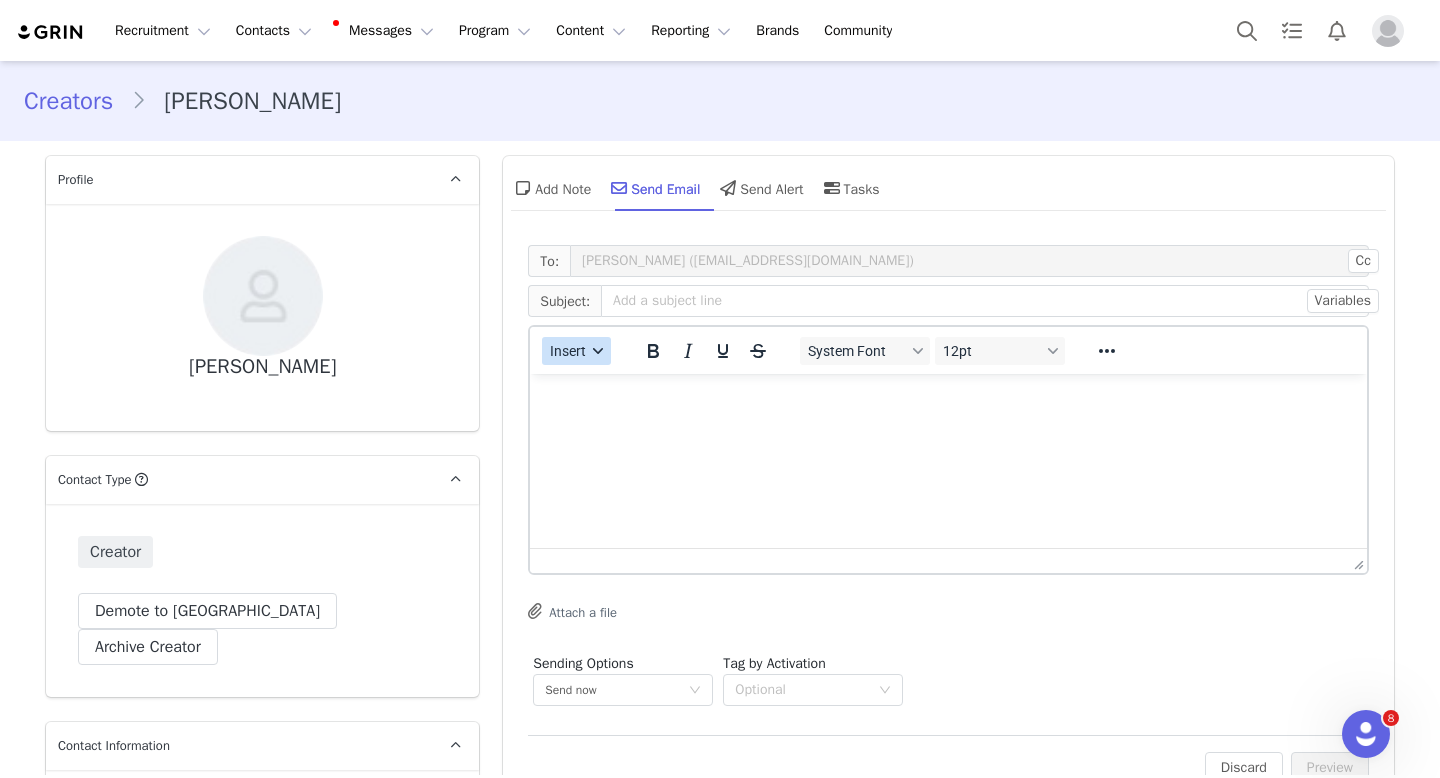 click on "Insert" at bounding box center [569, 351] 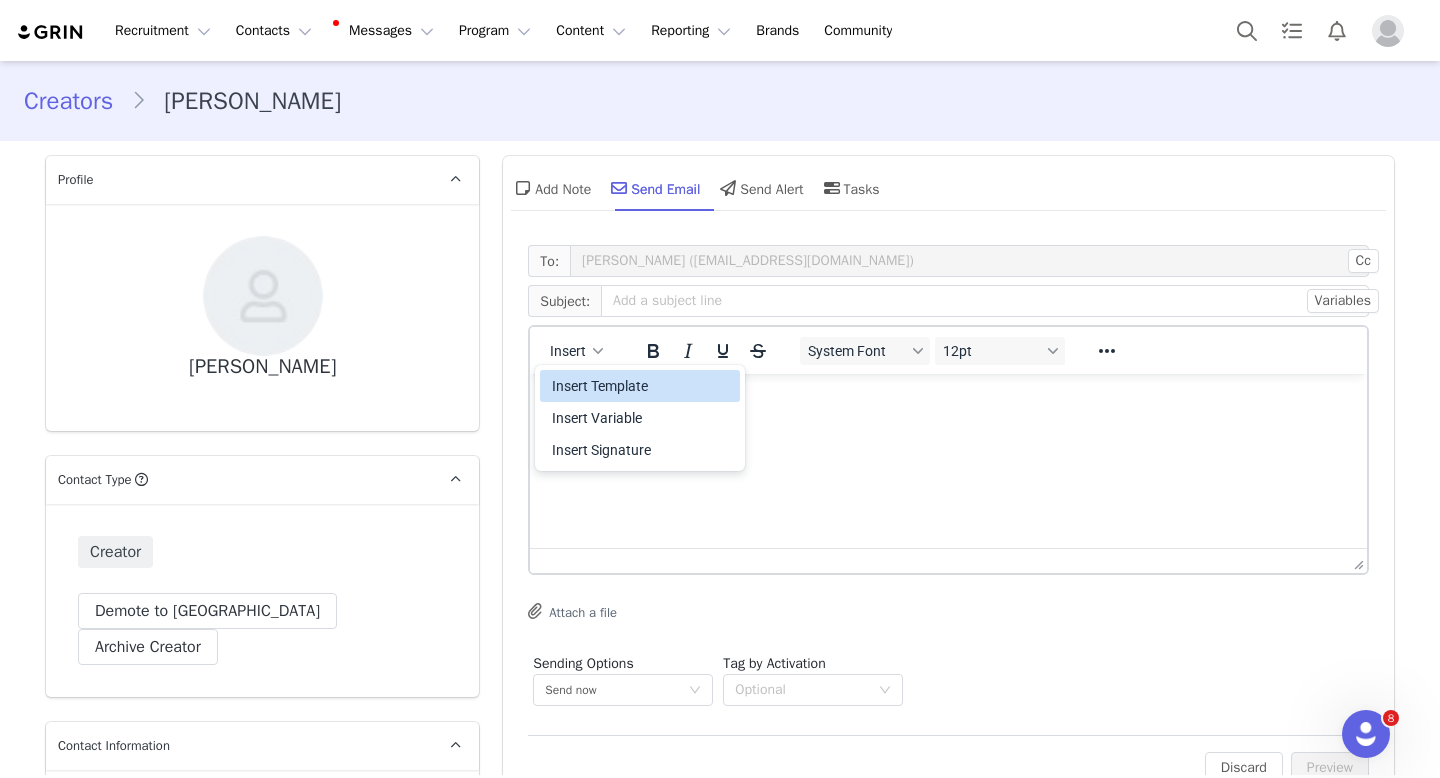 click on "Insert Template" at bounding box center (642, 386) 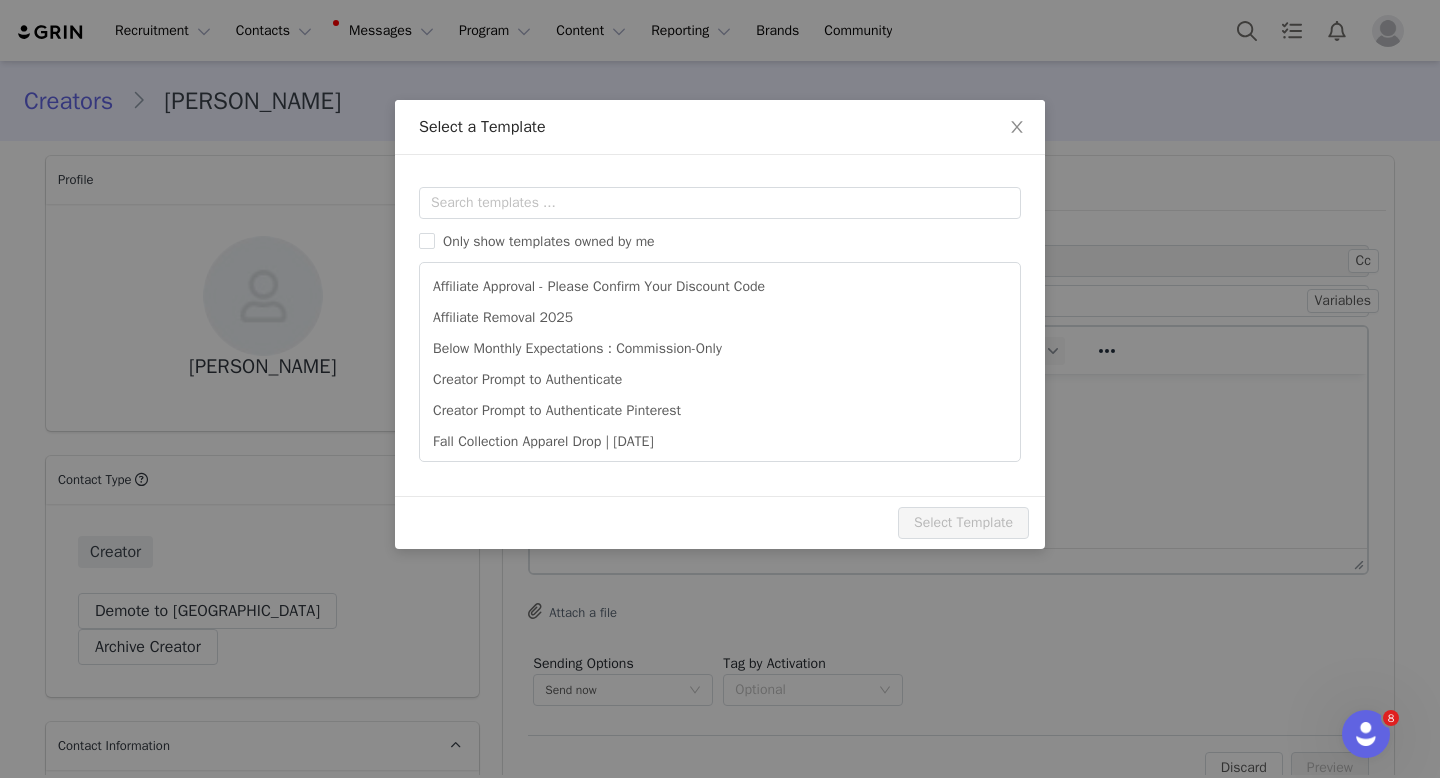 scroll, scrollTop: 0, scrollLeft: 0, axis: both 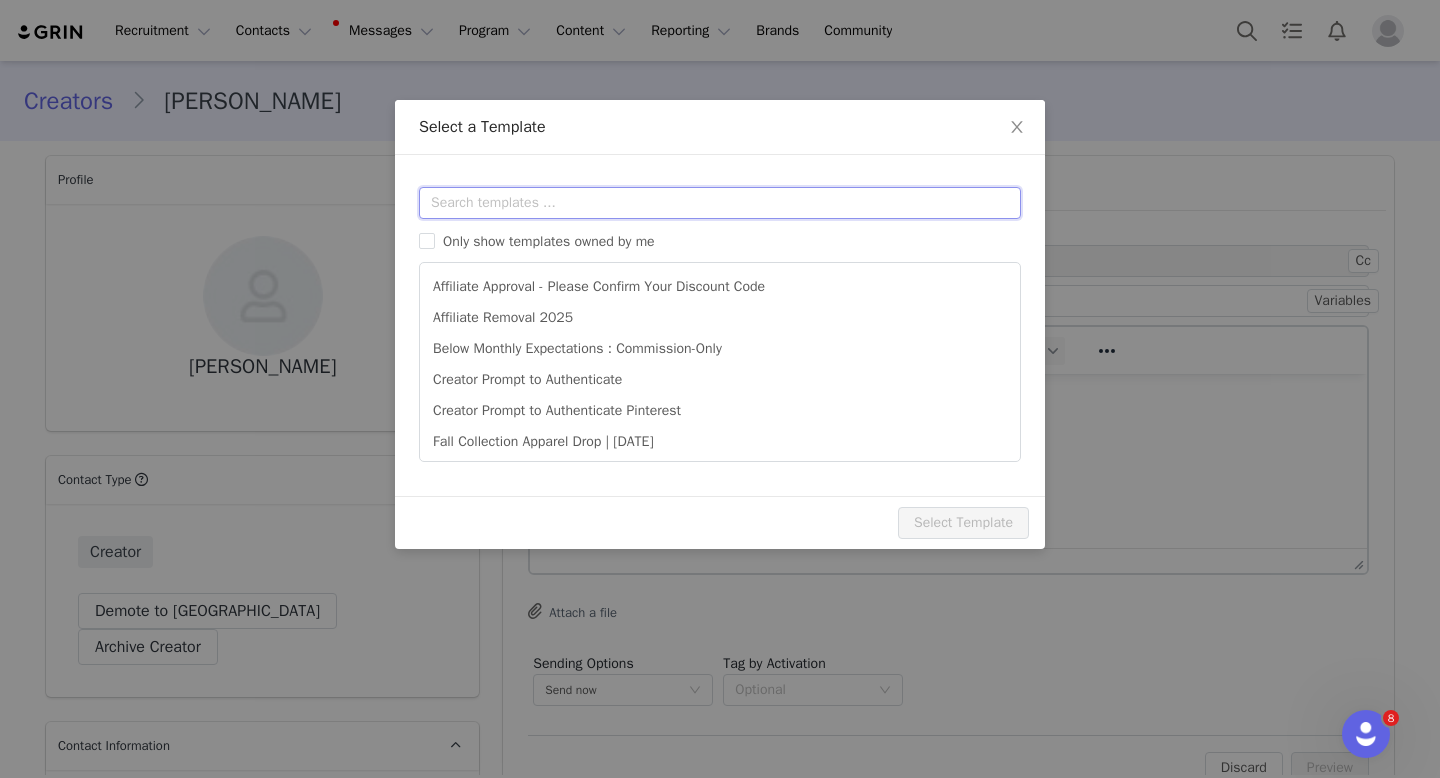 click at bounding box center (720, 203) 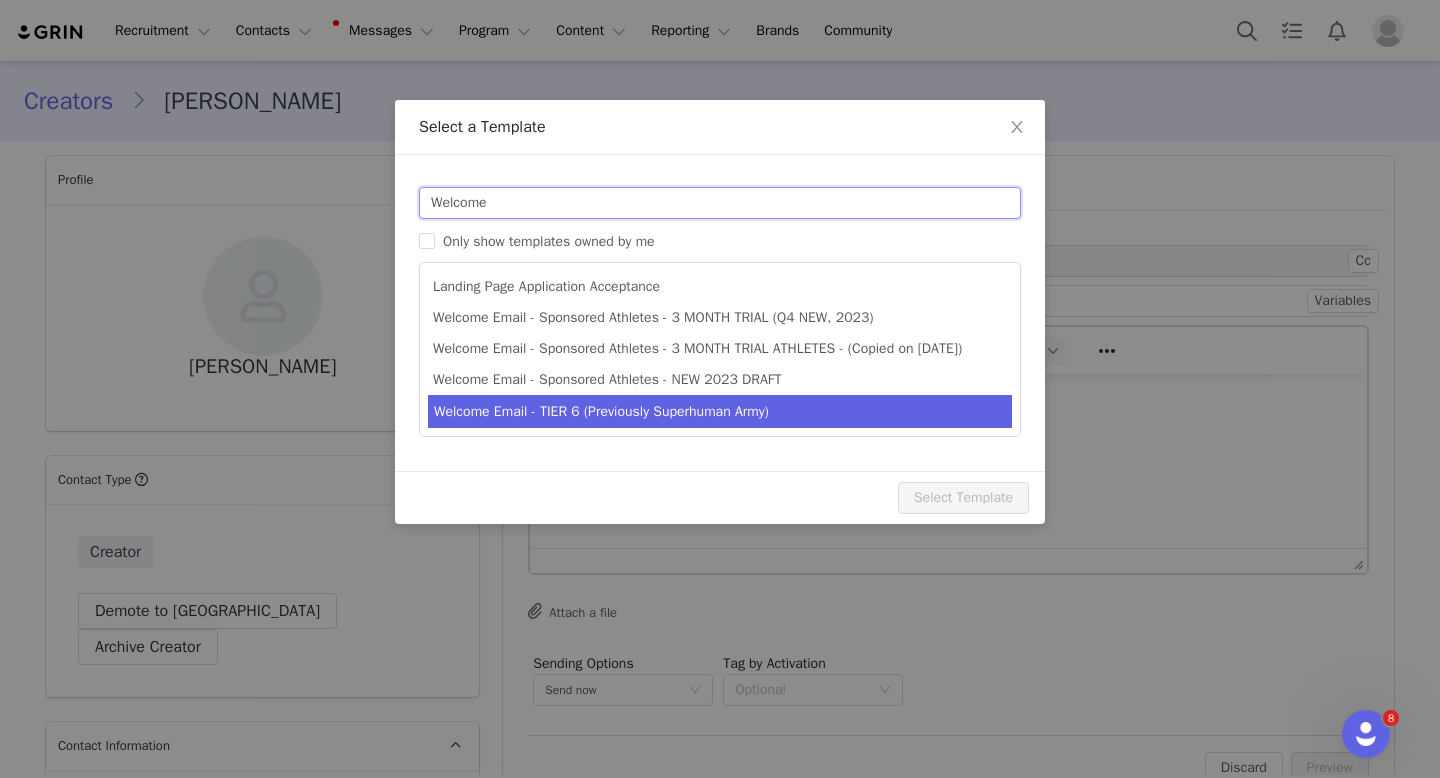 type on "Welcome" 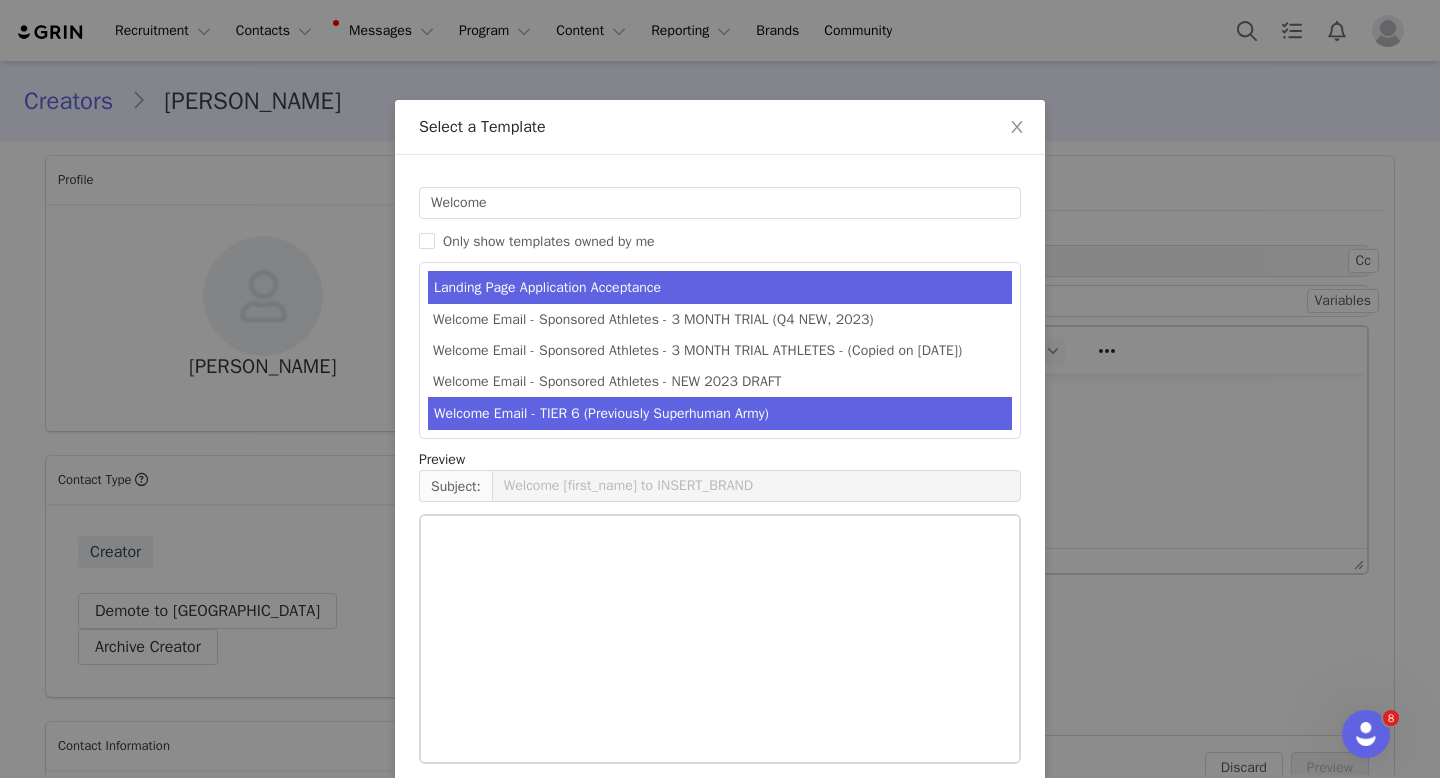 click on "Welcome Email - TIER 6 (Previously Superhuman Army)" at bounding box center (720, 413) 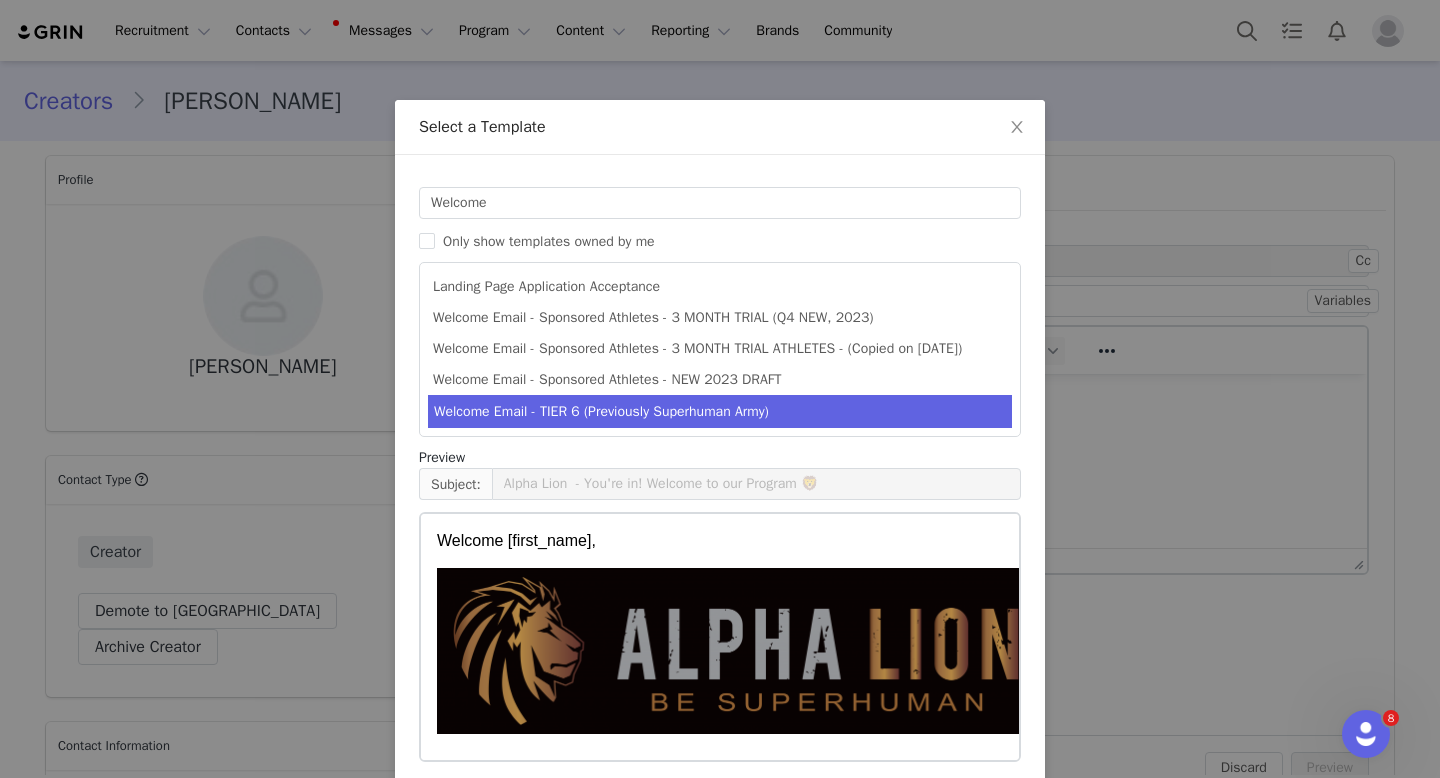 scroll, scrollTop: 106, scrollLeft: 0, axis: vertical 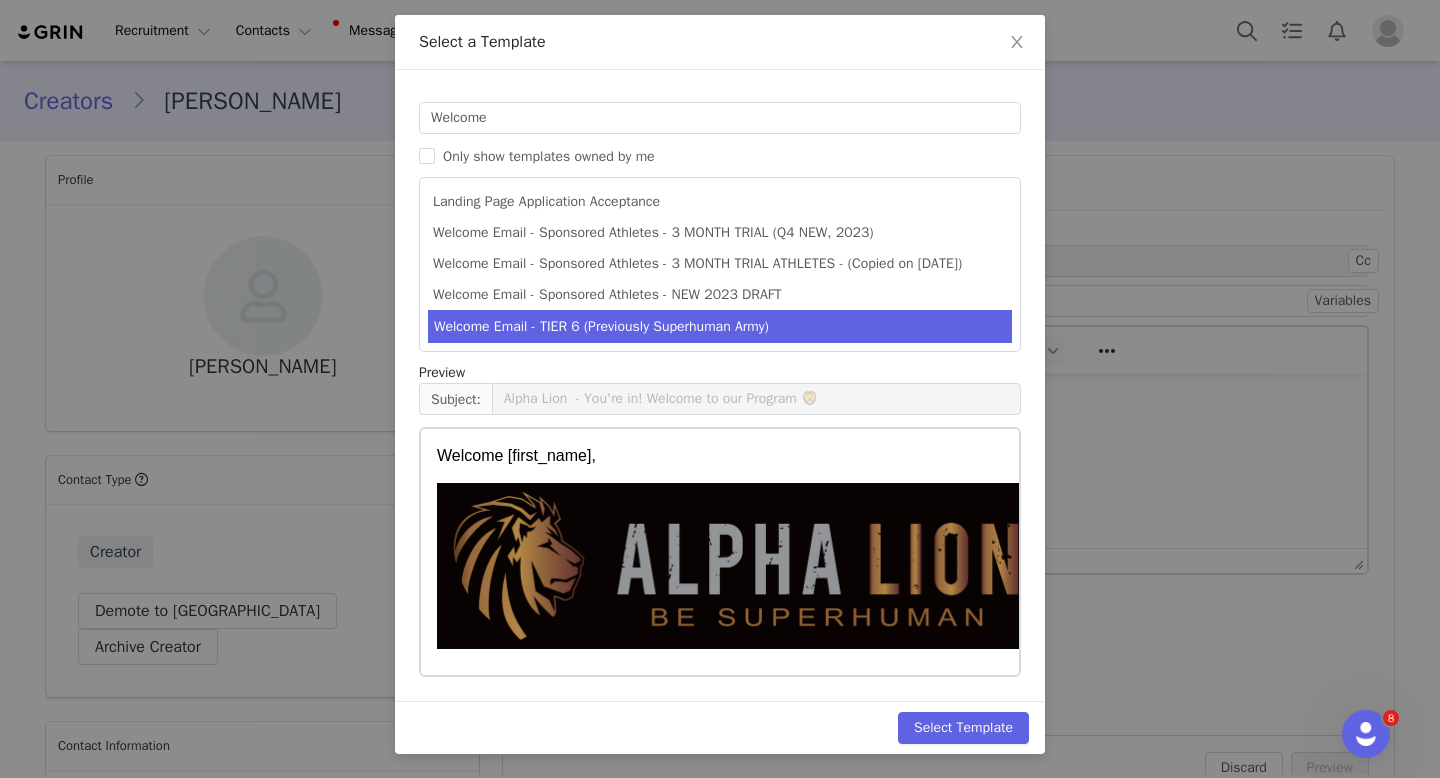 click on "Welcome [first_name]," at bounding box center [720, 456] 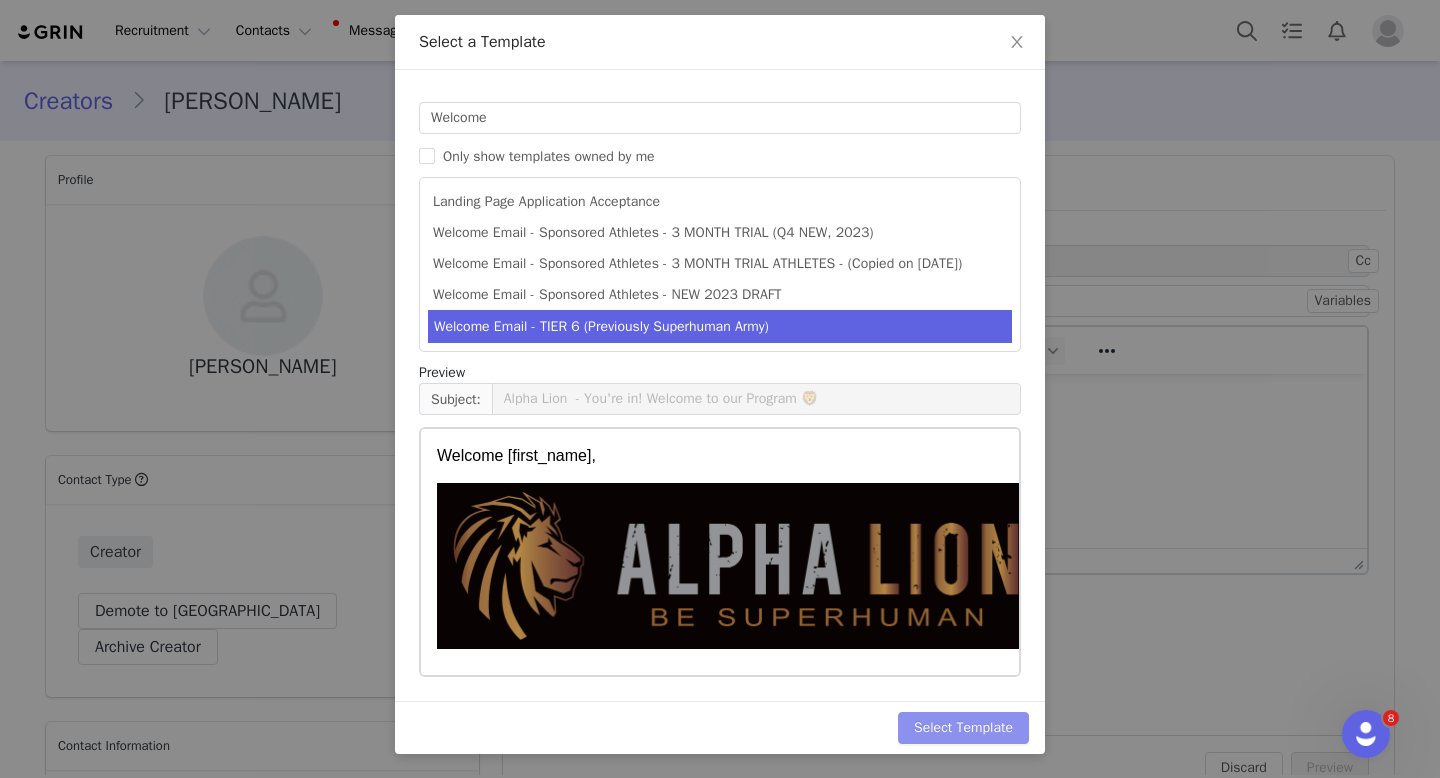 click on "Select Template" at bounding box center (963, 728) 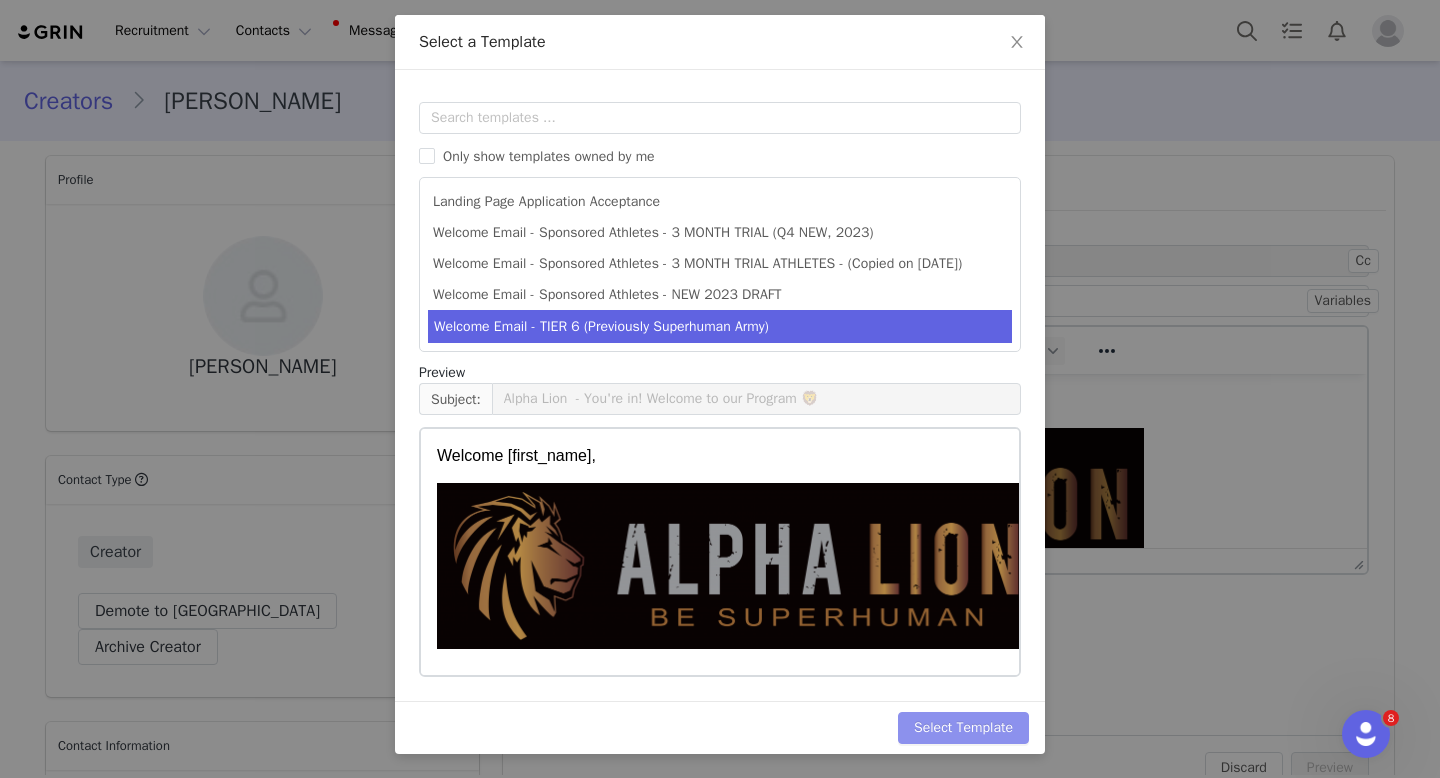 scroll, scrollTop: 0, scrollLeft: 0, axis: both 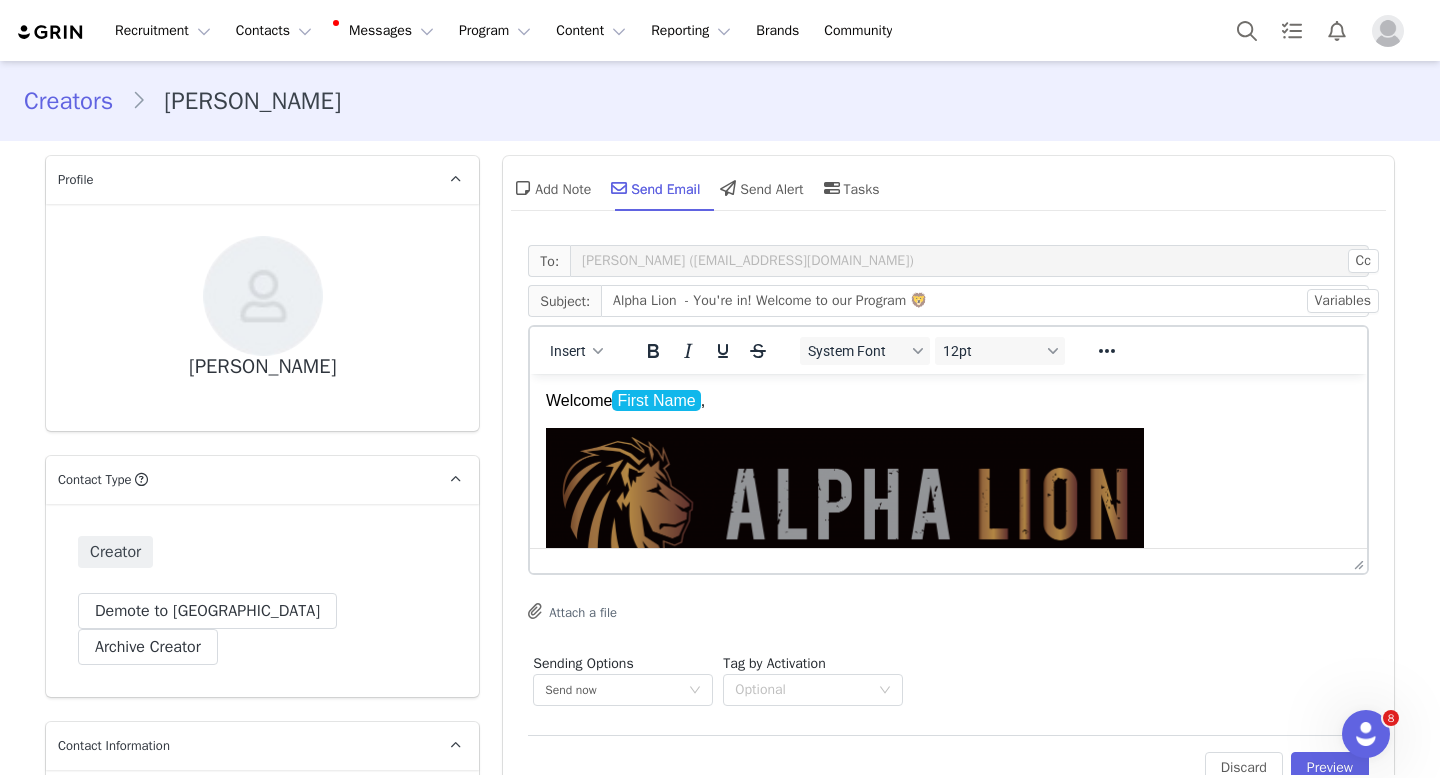 click on "Welcome  First Name ,  We're beyond PUMPED to have you join our new athlete program., here's what you need to do before you're officially a part of Alpha Lion!  You will be starting at "Tier 6", please review our Tier-System  HERE  so you know what's needed to rise up the ranks, and potentially earn a sponsorship! 1. Join our Discord:  Please download the app "Discord" in the App Store and join our Superhuman Army Server. The Discord Community will be your main-hub for all communication with Alpha Lion's Athlete & Affiliate Management Team. Once joined, please verify yourself before the server fully opens and then introduce yourself!  [URL][DOMAIN_NAME] Your Sharable Assets (Post These Publicly): Here is your Discount Code:  Alpha Lion: Tier 6: 10% Commission   Here is your referral link:  Link: Tier 6 : 10% Commission   Accessing Your GRIN Dashboard To access your Affiliate Dashboard, click here:  Live Url: [DOMAIN_NAME] ﻿ Your Full Shipping Address Connect all Social Accounts" at bounding box center (948, 1229) 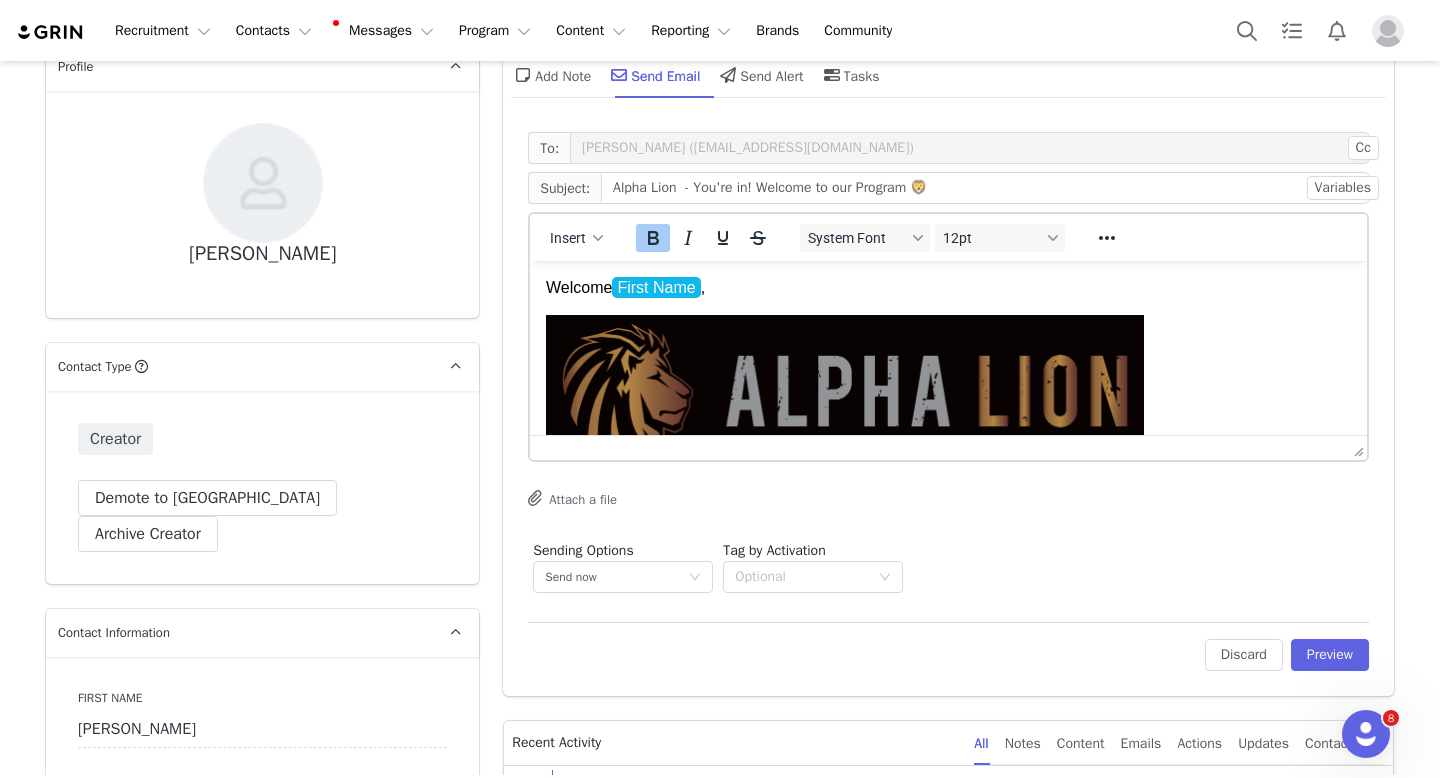 scroll, scrollTop: 126, scrollLeft: 0, axis: vertical 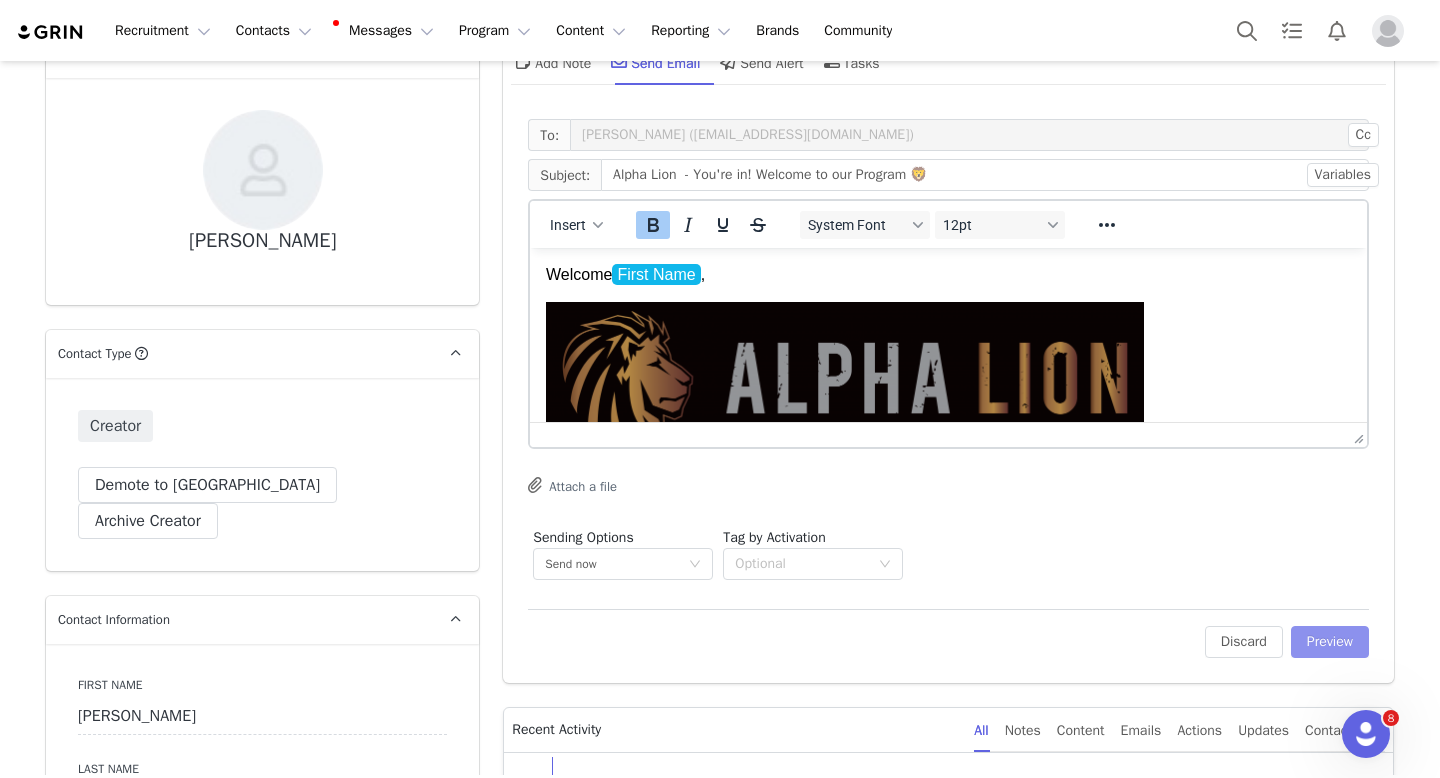 click on "Preview" at bounding box center (1330, 642) 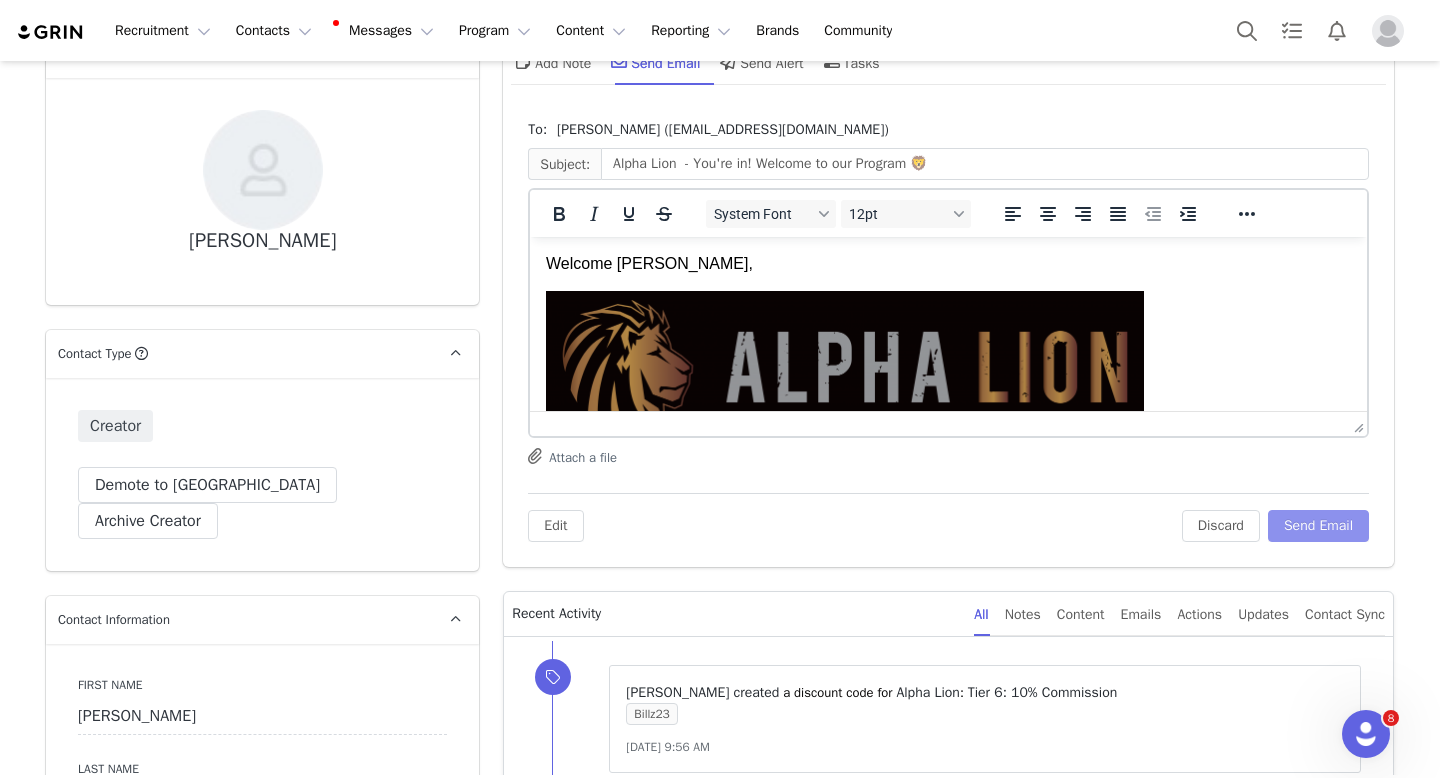 scroll, scrollTop: 0, scrollLeft: 0, axis: both 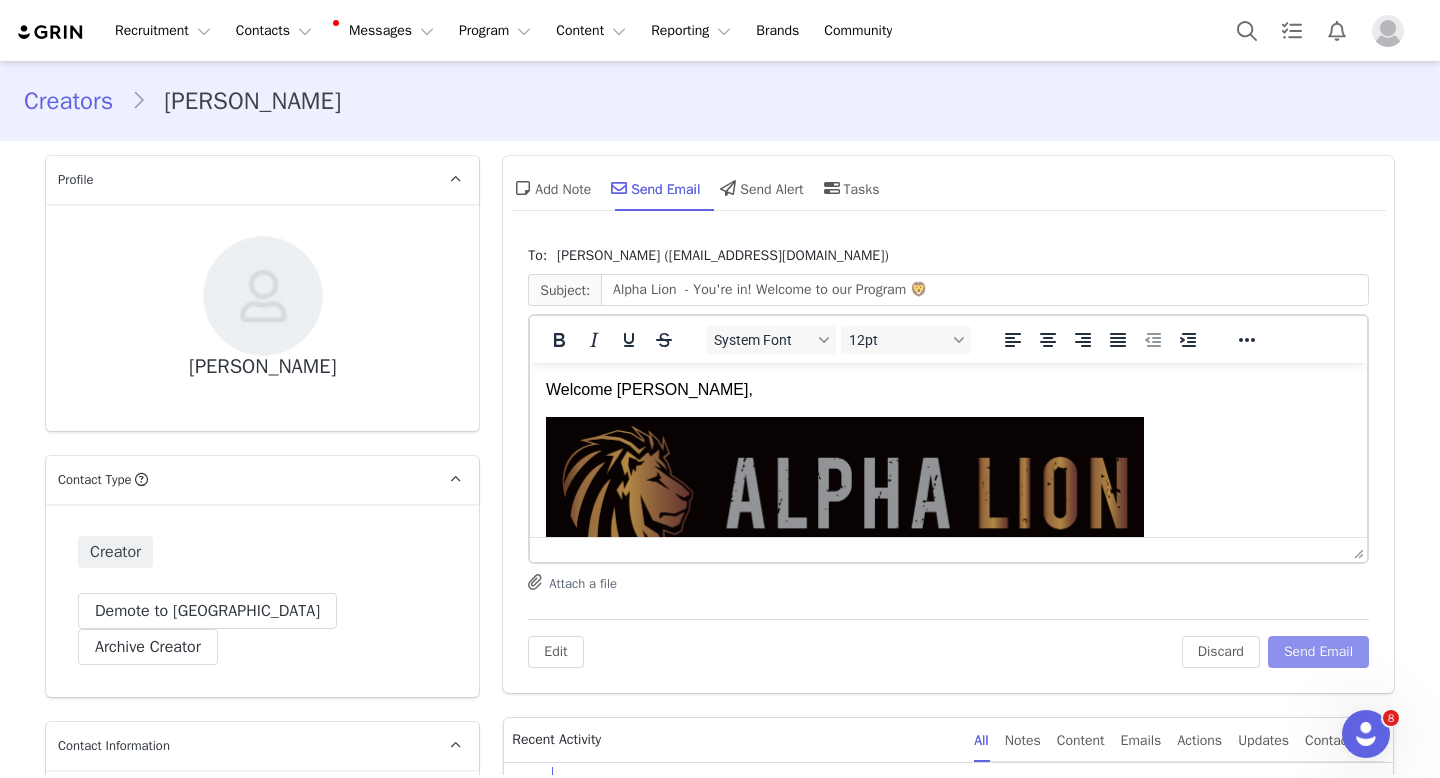 click on "Send Email" at bounding box center [1318, 652] 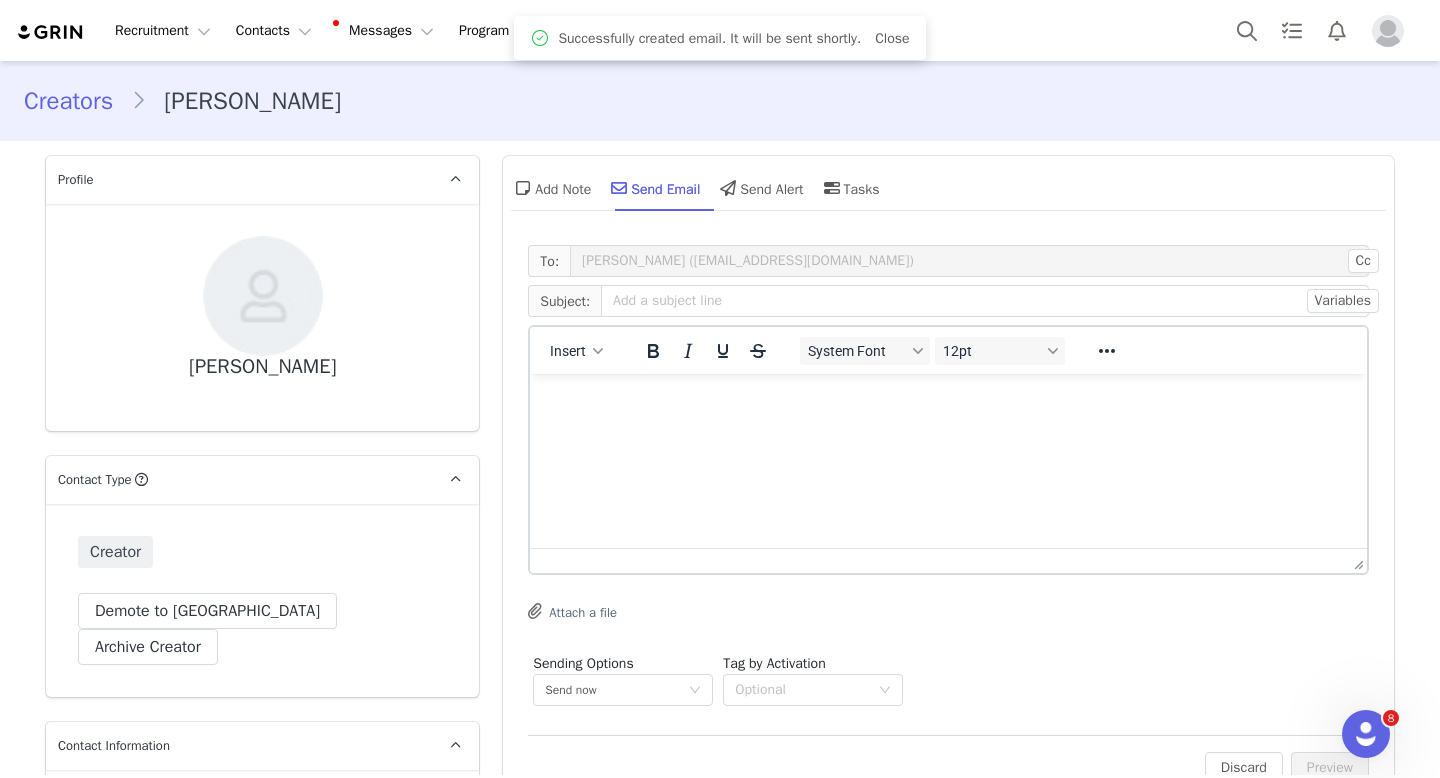 scroll, scrollTop: 0, scrollLeft: 0, axis: both 